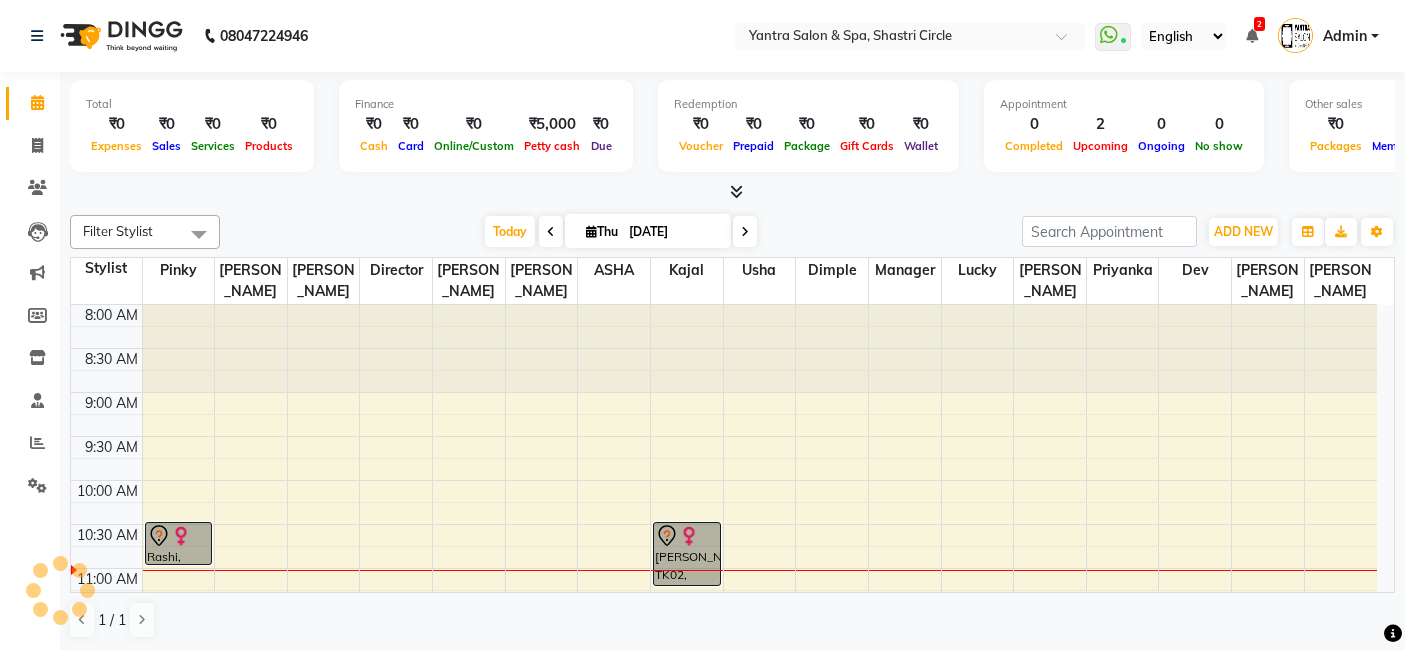 scroll, scrollTop: 0, scrollLeft: 0, axis: both 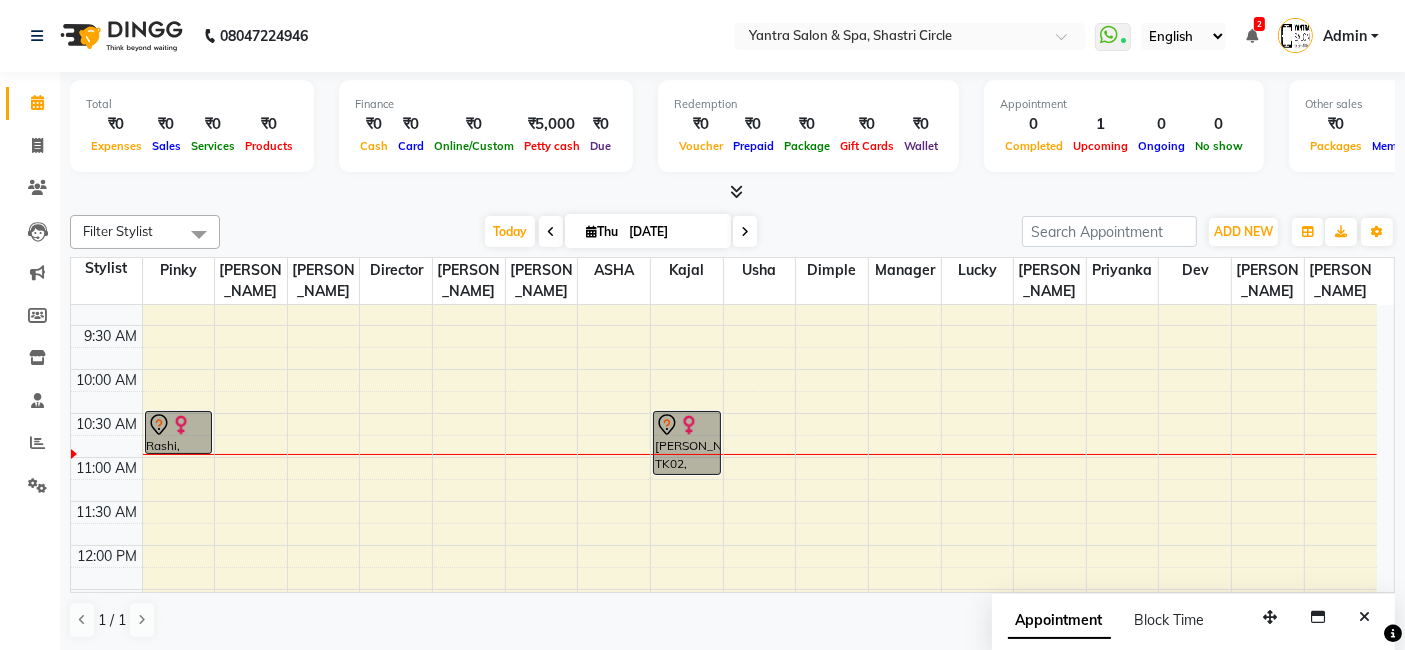 click on "Filter Stylist Select All [PERSON_NAME] [PERSON_NAME] Dev Dimple Director [PERSON_NAME] kajal [PERSON_NAME] lucky Manager [PERSON_NAME] maam [PERSON_NAME]  Pinky Priyanka usha [DATE]  [DATE] Toggle Dropdown Add Appointment Add Invoice Add Expense Add Attendance Add Client Add Transaction Toggle Dropdown Add Appointment Add Invoice Add Expense Add Attendance Add Client ADD NEW Toggle Dropdown Add Appointment Add Invoice Add Expense Add Attendance Add Client Add Transaction Filter Stylist Select All [PERSON_NAME] [PERSON_NAME] Dev Dimple Director [PERSON_NAME] kajal [PERSON_NAME] lucky Manager [PERSON_NAME] maam [PERSON_NAME]  Pinky Priyanka usha Group By  Staff View   Room View  View as Vertical  Vertical - Week View  Horizontal  Horizontal - Week View  List  Toggle Dropdown Calendar Settings Manage Tags   Arrange Stylists   Reset Stylists  Full Screen Appointment Form Zoom 100% Staff/Room Display Count 17 Stylist Pinky [PERSON_NAME]  Director [PERSON_NAME] [PERSON_NAME] kajal usha Dimple Manager lucky [PERSON_NAME] Dev [PERSON_NAME] [PERSON_NAME] maam 8:00 AM" 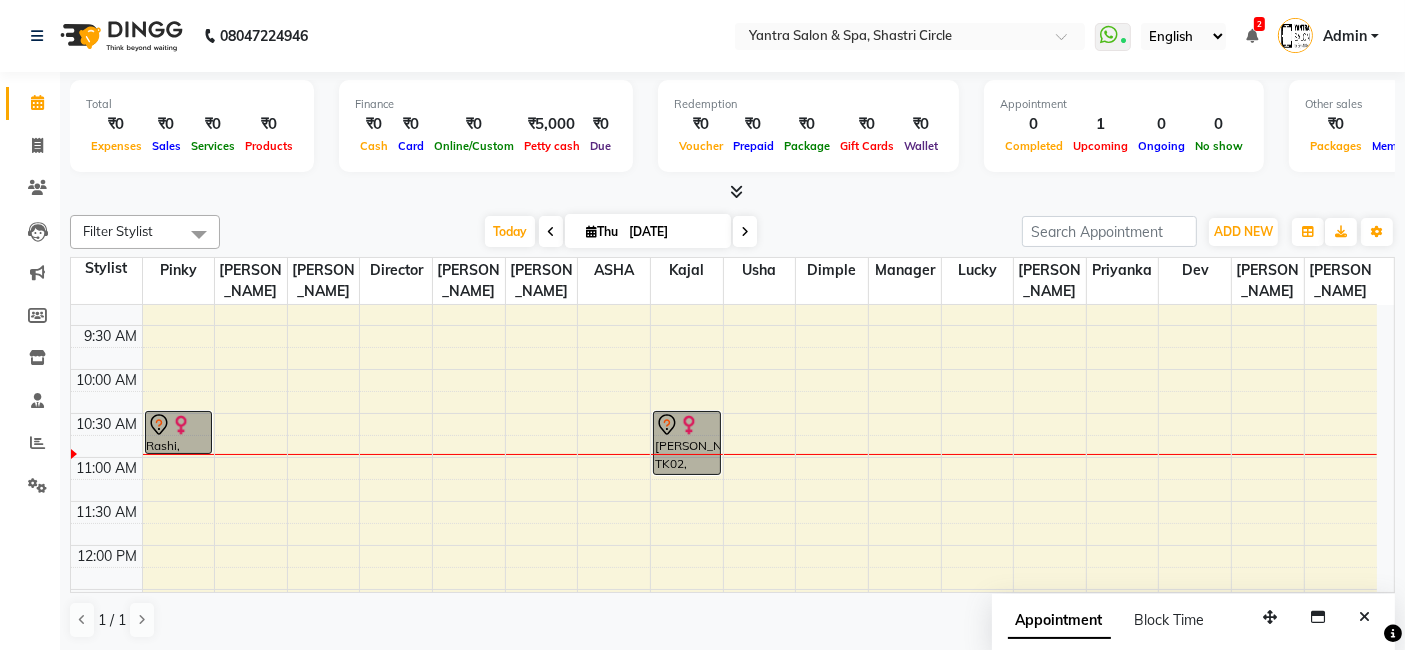 click at bounding box center (689, 425) 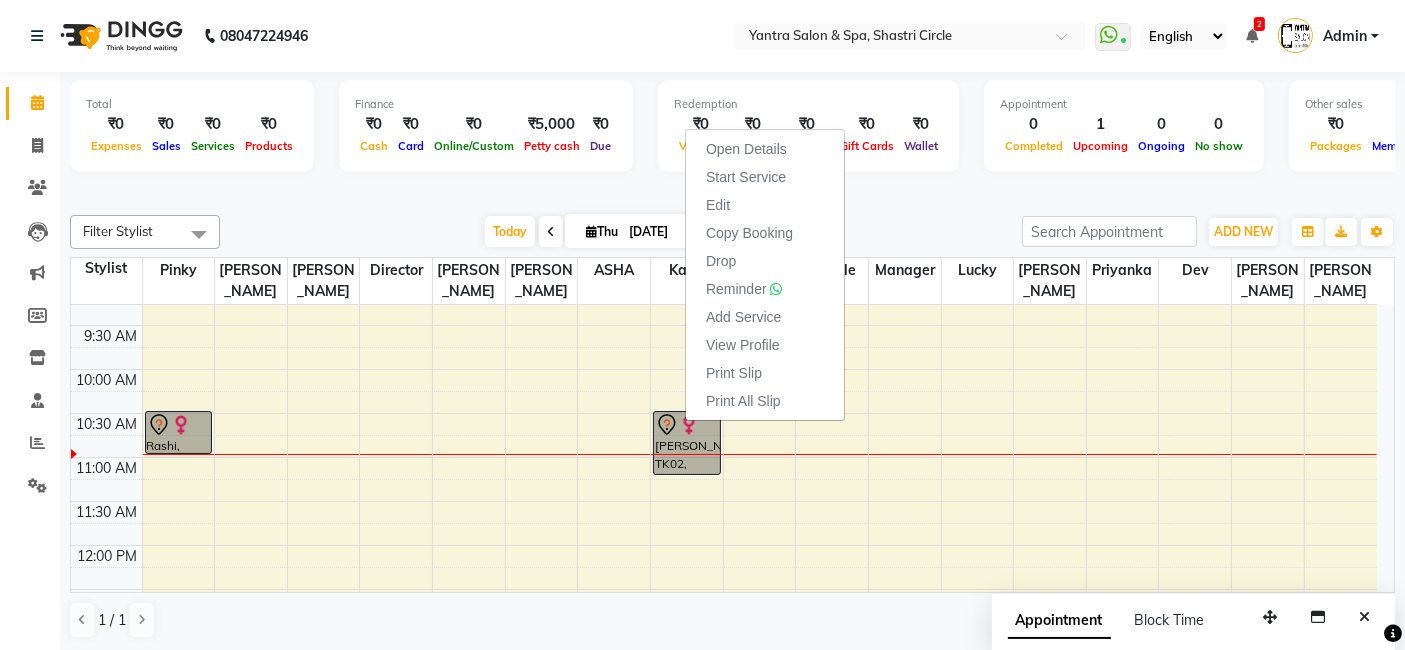 click at bounding box center [732, 192] 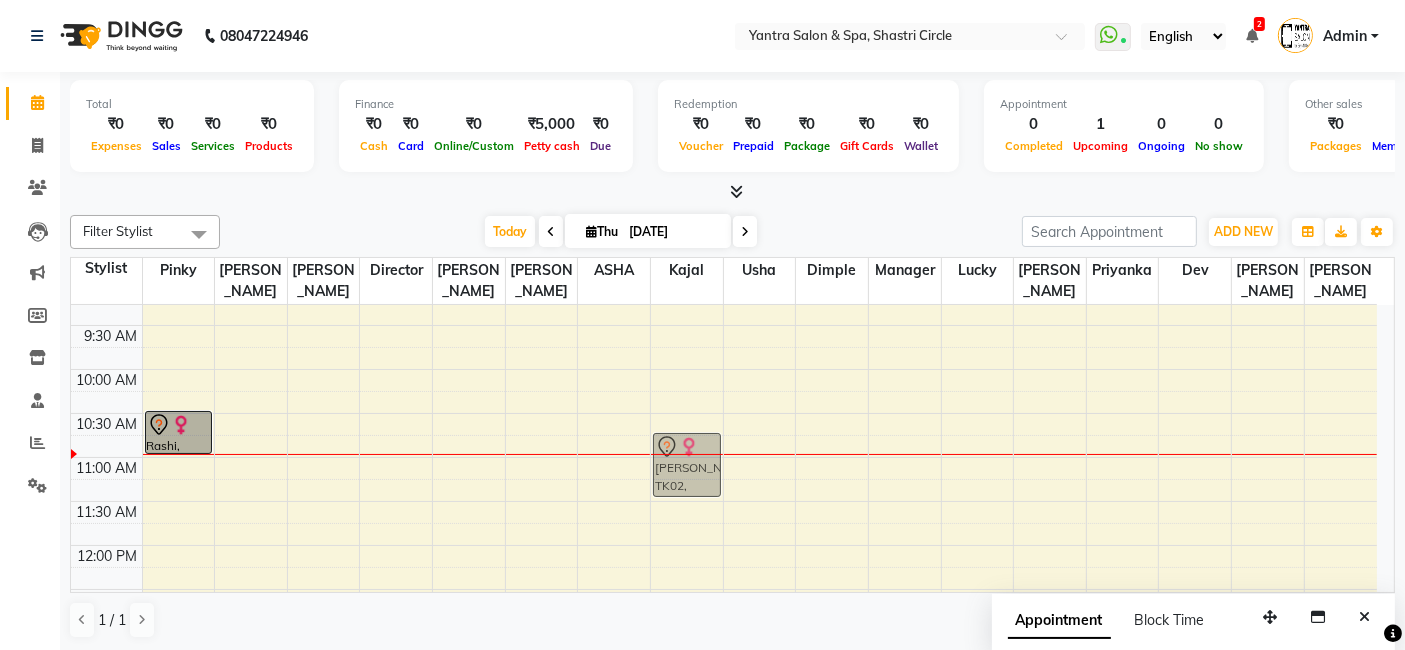 drag, startPoint x: 684, startPoint y: 417, endPoint x: 691, endPoint y: 436, distance: 20.248457 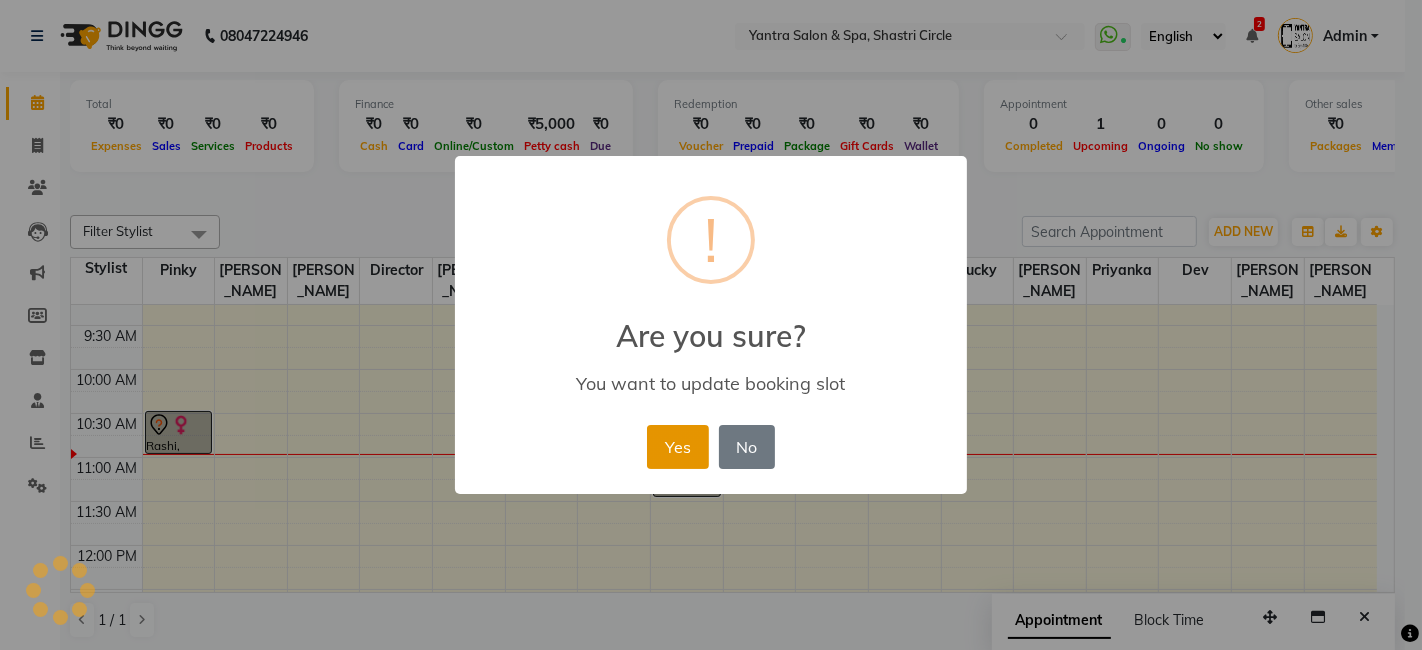 click on "Yes" at bounding box center [677, 447] 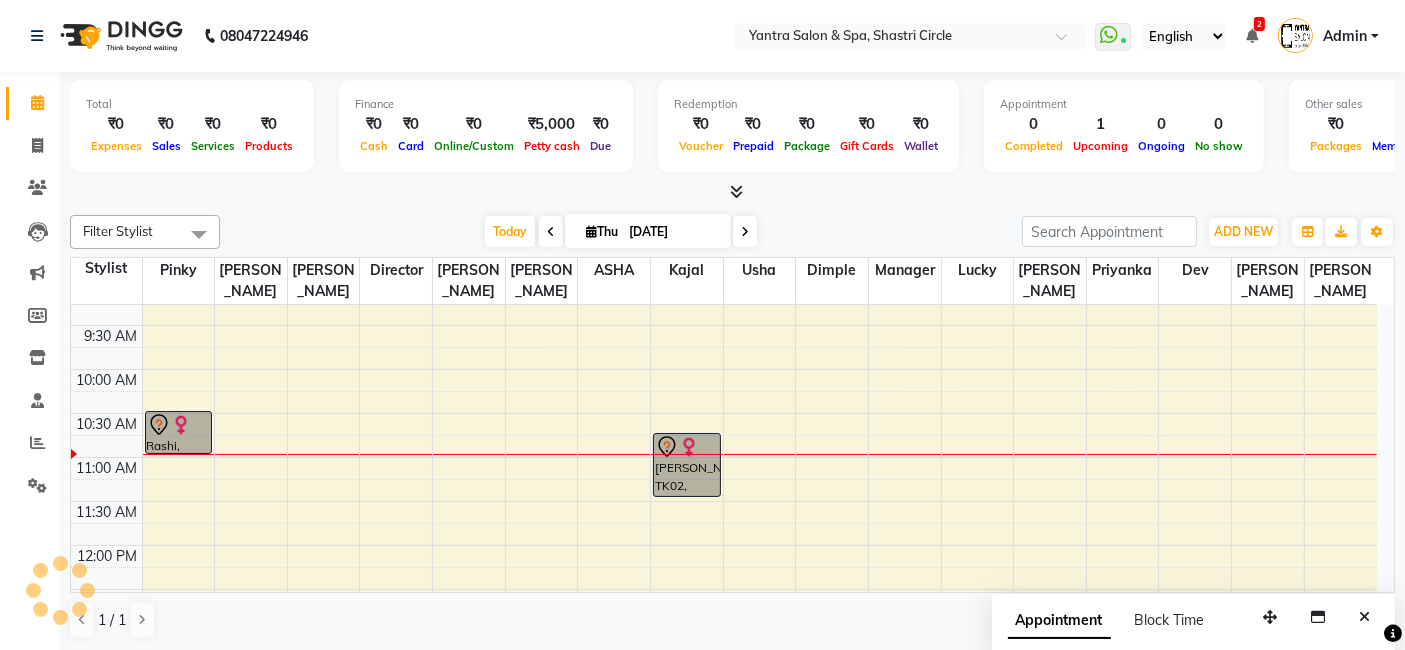 click at bounding box center [687, 447] 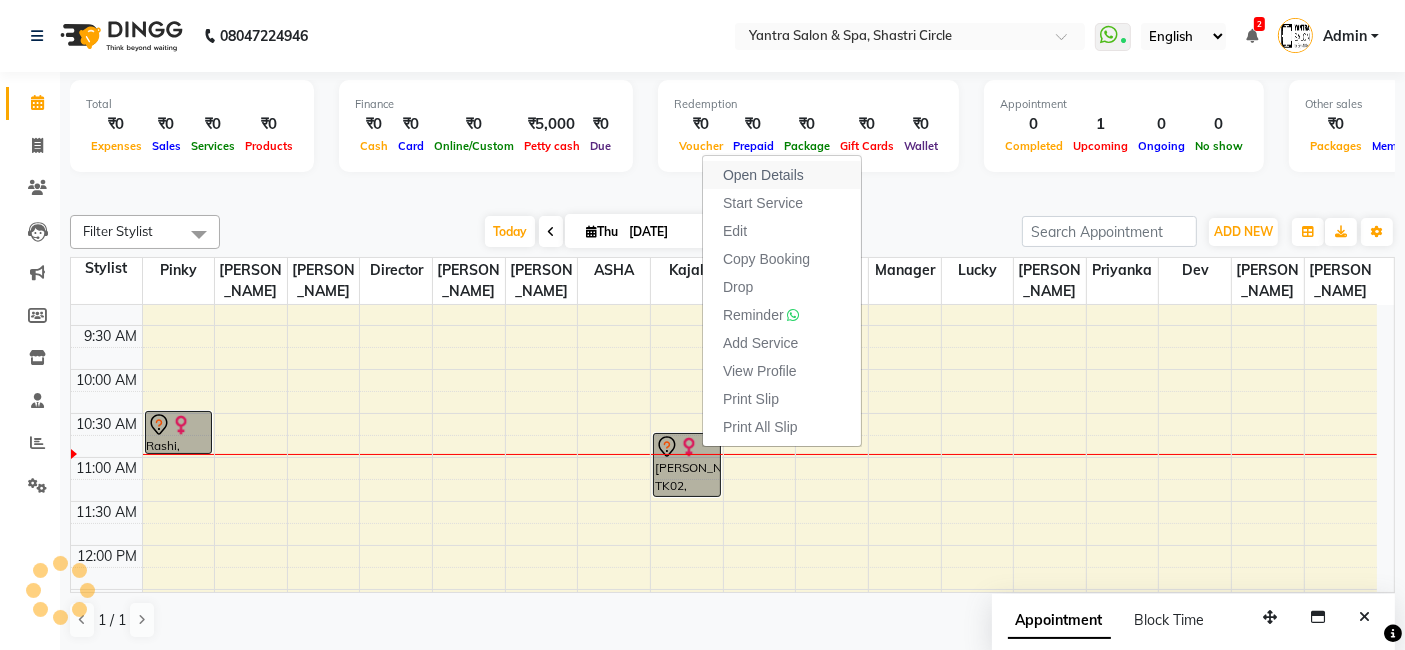 click on "Open Details" at bounding box center (763, 175) 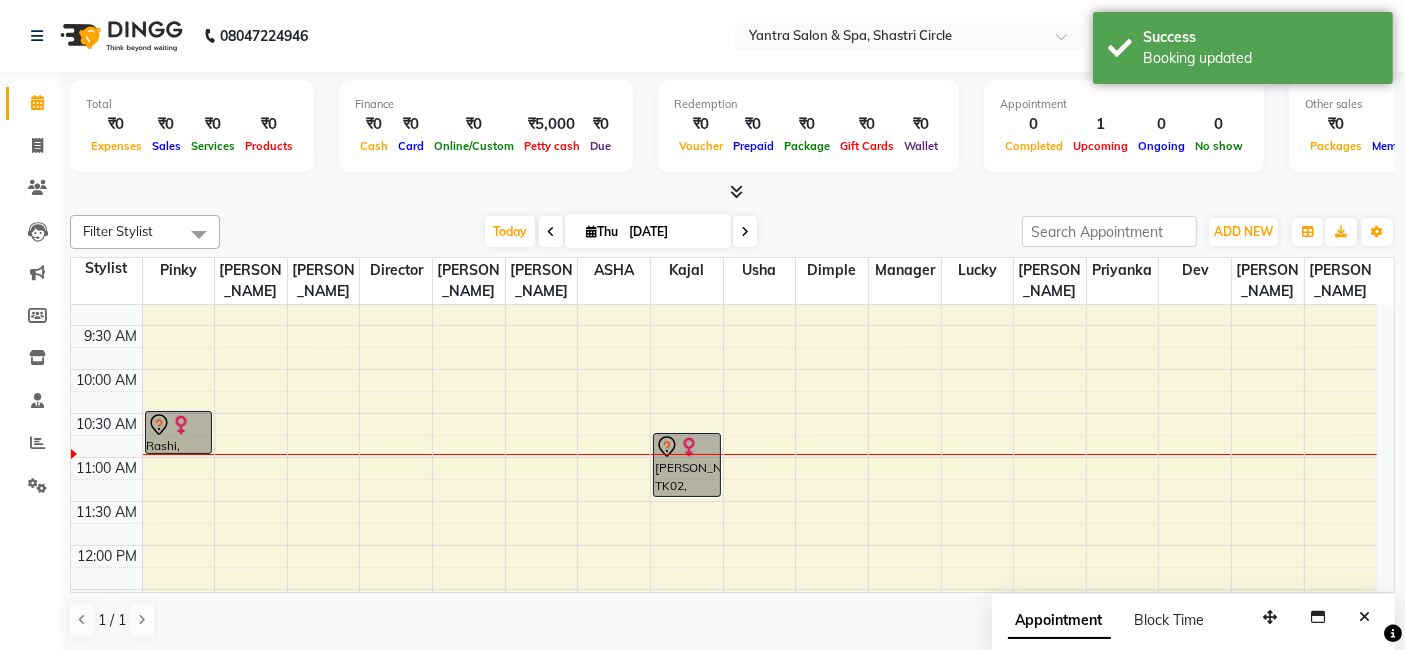 click on "[PERSON_NAME], TK02, 10:45 AM-11:30 AM, Pedi Pai pedicure" at bounding box center [687, 465] 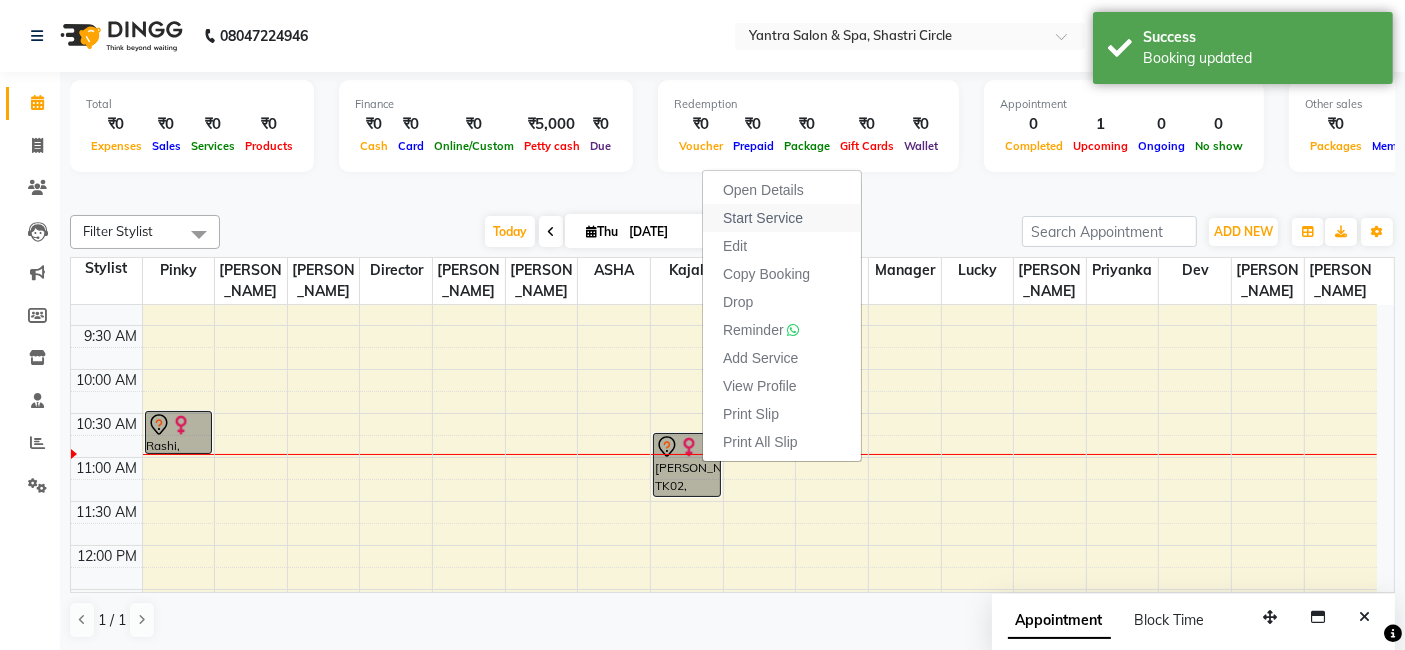 click on "Start Service" at bounding box center [763, 218] 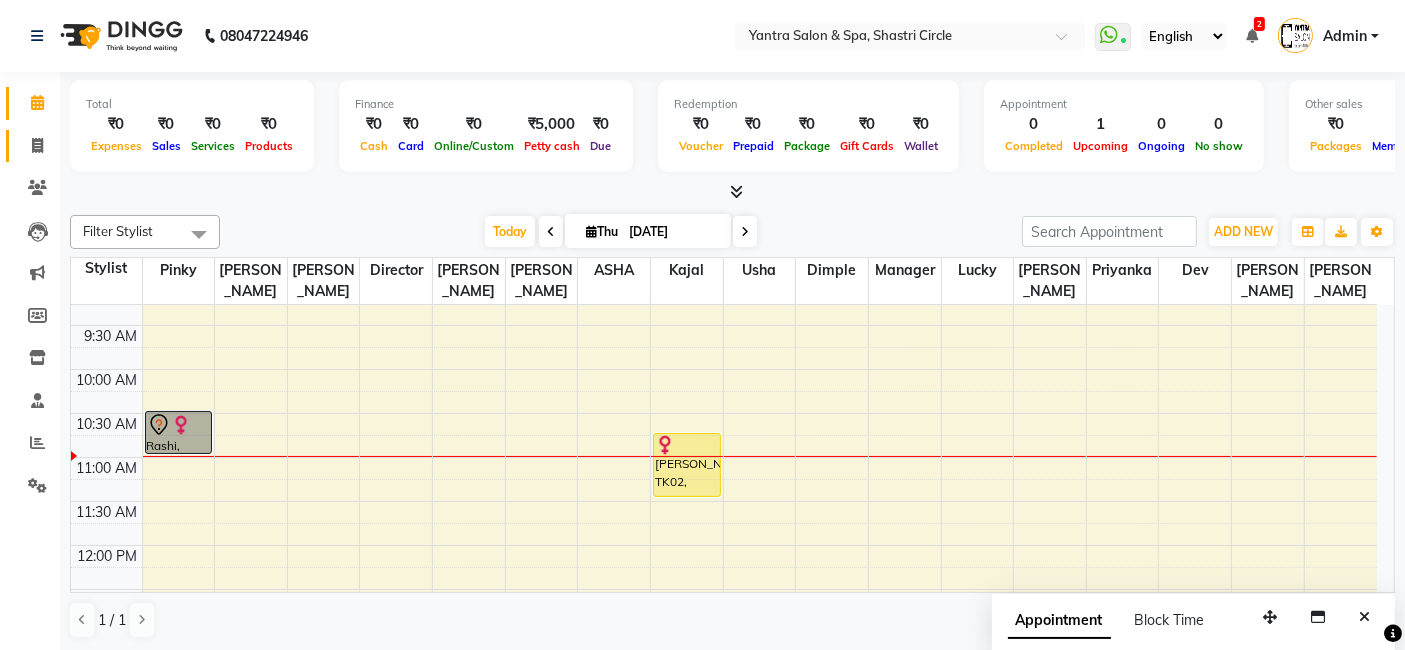click on "Invoice" 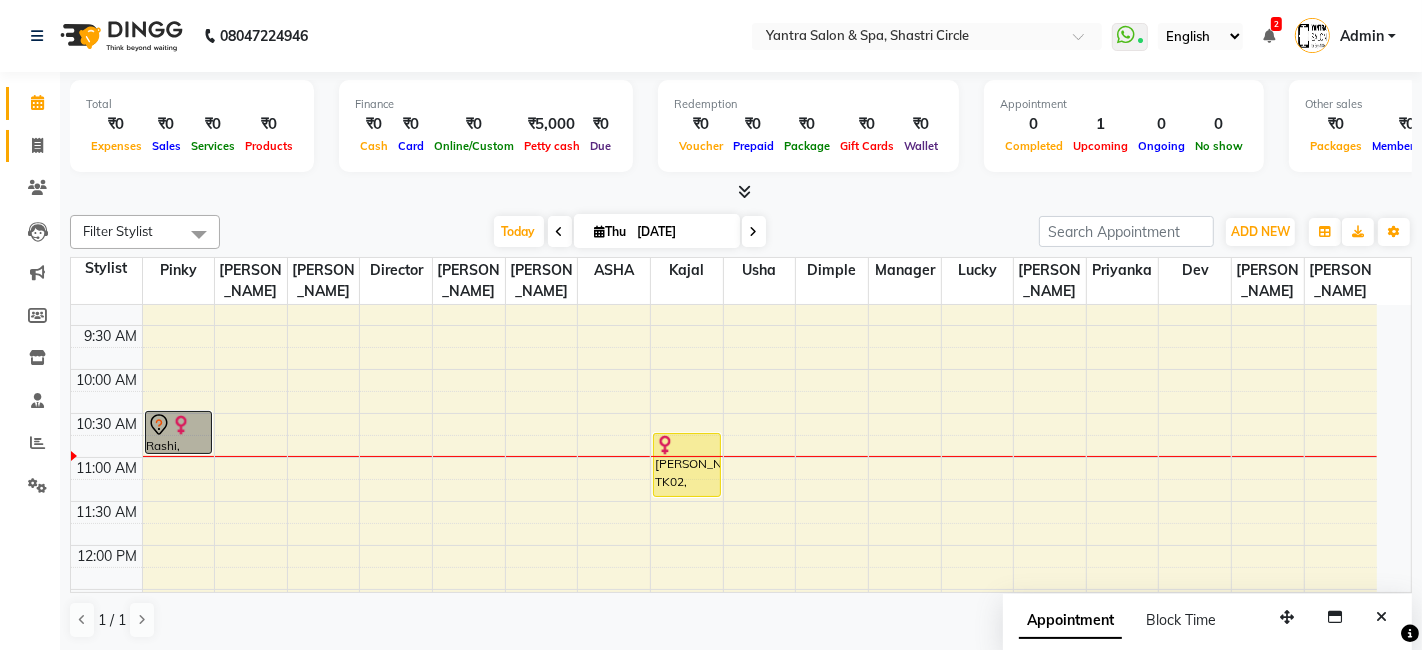 select on "154" 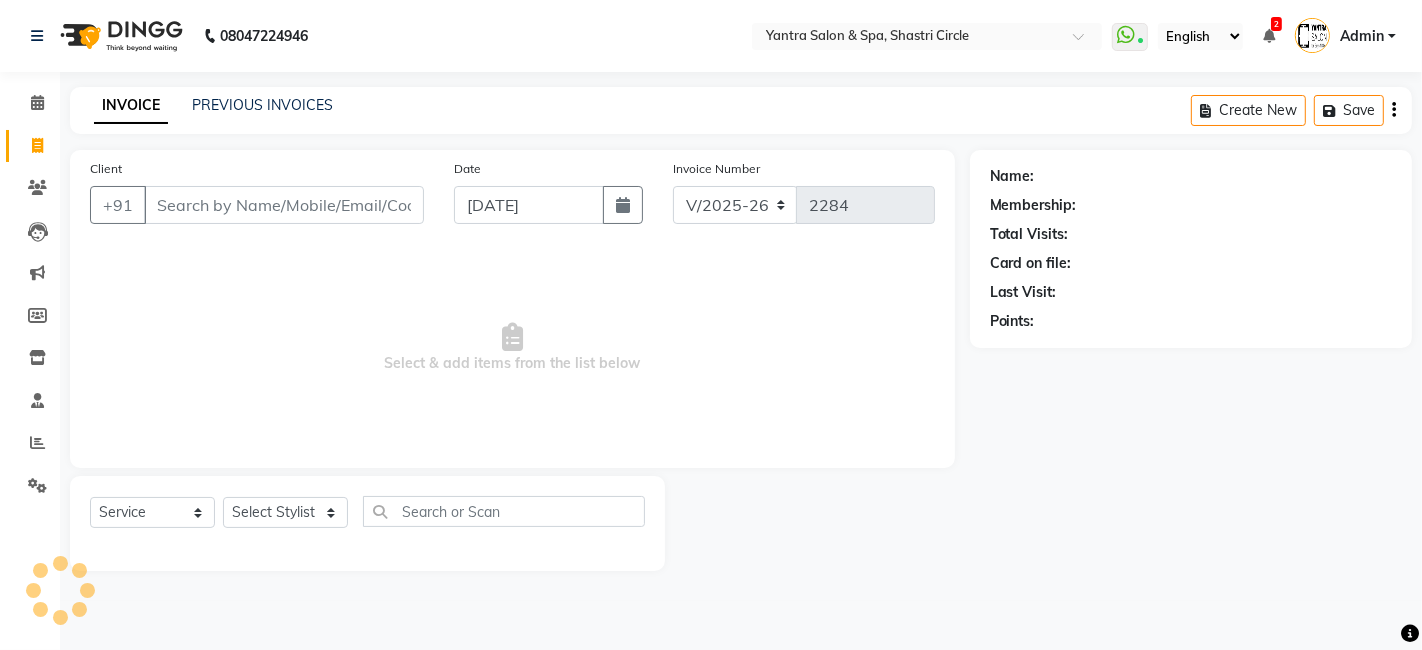 click on "Client" at bounding box center (284, 205) 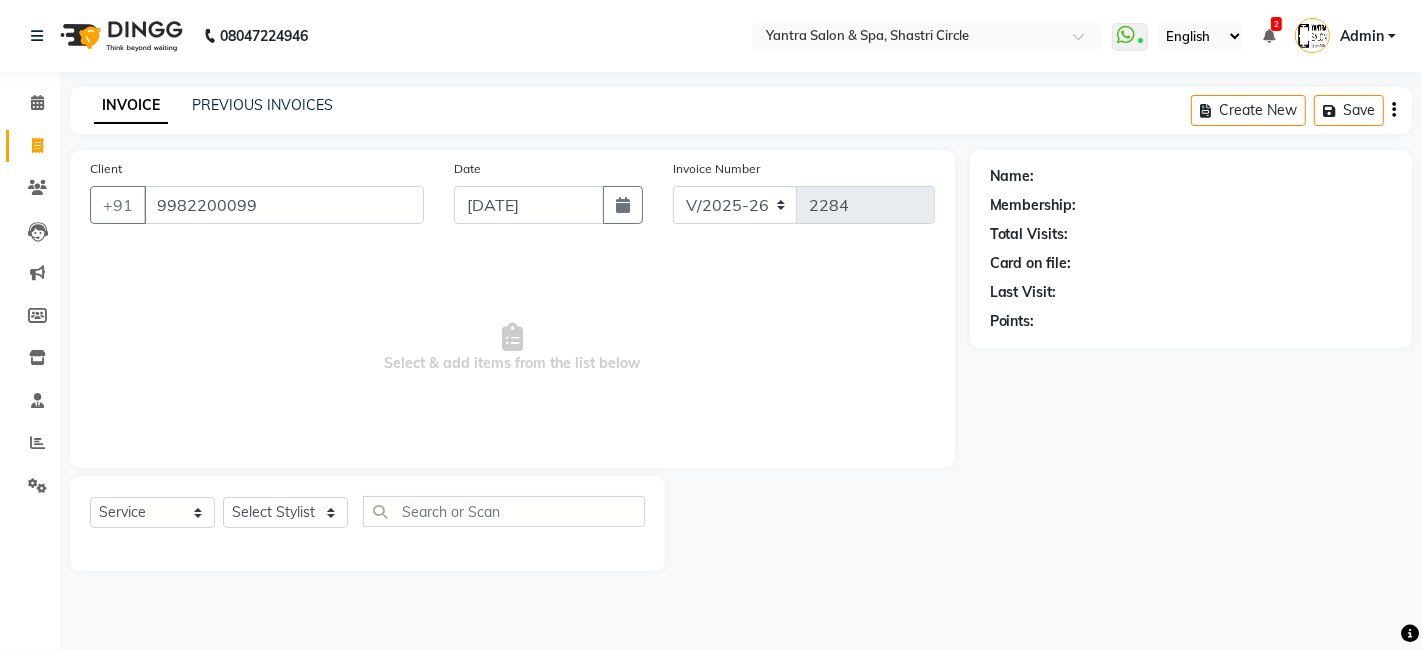 type on "9982200099" 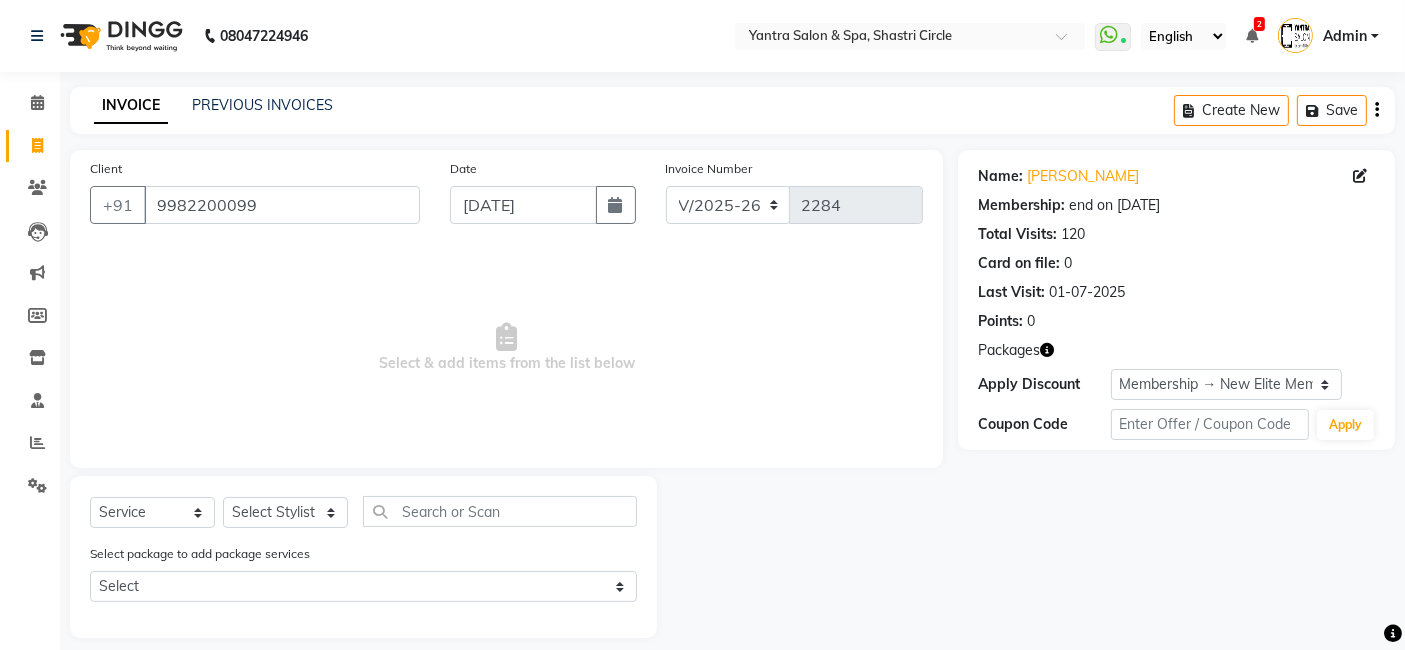 click on "Select  Service  Product  Membership  Package Voucher Prepaid Gift Card  Select Stylist [PERSON_NAME] [PERSON_NAME] Dev Dimple Director [PERSON_NAME] kajal [PERSON_NAME] lucky Manager [PERSON_NAME] maam [PERSON_NAME]  Pallavi Pinky [PERSON_NAME] [PERSON_NAME]" 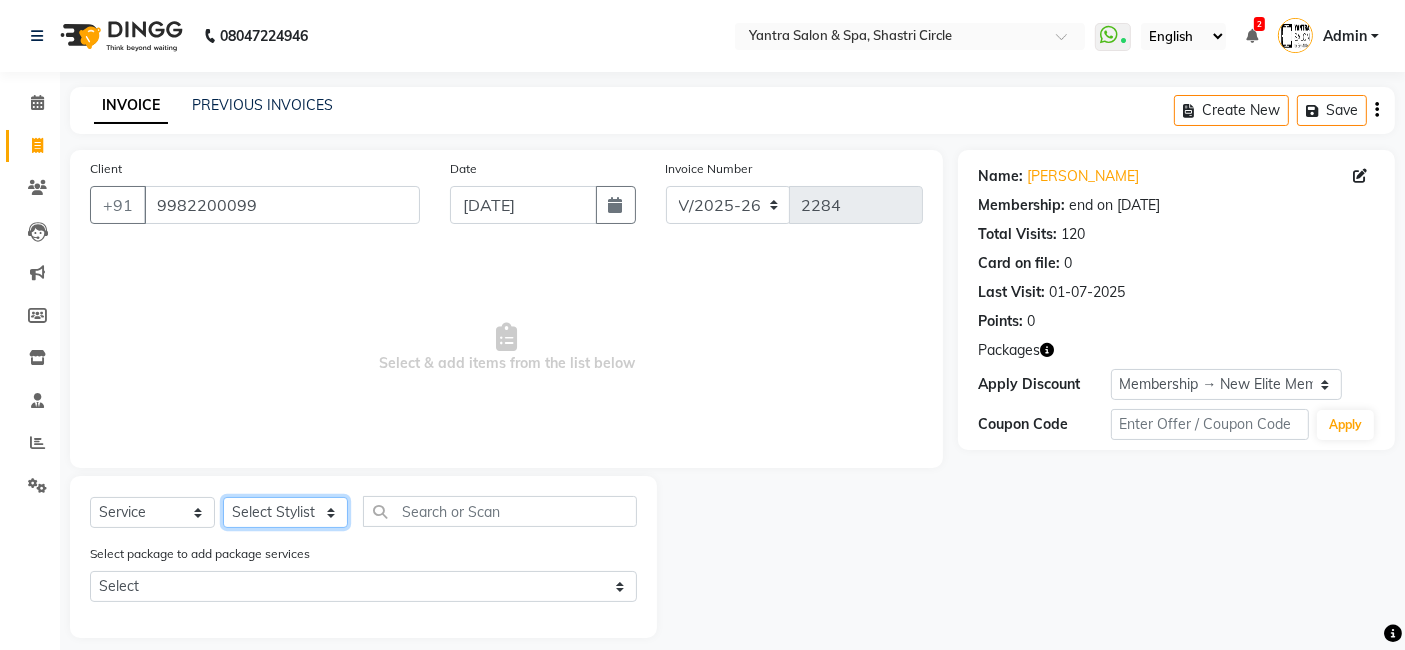 click on "Select Stylist [PERSON_NAME] [PERSON_NAME] Dev Dimple Director [PERSON_NAME] kajal [PERSON_NAME] lucky Manager [PERSON_NAME] maam [PERSON_NAME]  Pallavi Pinky [PERSON_NAME] [PERSON_NAME]" 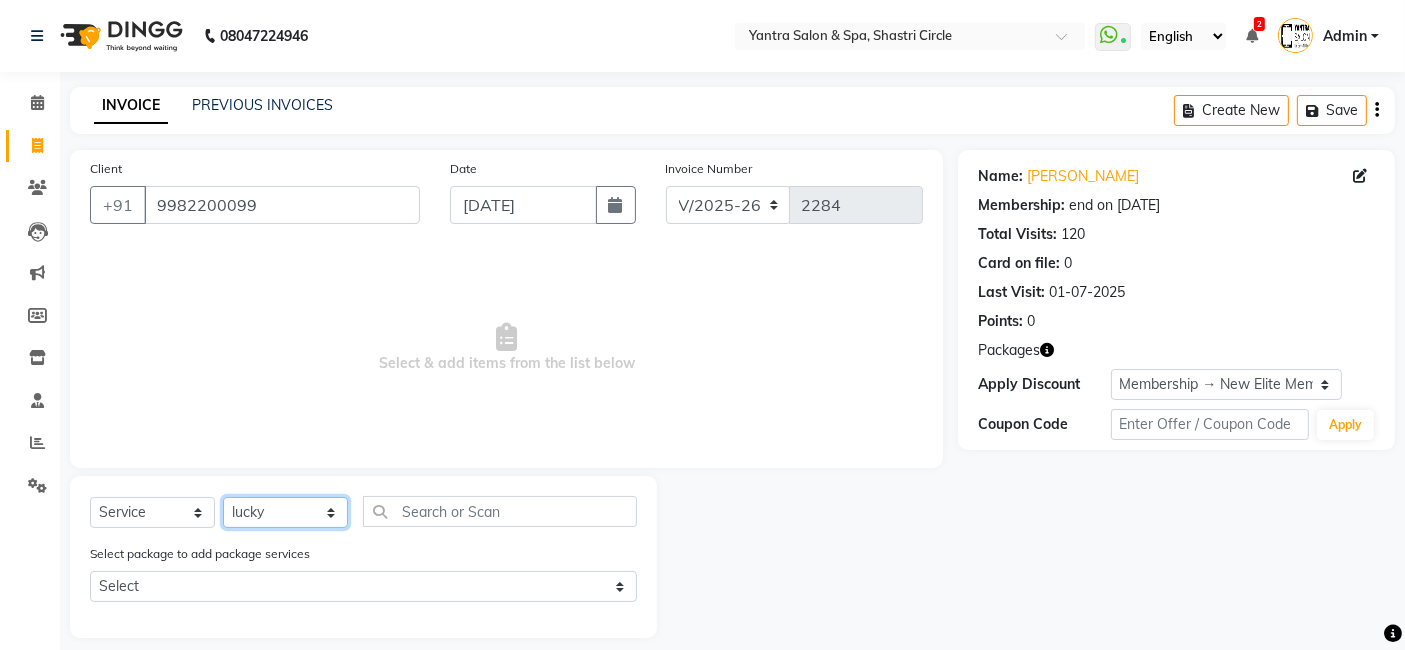 click on "Select Stylist [PERSON_NAME] [PERSON_NAME] Dev Dimple Director [PERSON_NAME] kajal [PERSON_NAME] lucky Manager [PERSON_NAME] maam [PERSON_NAME]  Pallavi Pinky [PERSON_NAME] [PERSON_NAME]" 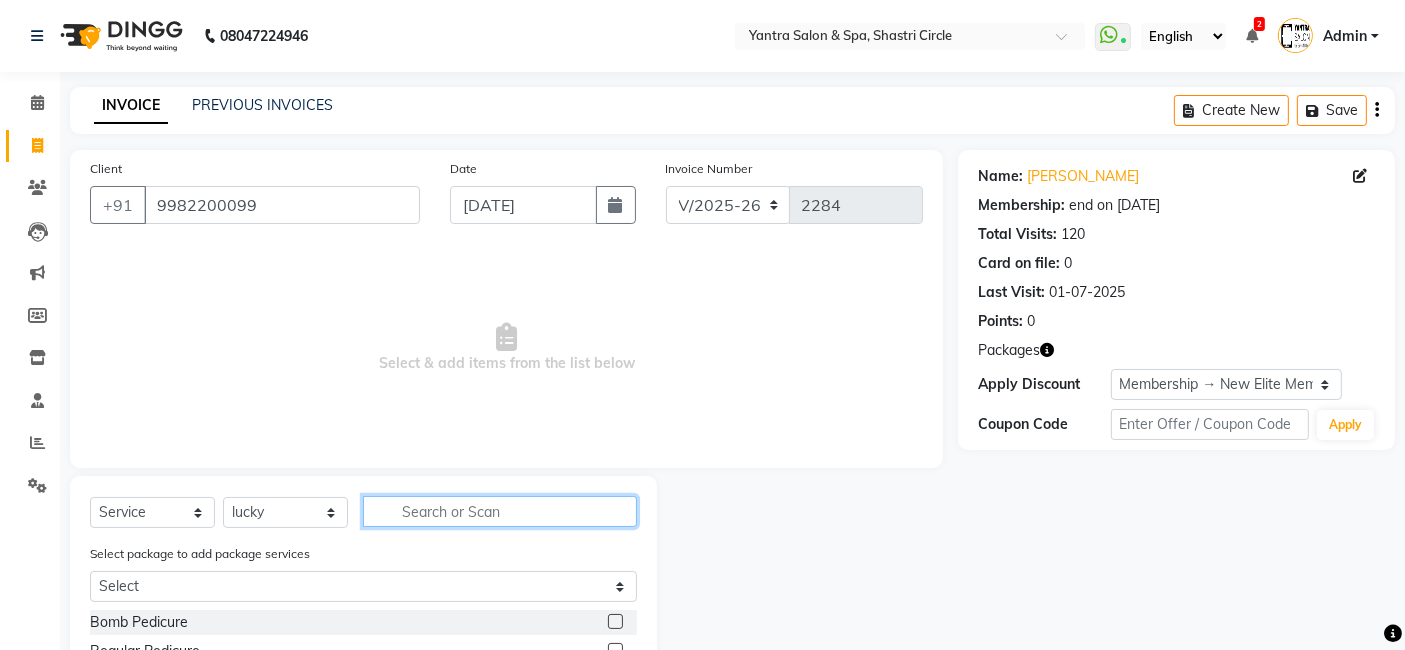 click 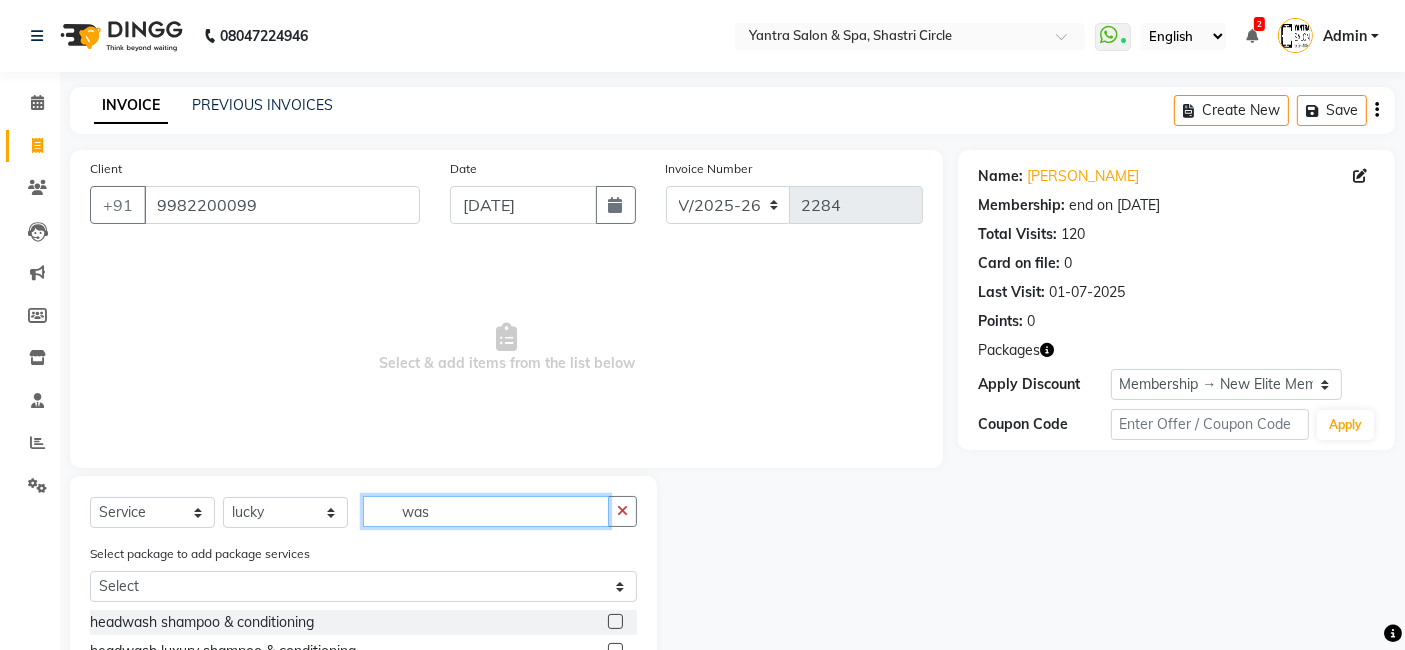 scroll, scrollTop: 111, scrollLeft: 0, axis: vertical 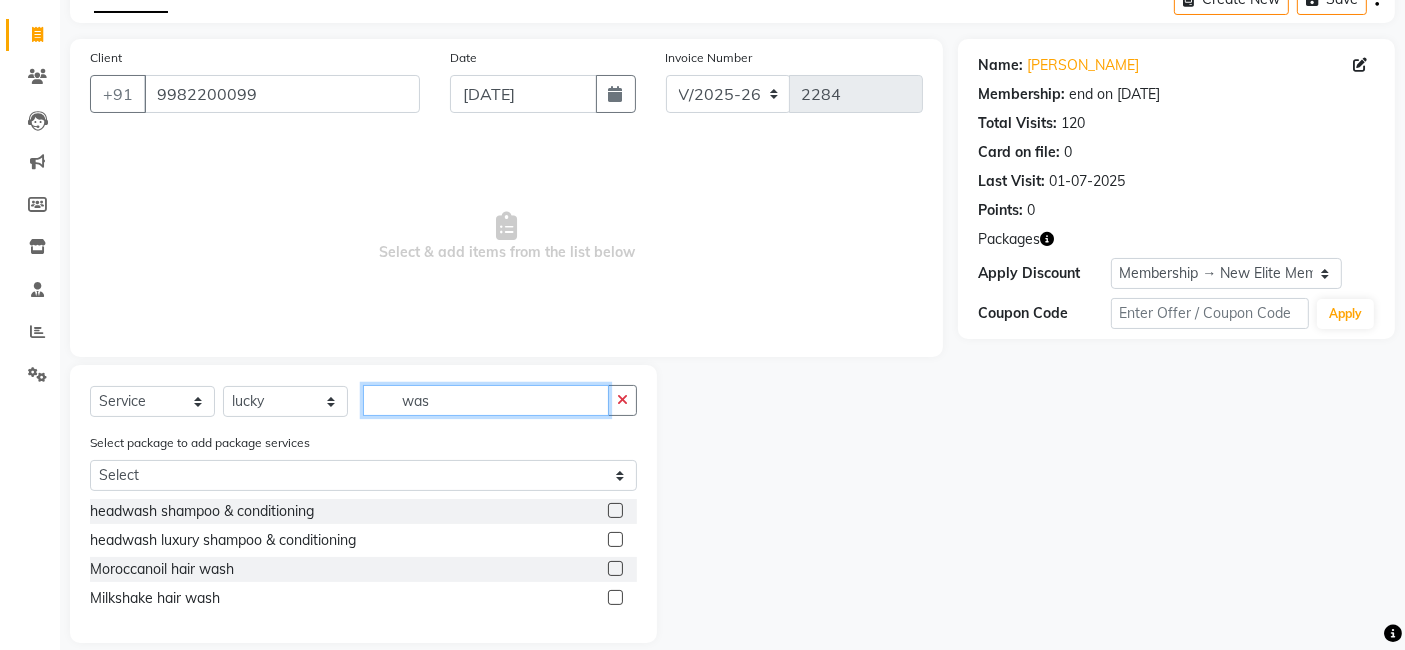 type on "was" 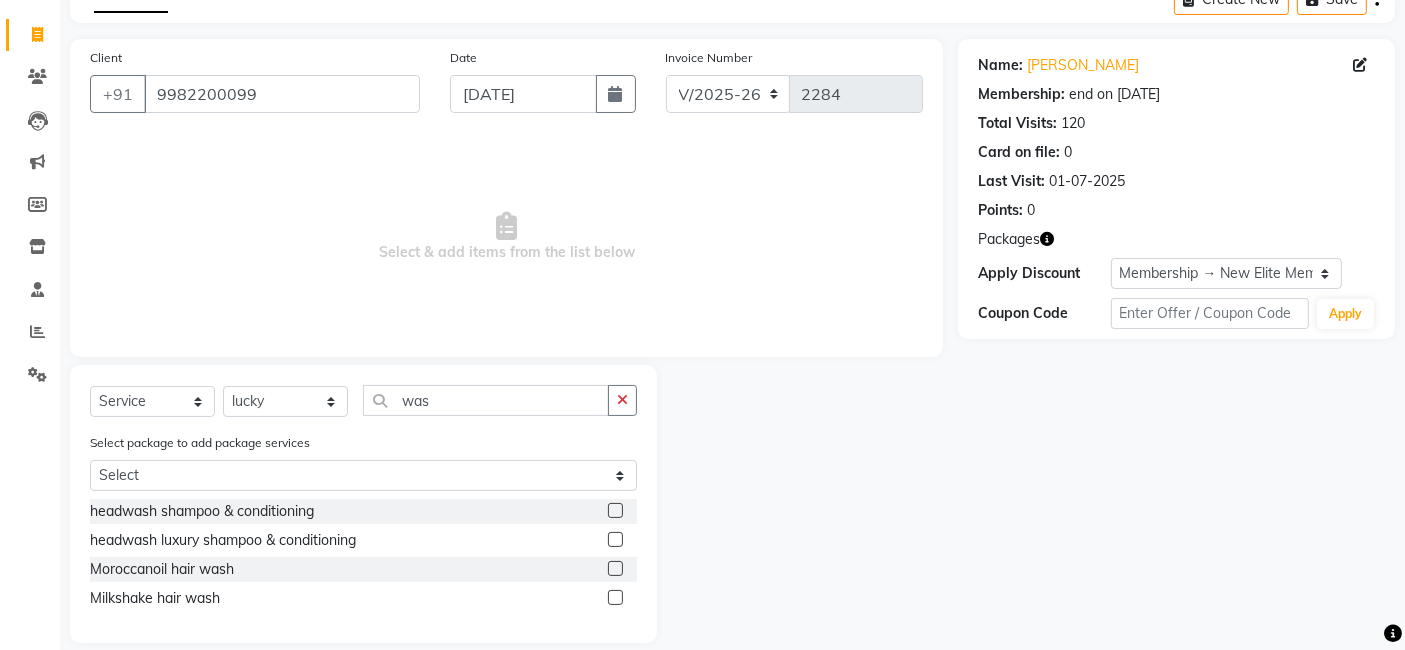click 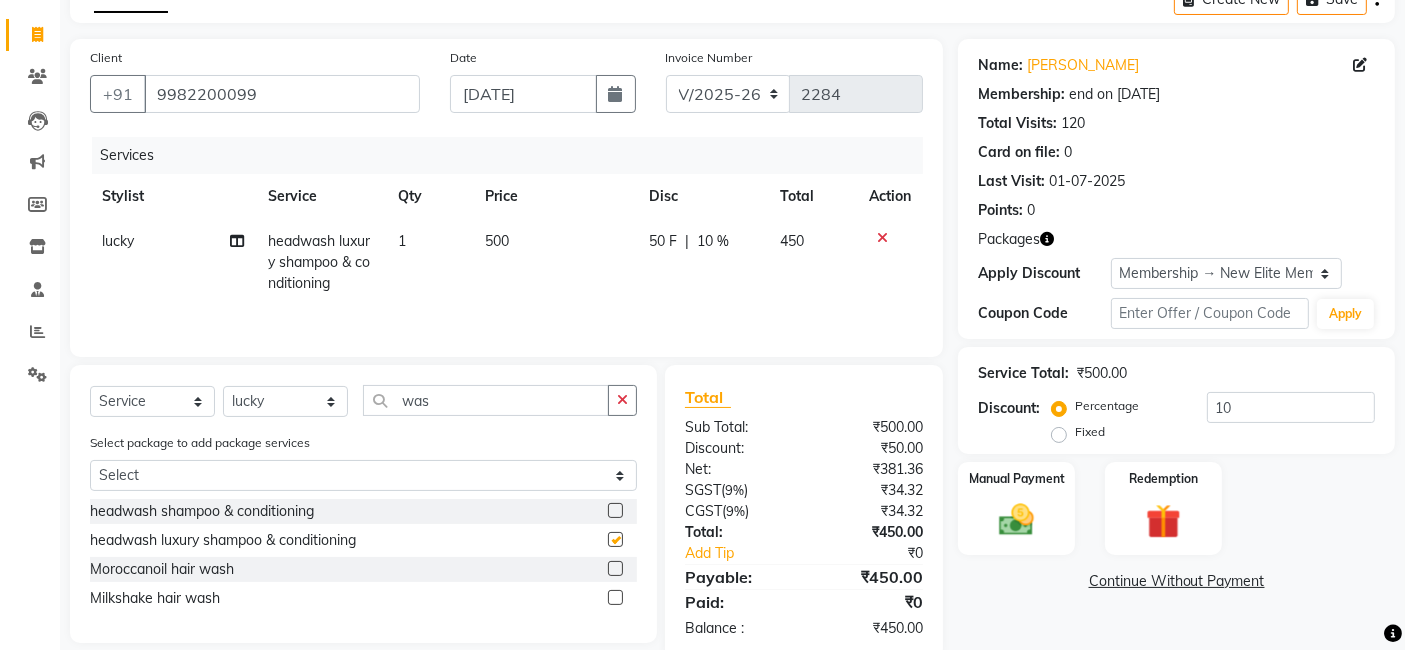 checkbox on "false" 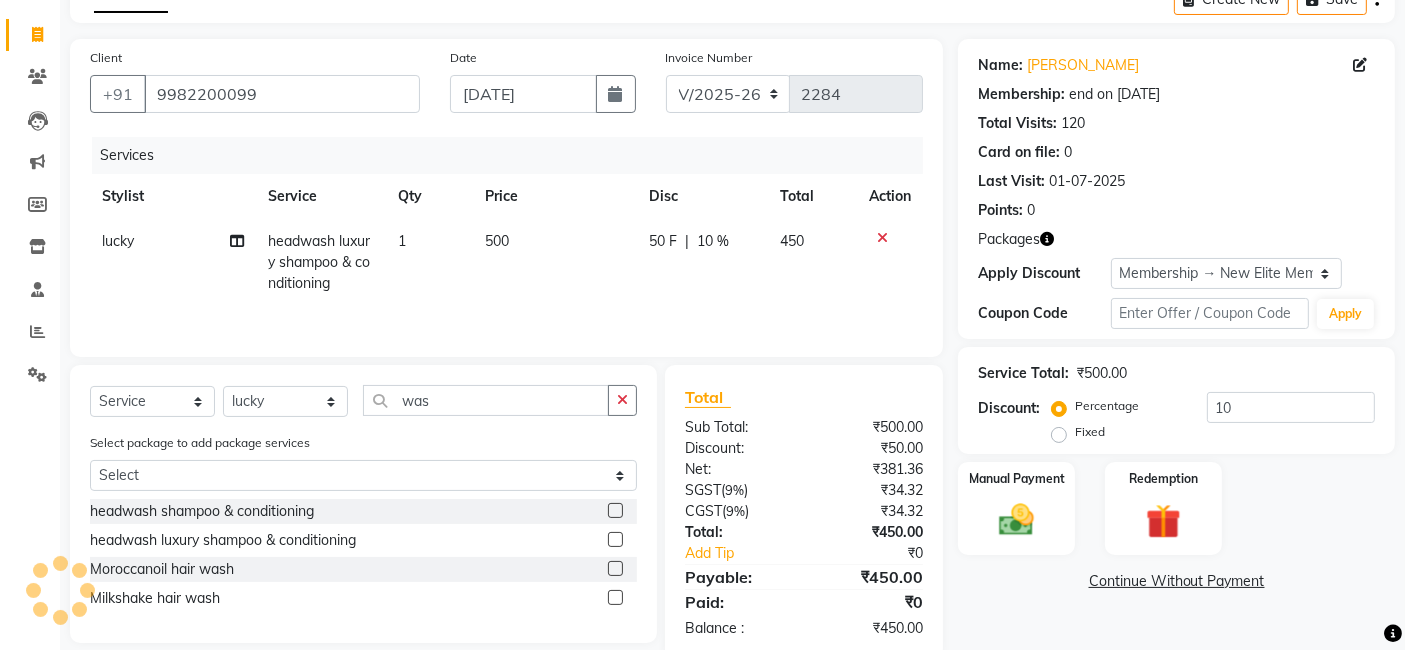 click on "500" 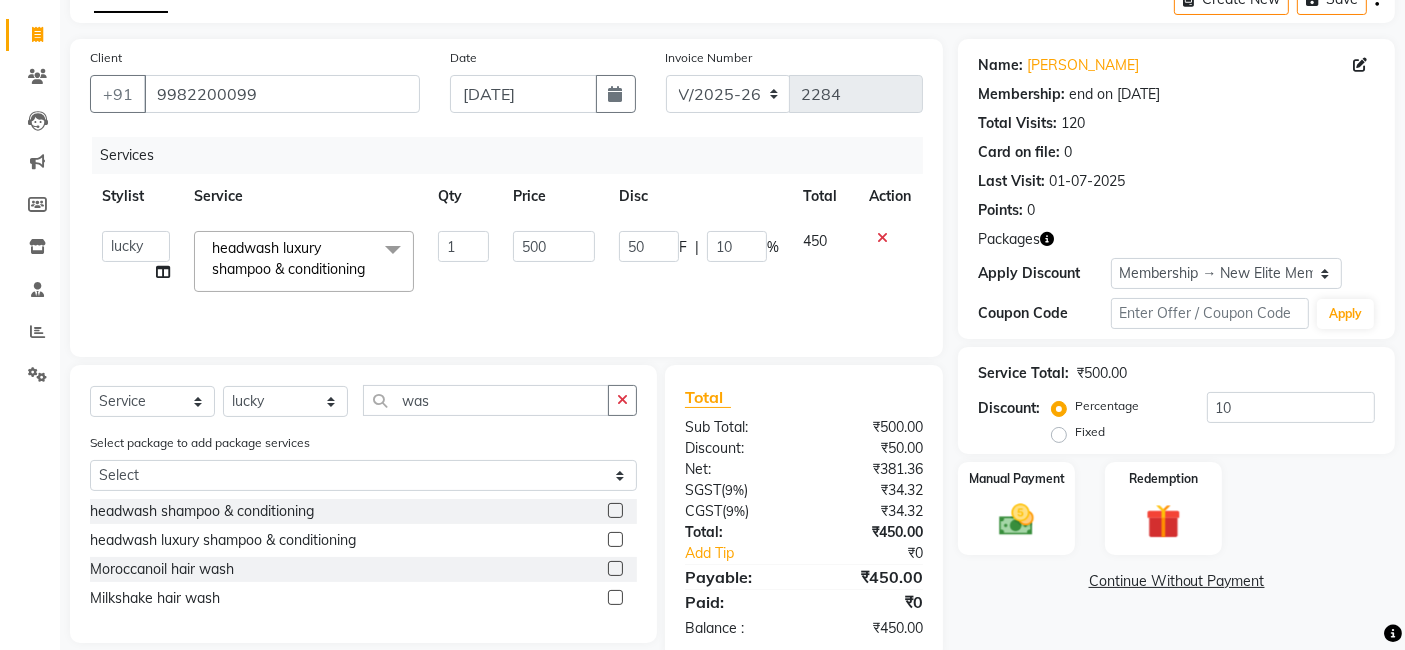 click on "500" 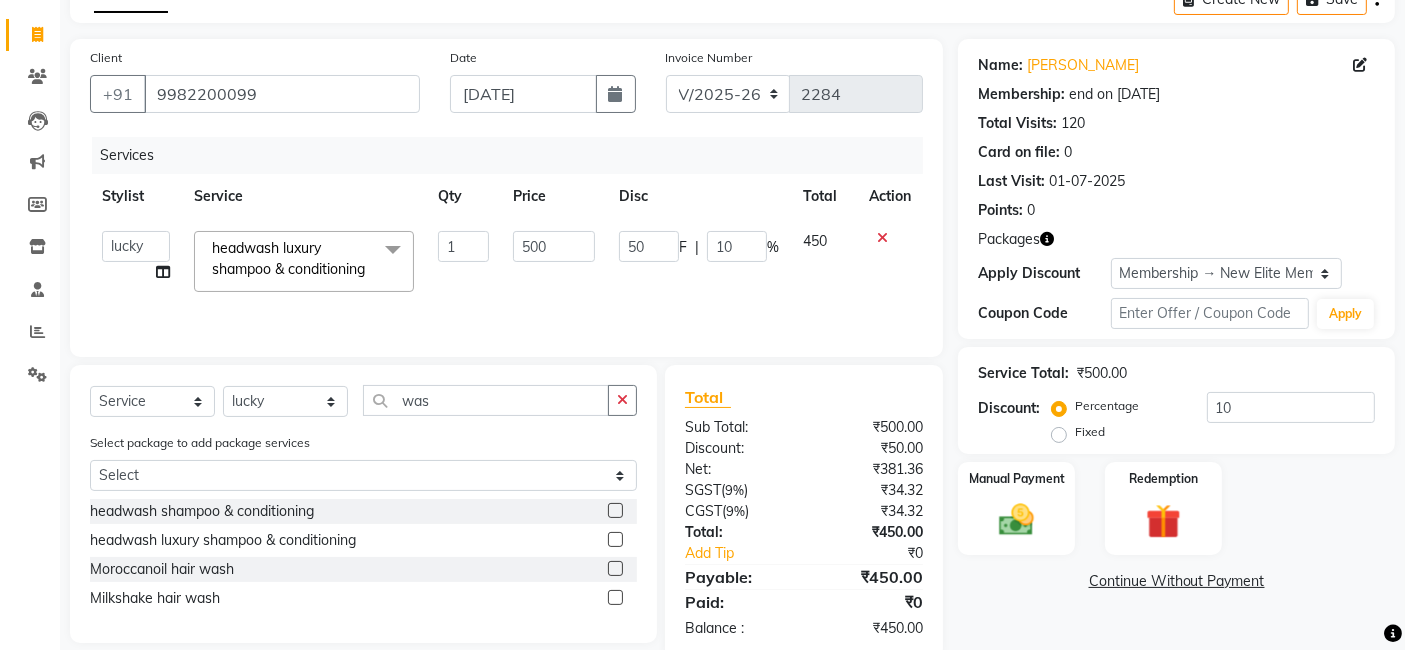 click on "500" 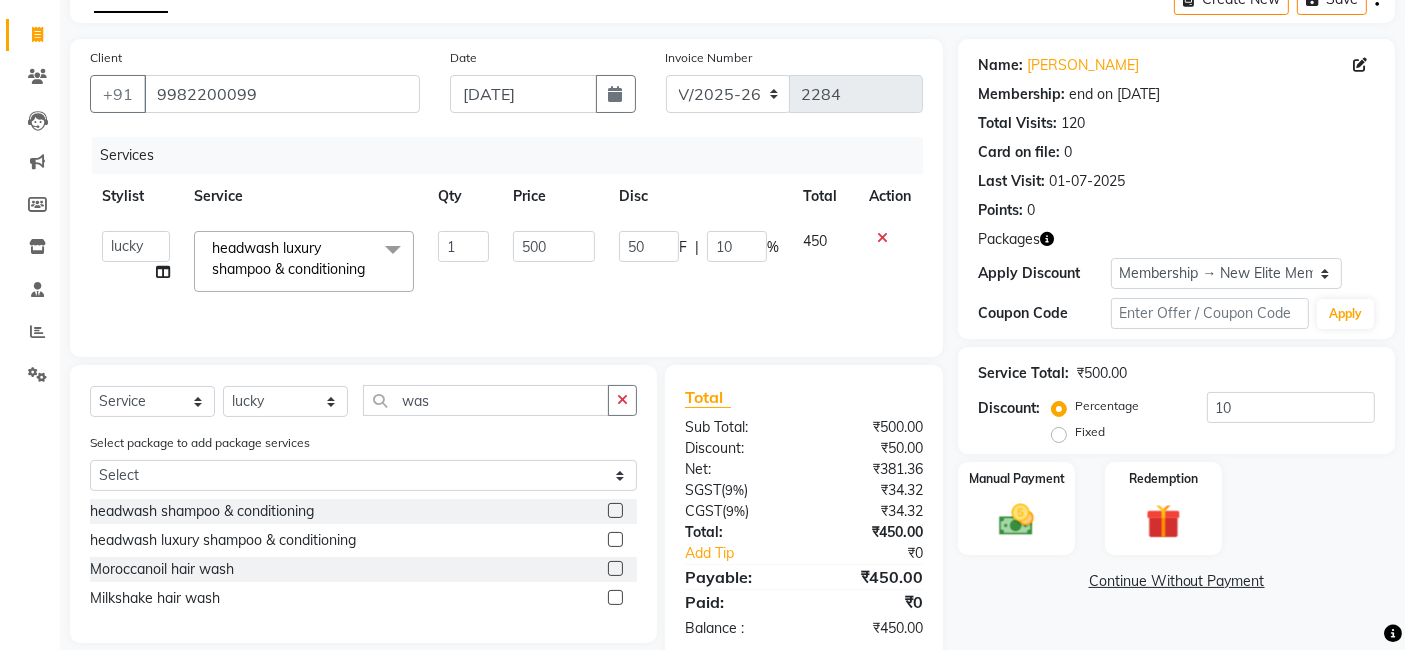 click on "500" 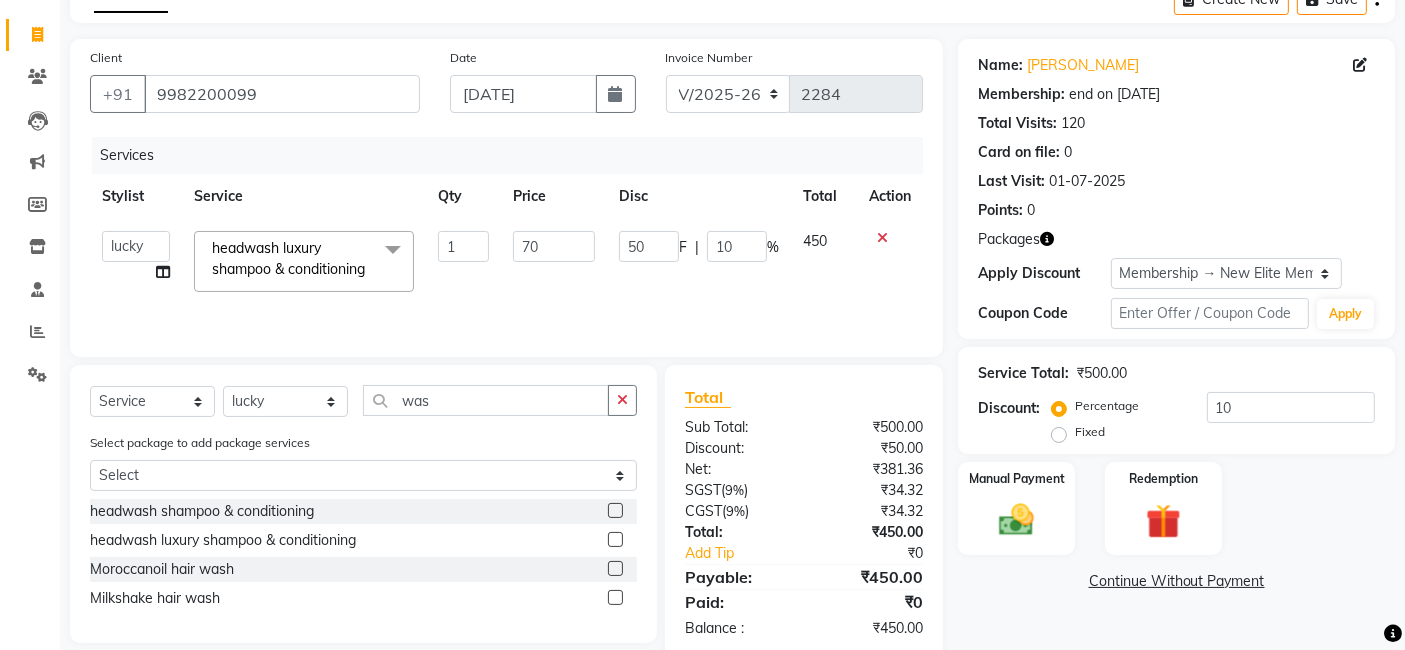 type on "700" 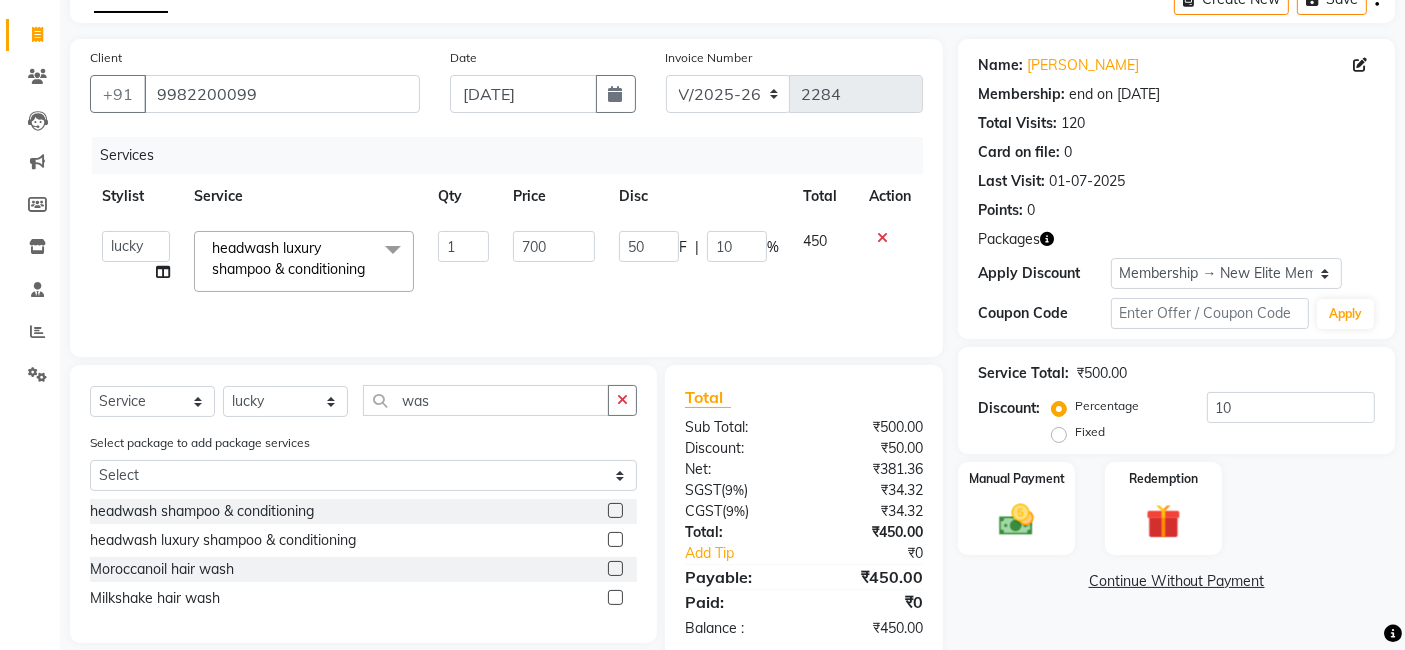 drag, startPoint x: 625, startPoint y: 303, endPoint x: 644, endPoint y: 305, distance: 19.104973 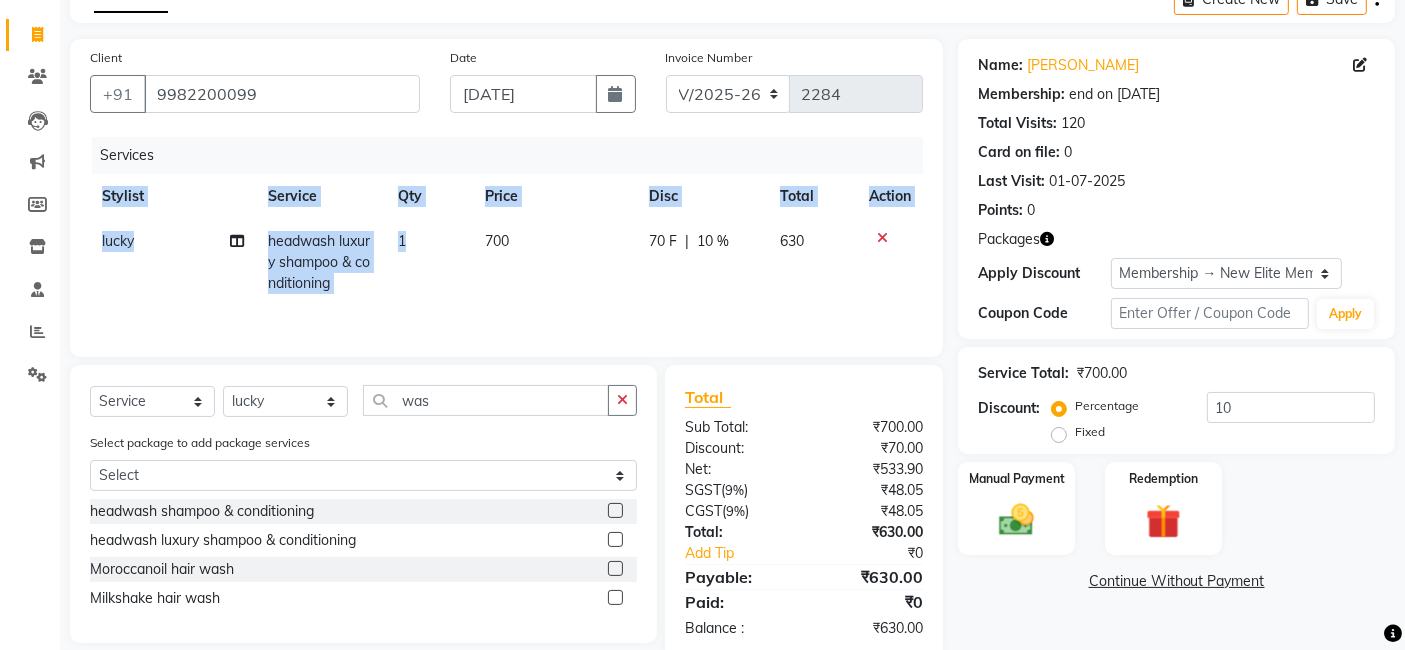 scroll, scrollTop: 151, scrollLeft: 0, axis: vertical 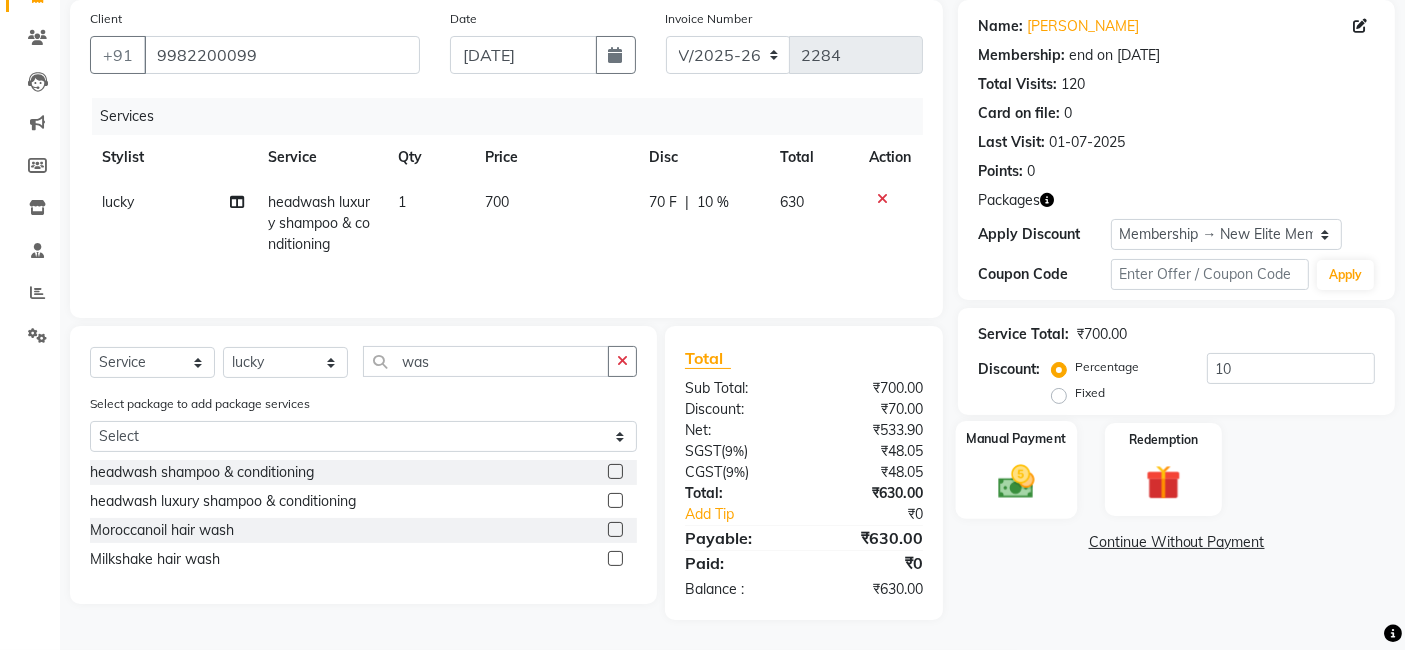 click on "Manual Payment" 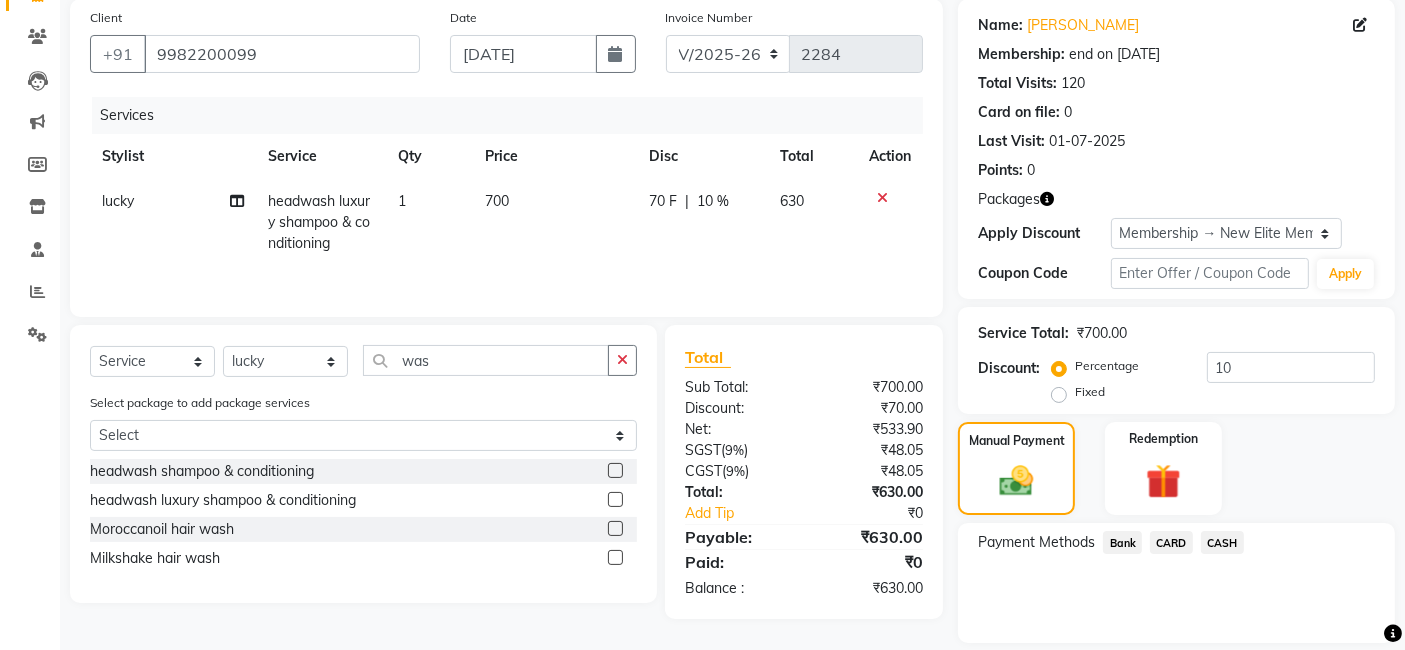 scroll, scrollTop: 214, scrollLeft: 0, axis: vertical 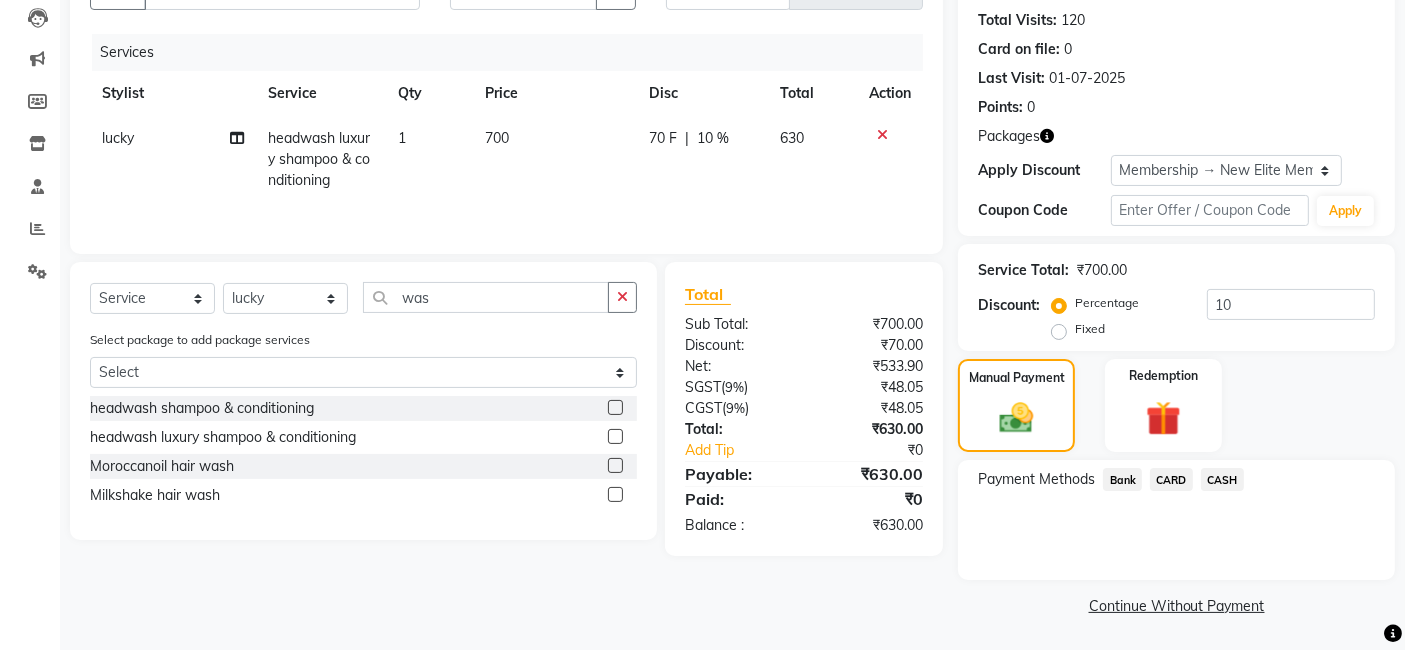 click on "CASH" 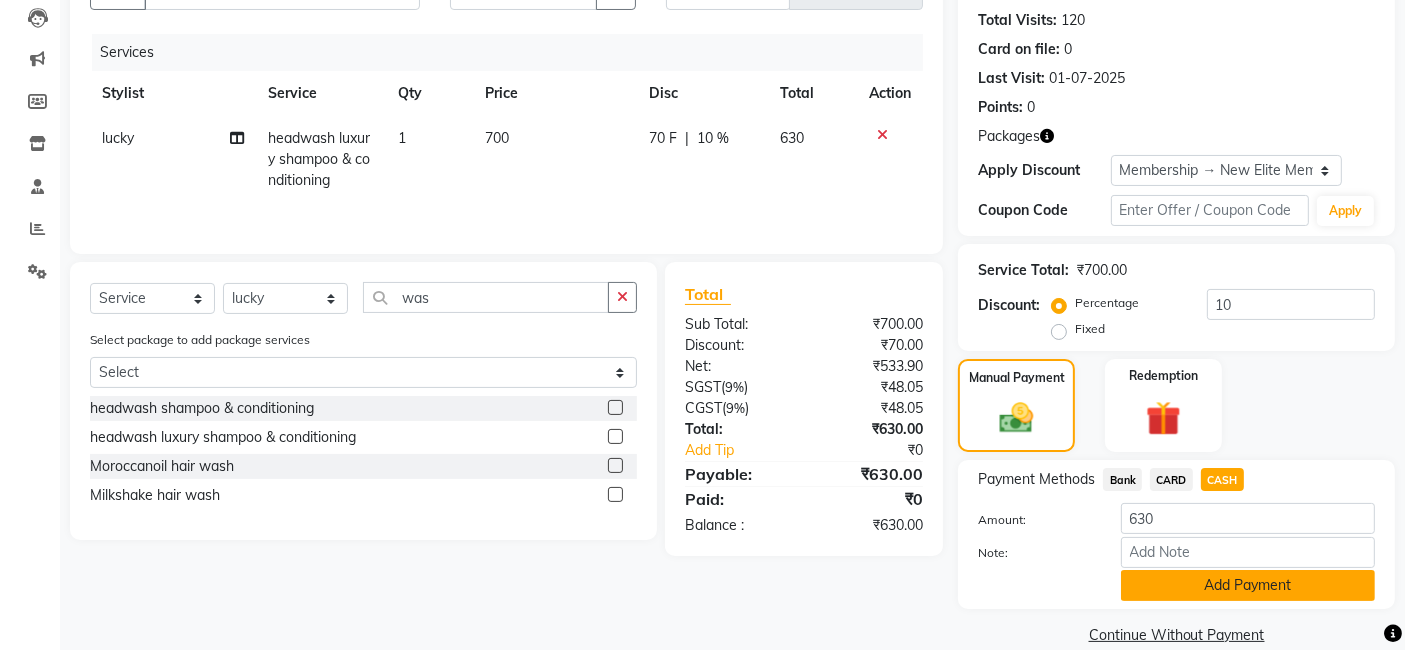 click on "Add Payment" 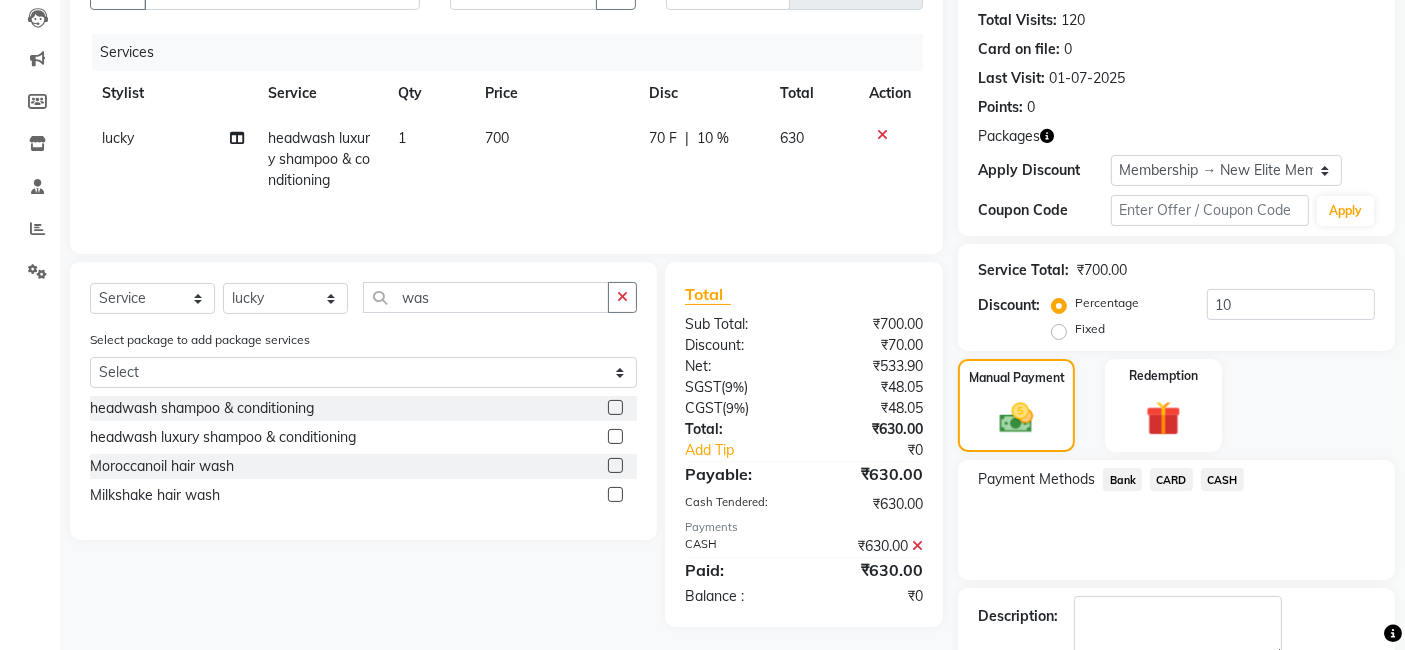 scroll, scrollTop: 326, scrollLeft: 0, axis: vertical 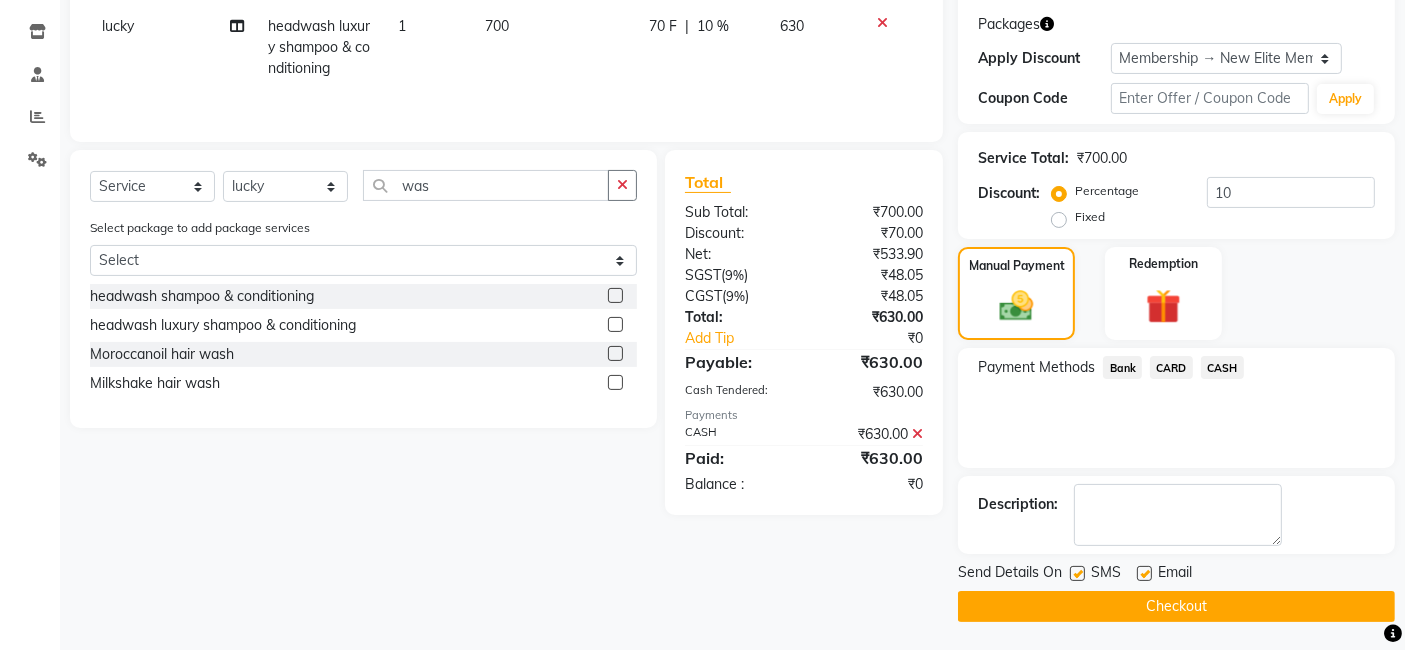 click on "Checkout" 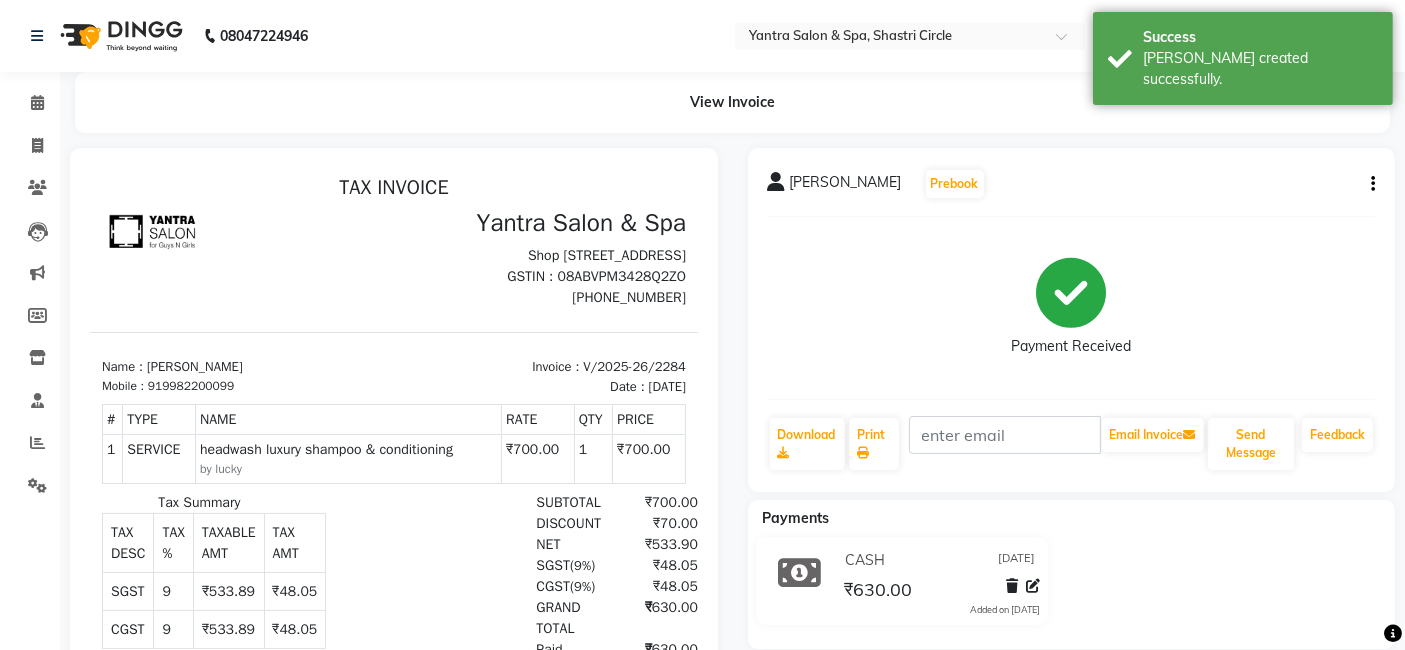 scroll, scrollTop: 0, scrollLeft: 0, axis: both 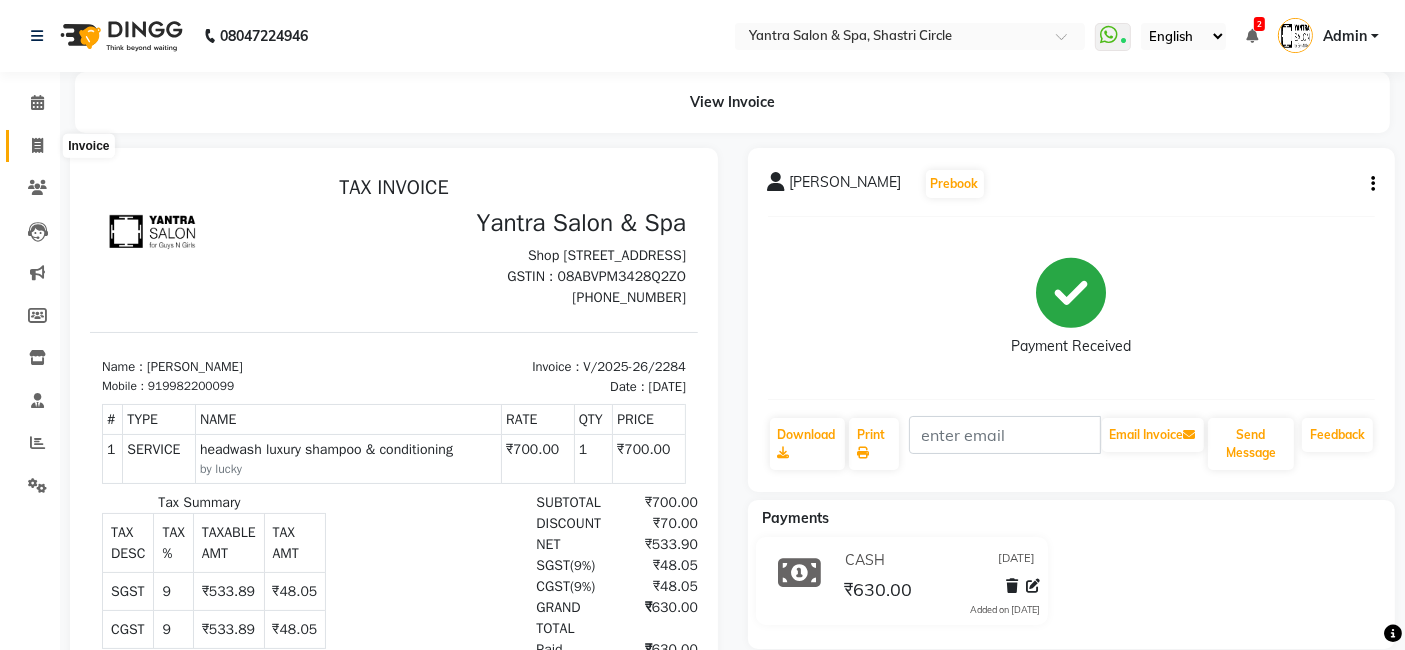 click 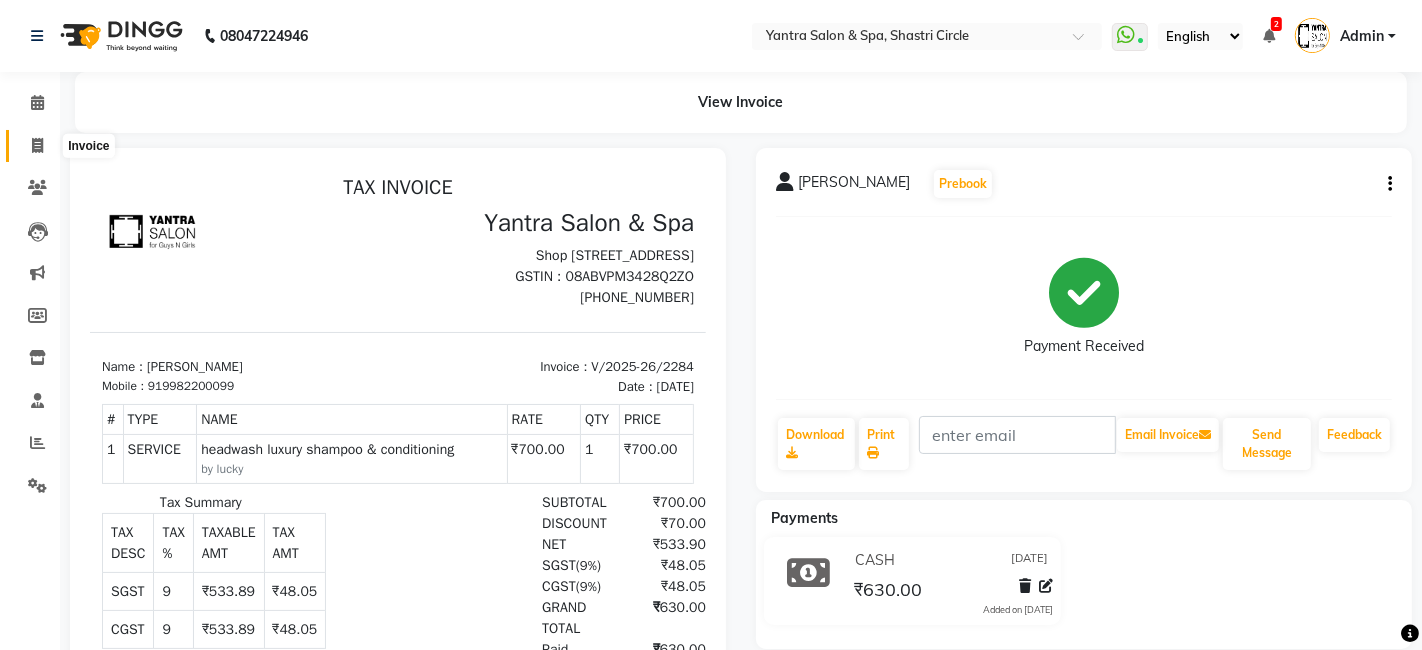 select on "154" 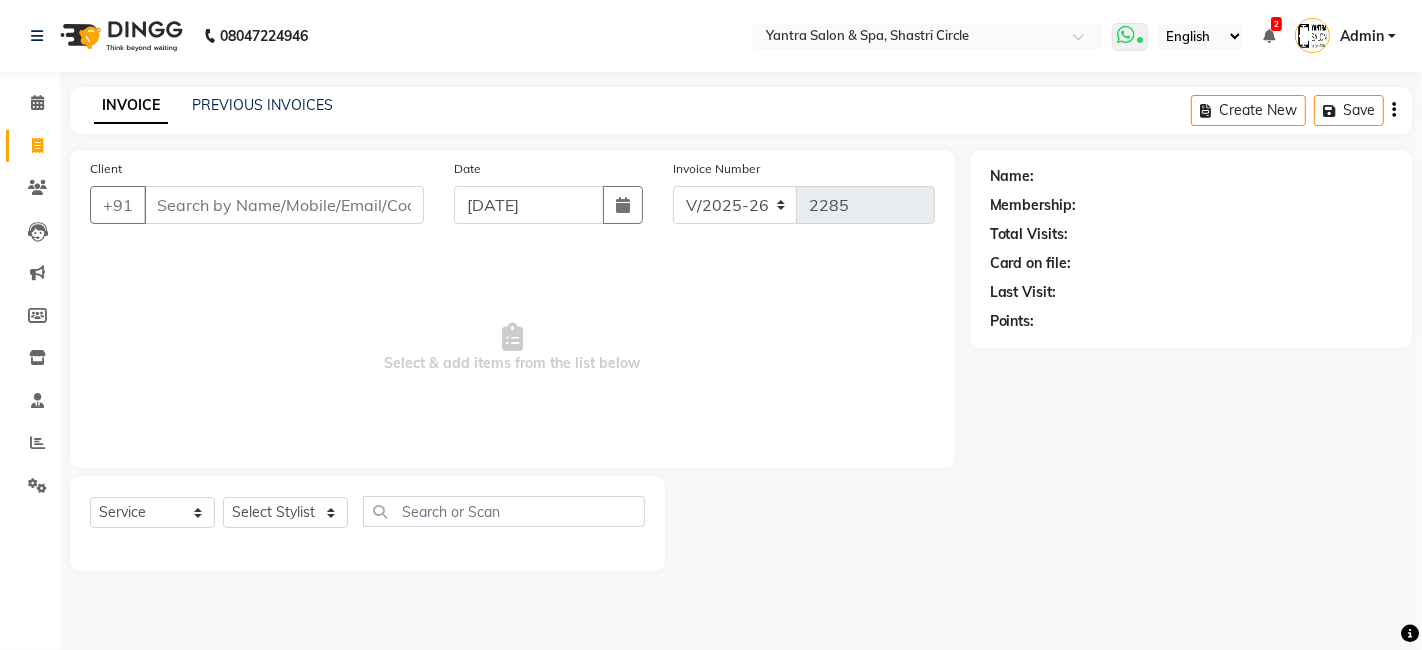 click at bounding box center (1130, 37) 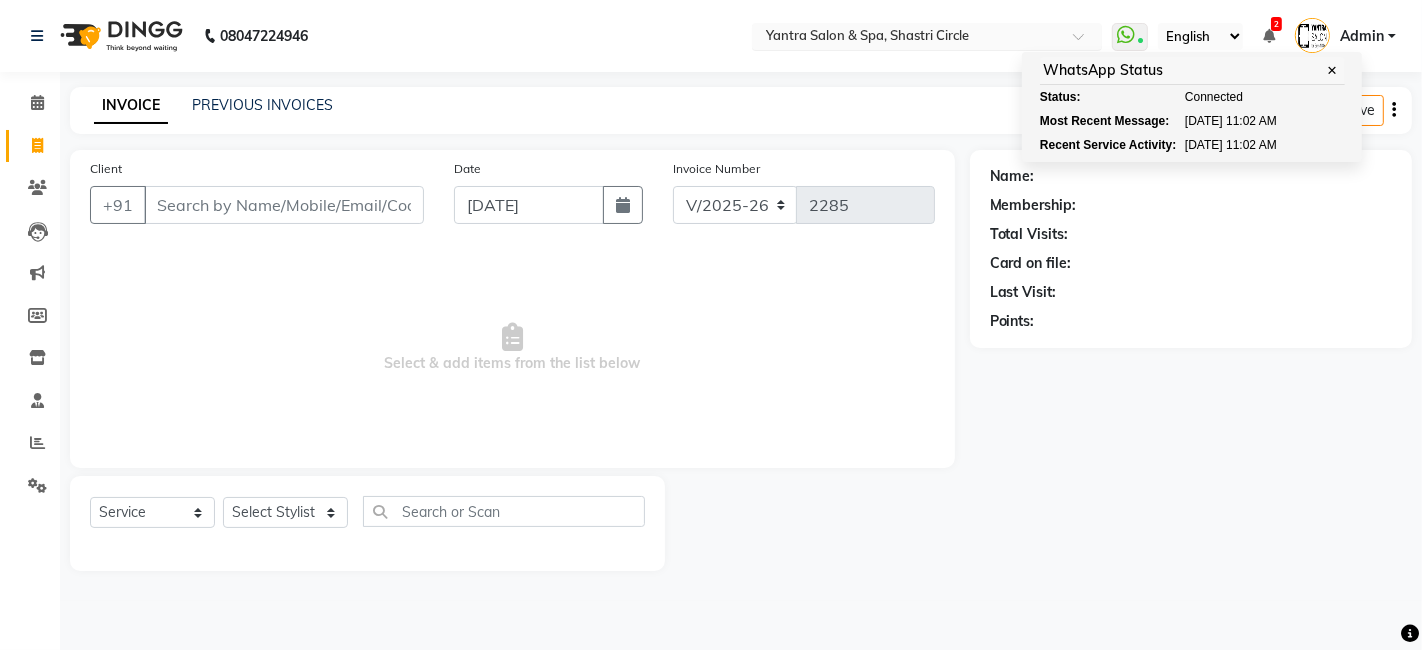click at bounding box center (907, 38) 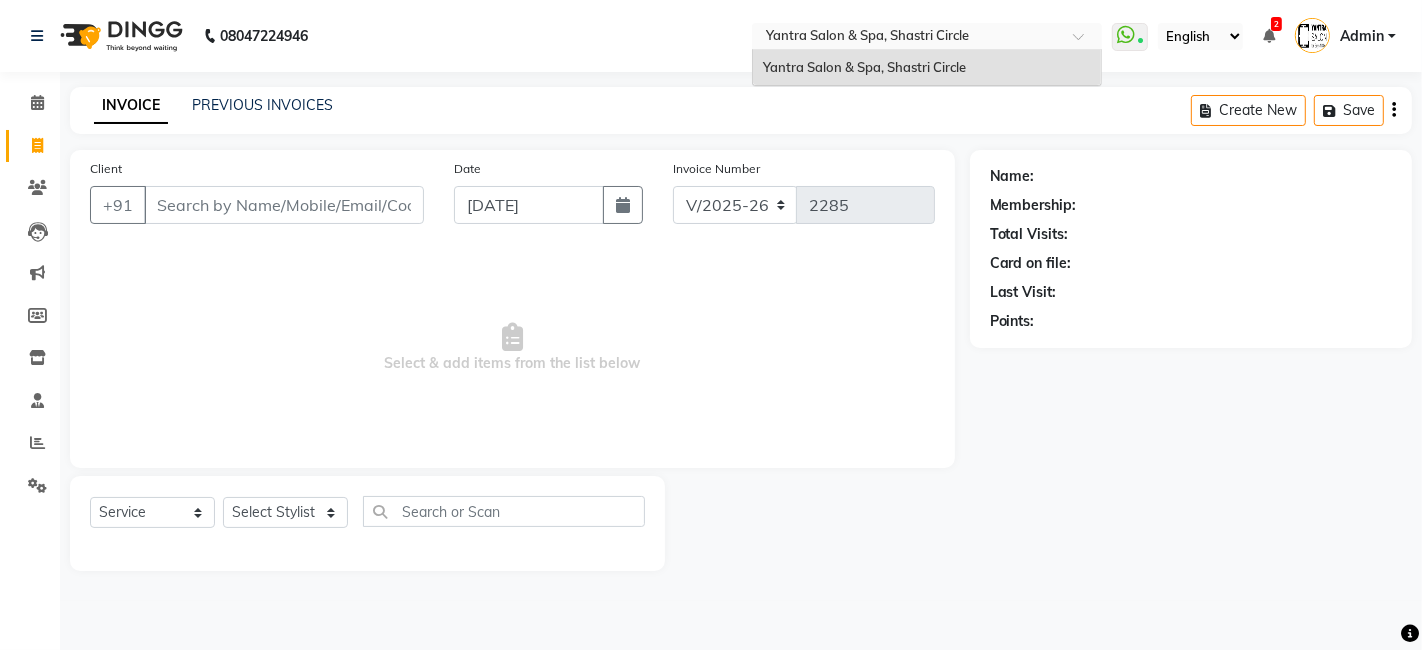 click on "08047224946 Select Location × Yantra Salon & Spa, Shastri Circle Yantra Salon & Spa, Shastri Circle  WhatsApp Status  ✕ Status:  Connected Most Recent Message: [DATE]     11:02 AM Recent Service Activity: [DATE]     11:02 AM English ENGLISH Español العربية मराठी हिंदी ગુજરાતી தமிழ் 中文 2 Notifications nothing to show Admin Manage Profile Change Password Sign out  Version:3.15.3" 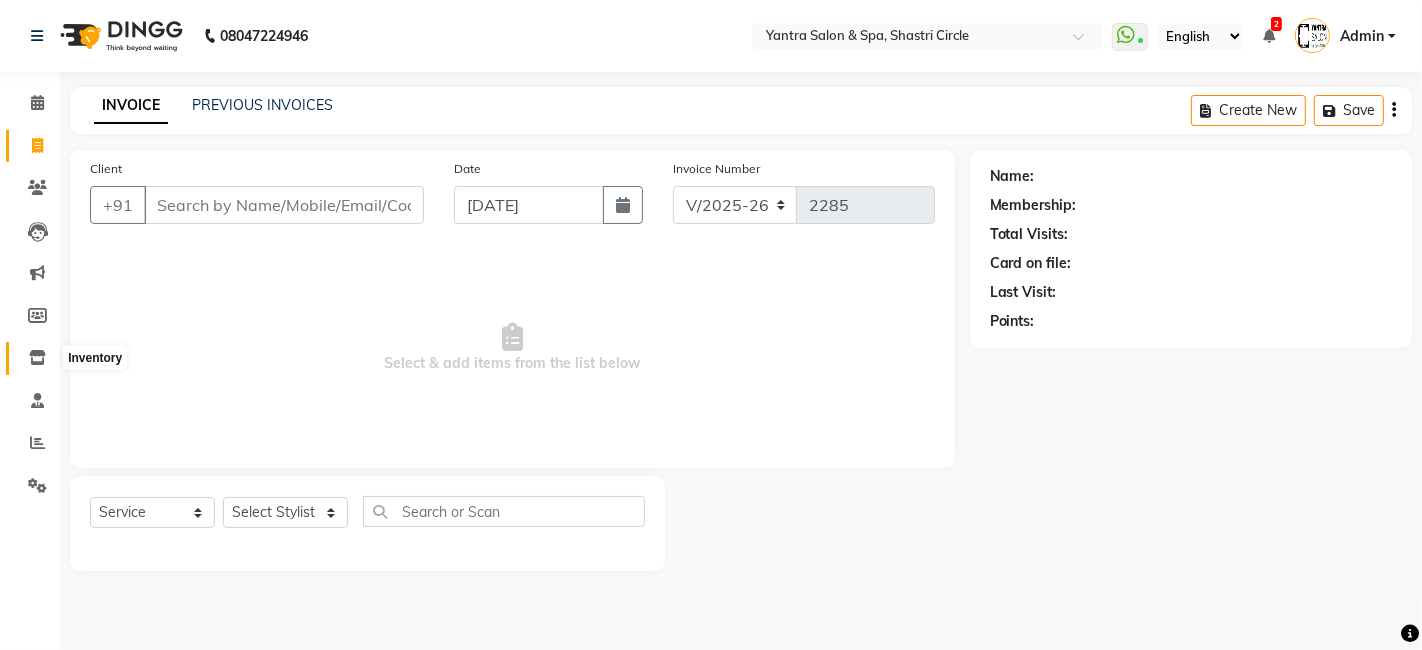 click 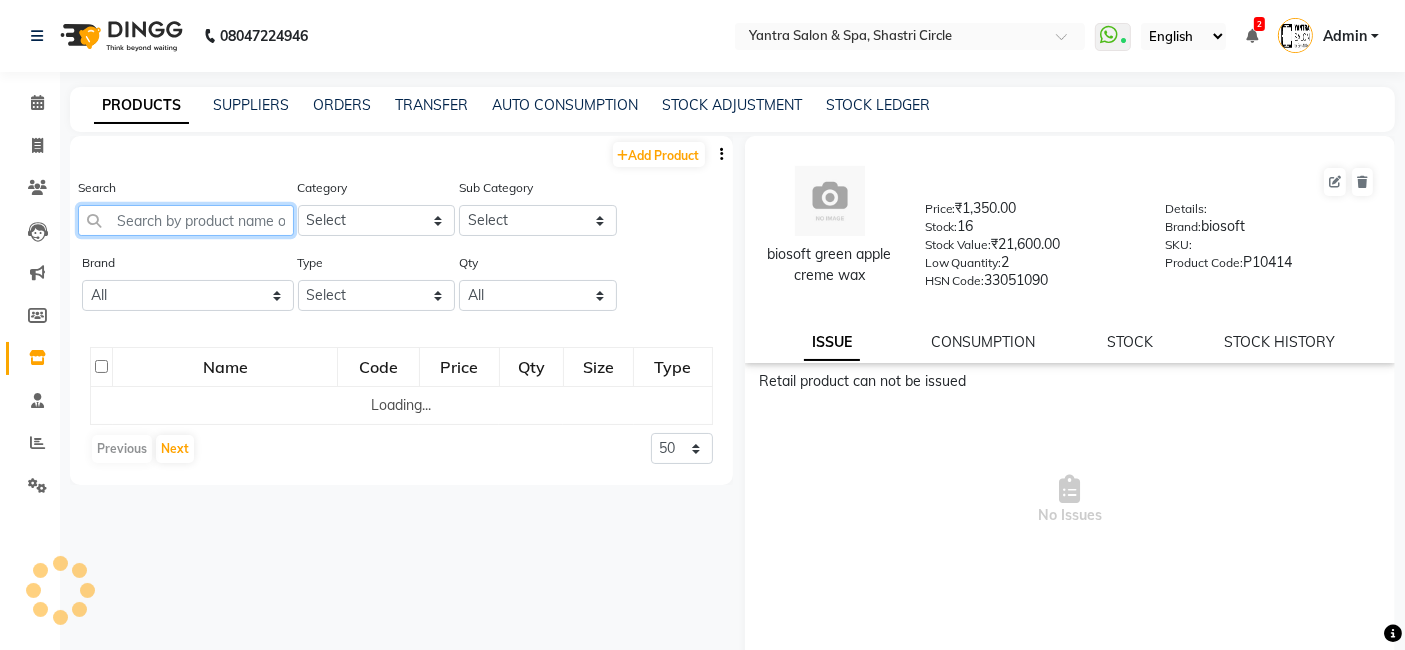 click 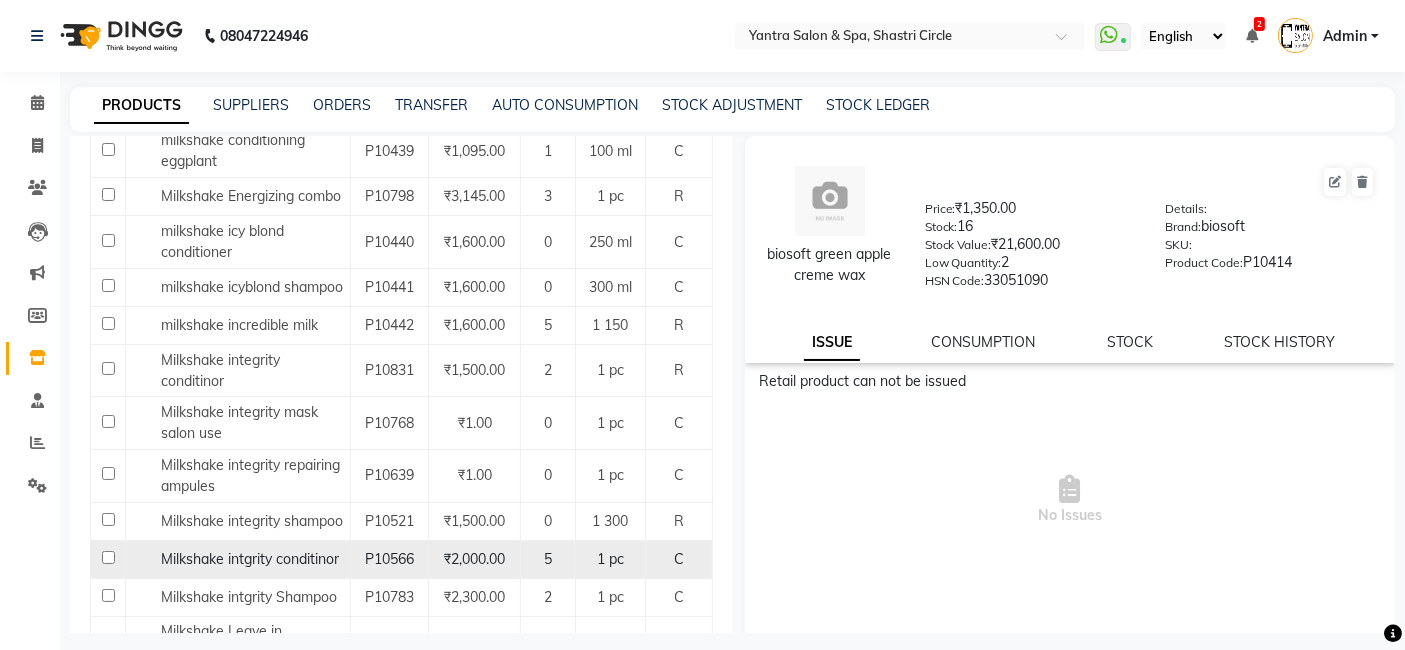 scroll, scrollTop: 666, scrollLeft: 0, axis: vertical 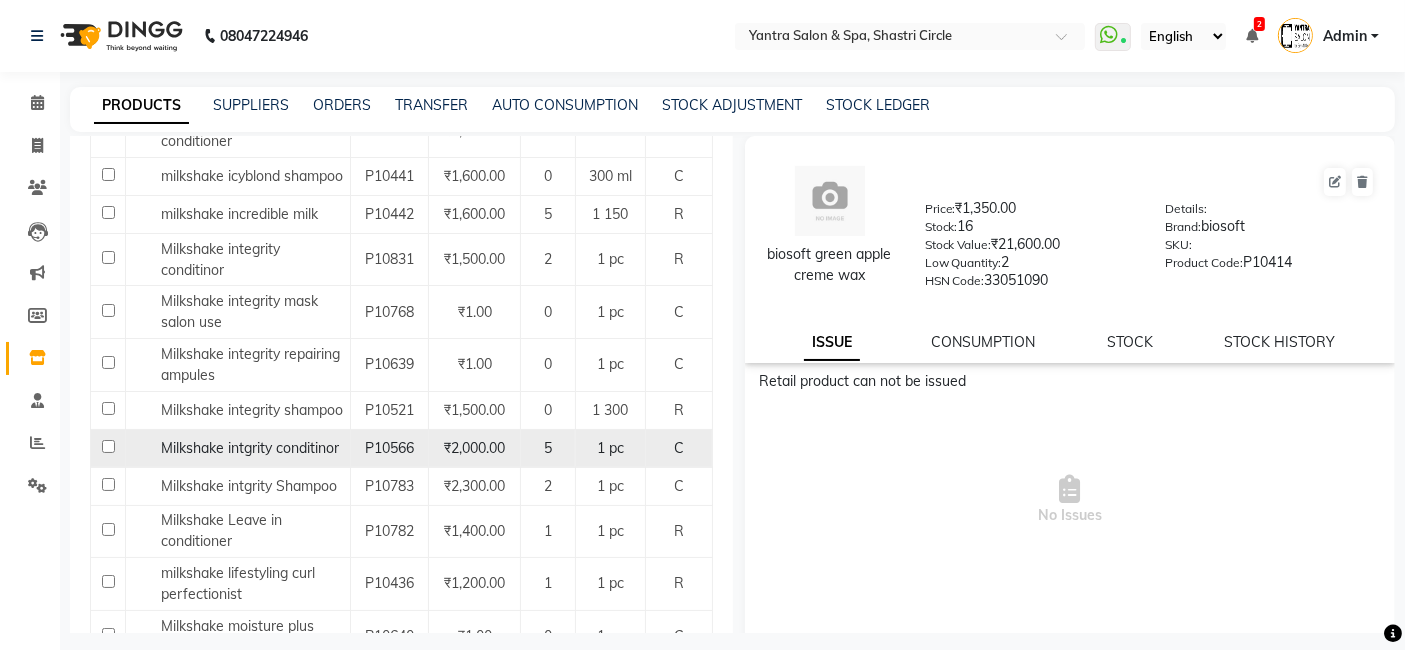 type on "milkshake" 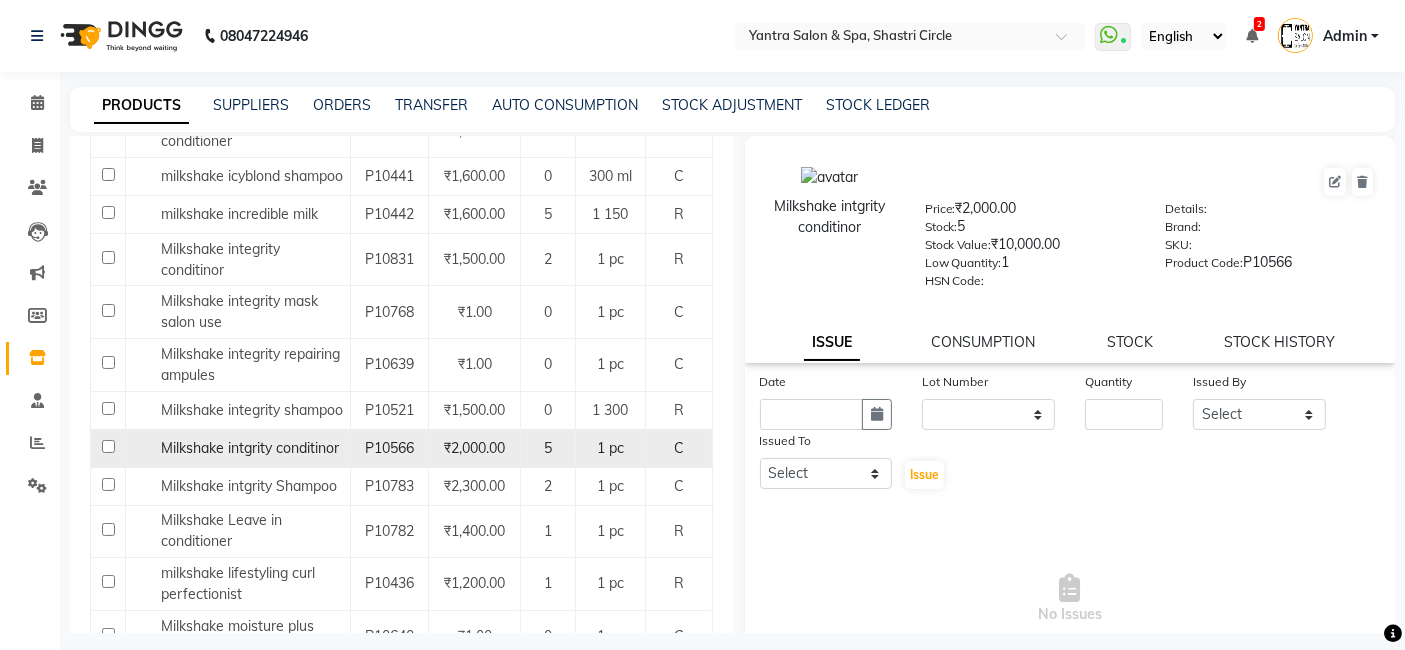 click on "Milkshake intgrity conditinor" 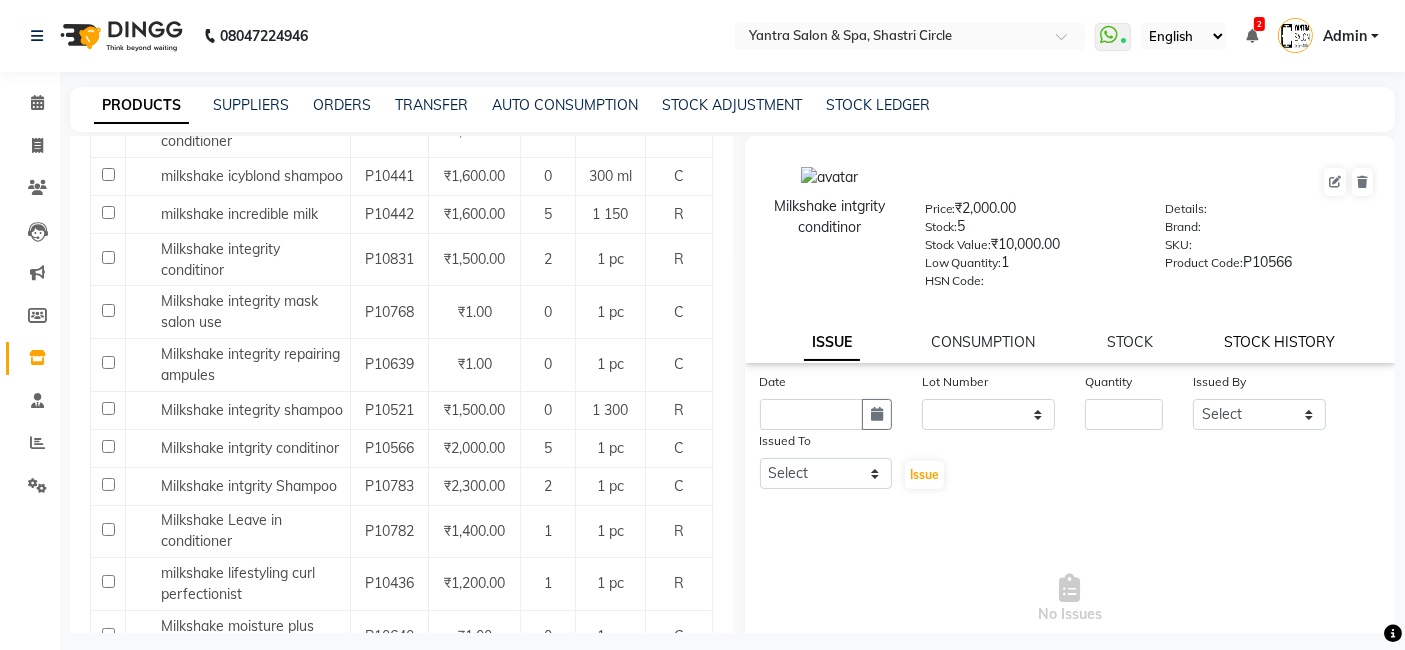 click on "STOCK HISTORY" 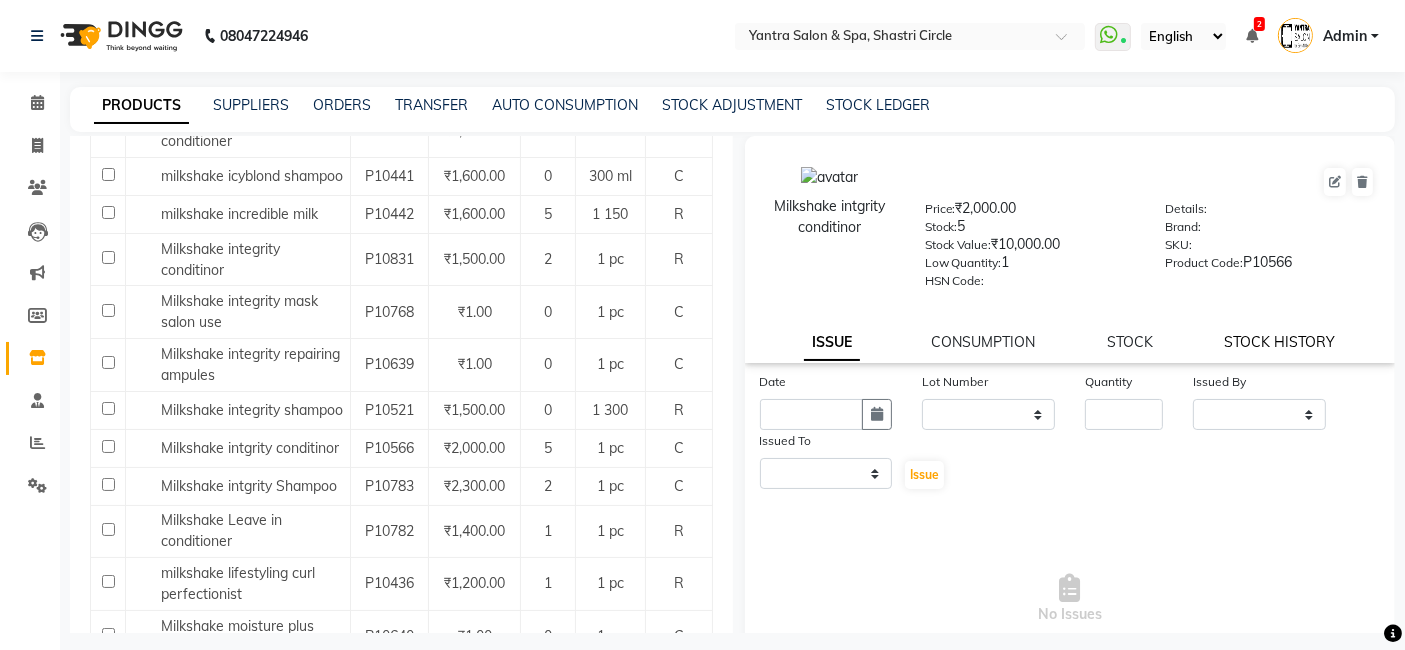select on "all" 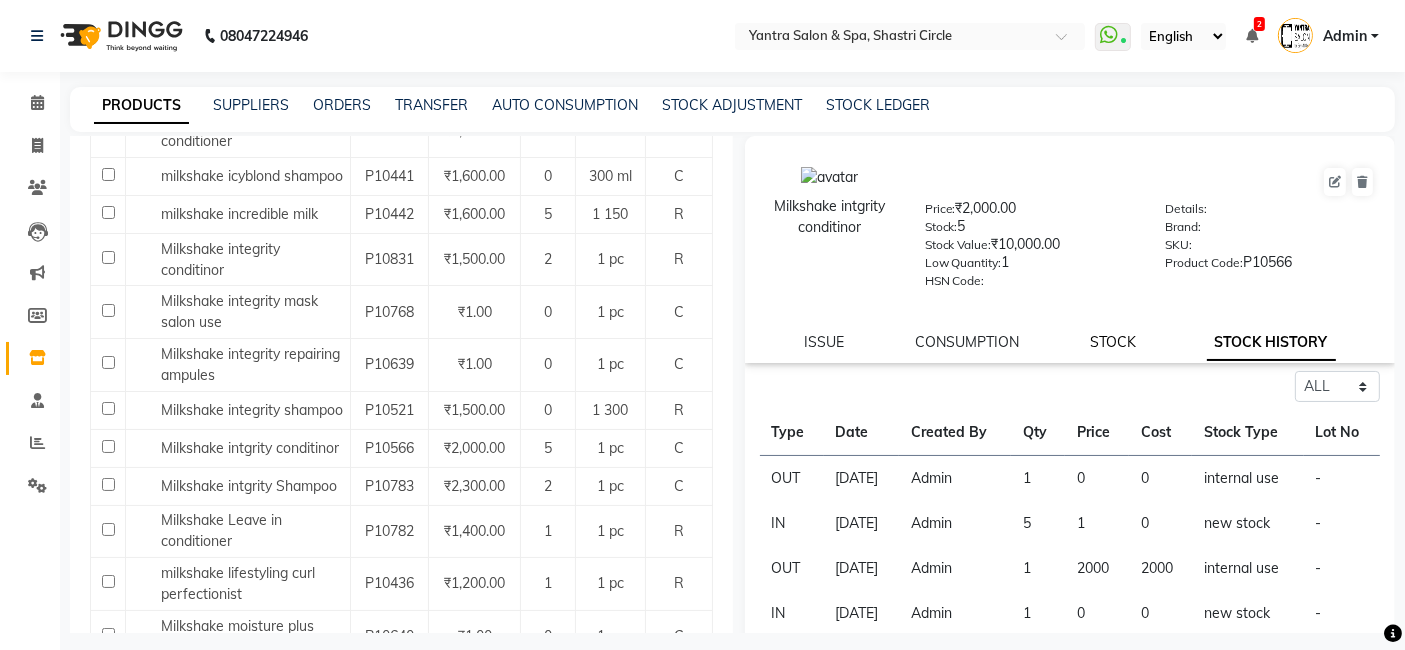 click on "STOCK" 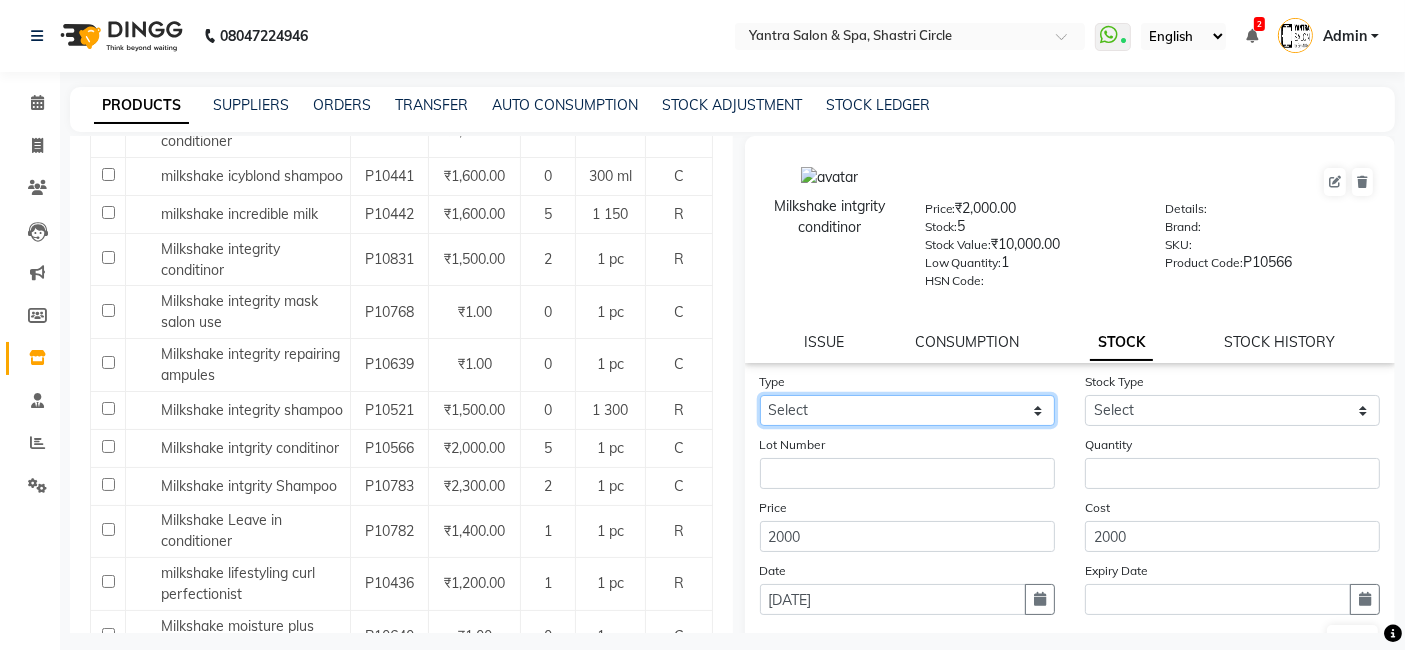 click on "Select In Out" 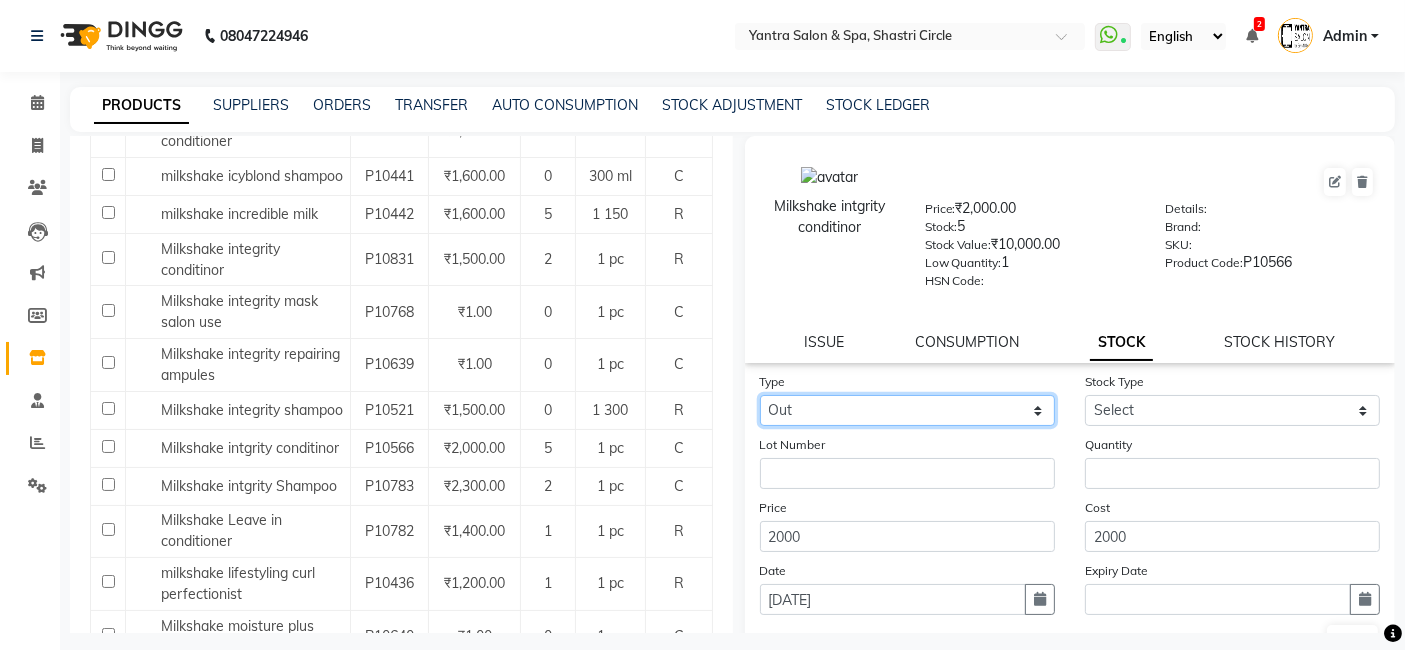 click on "Select In Out" 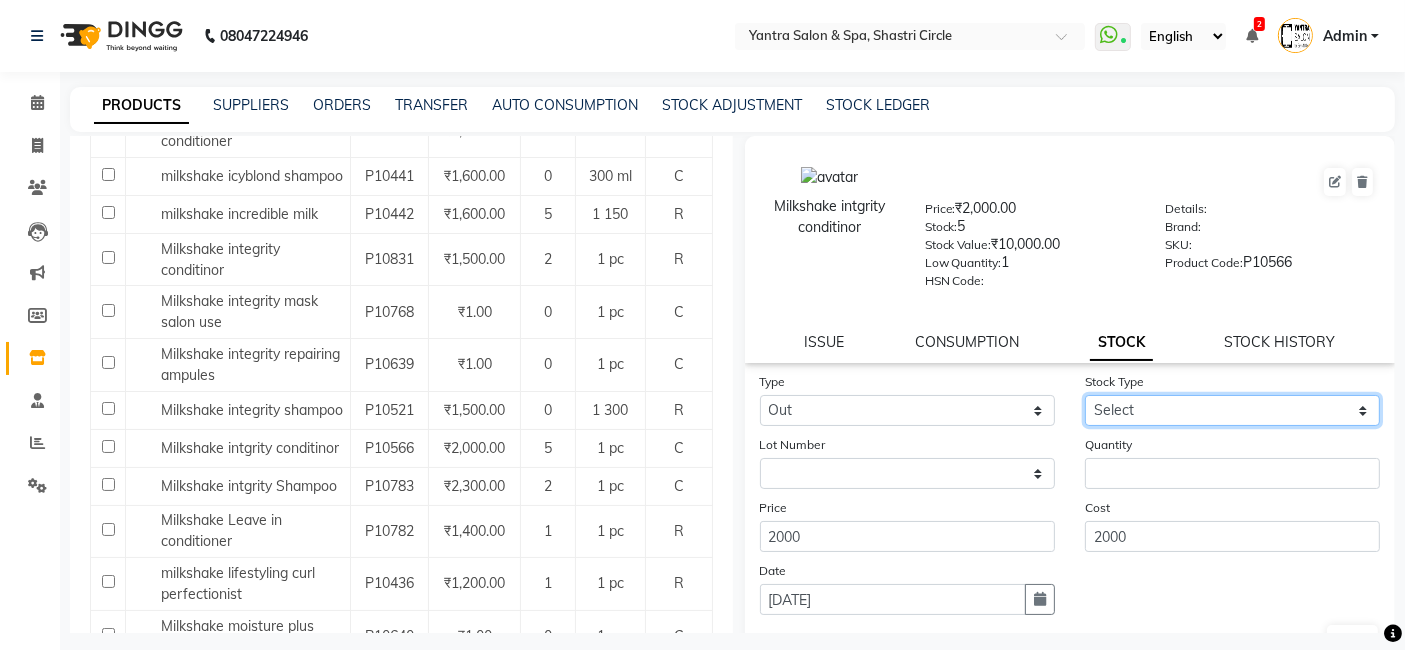 click on "Select Internal Use Damaged Expired Adjustment Return Other" 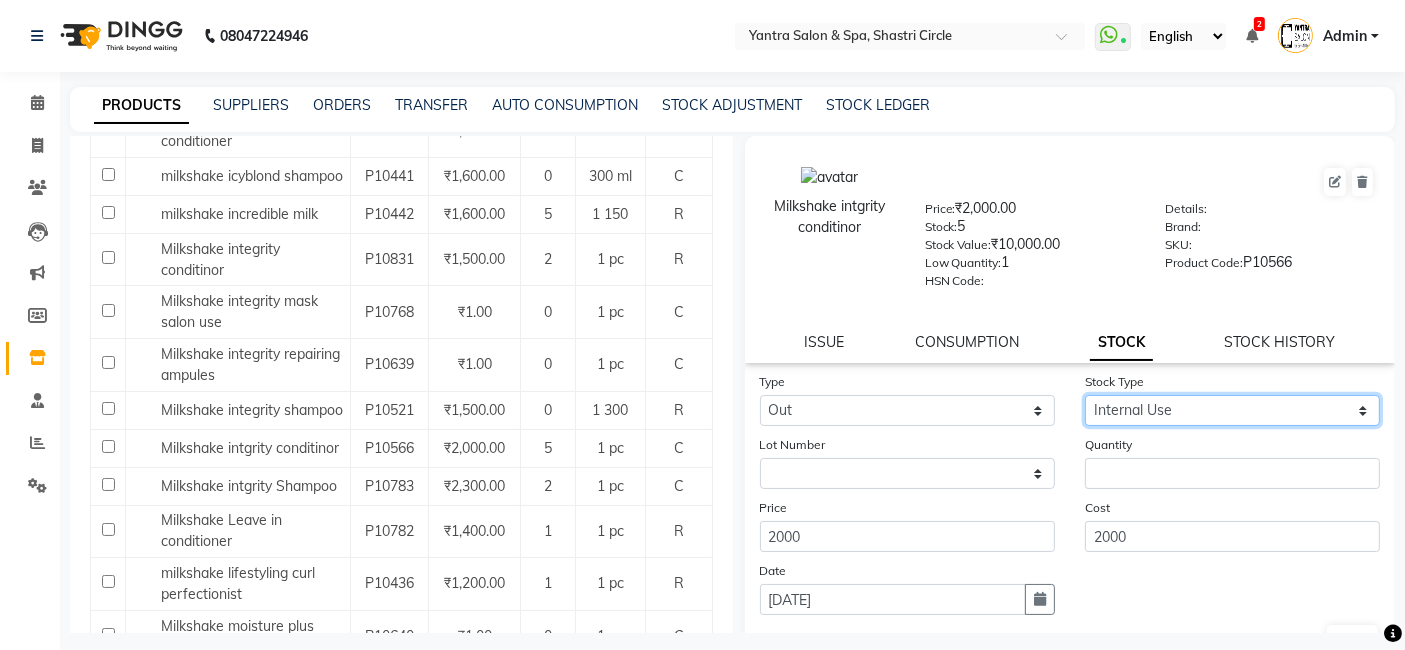 click on "Select Internal Use Damaged Expired Adjustment Return Other" 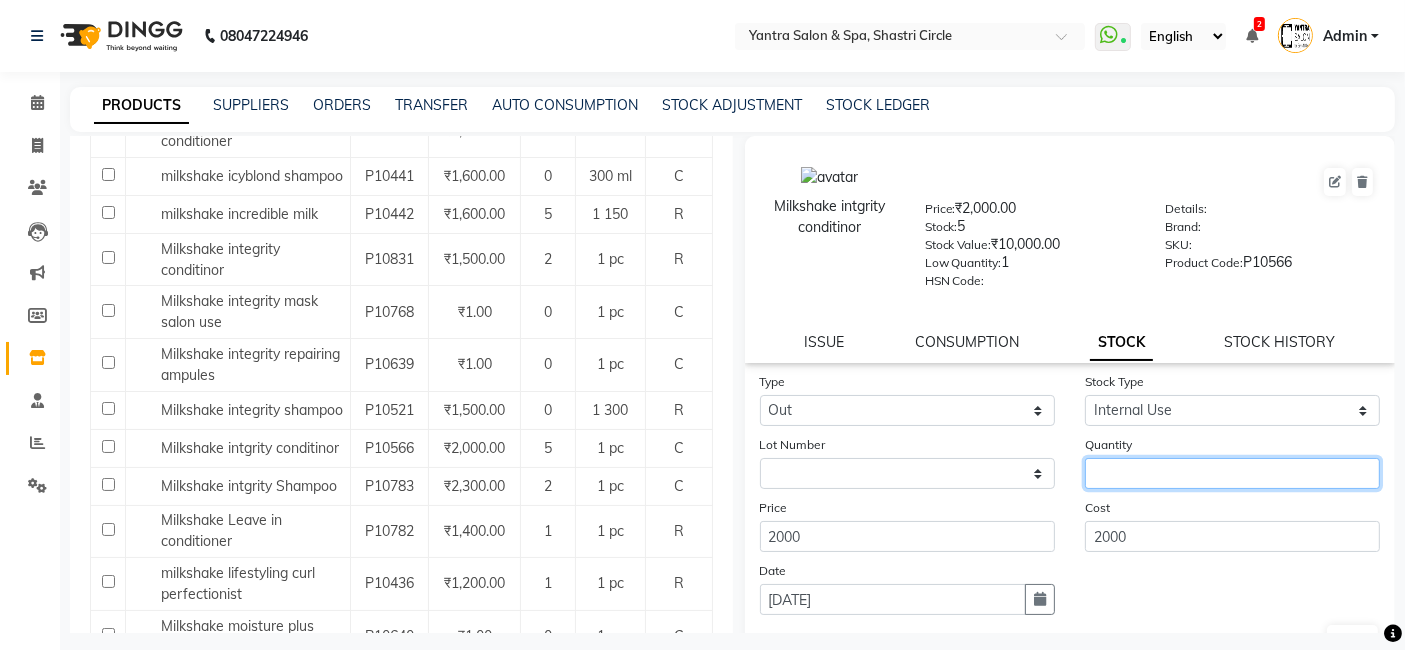 click 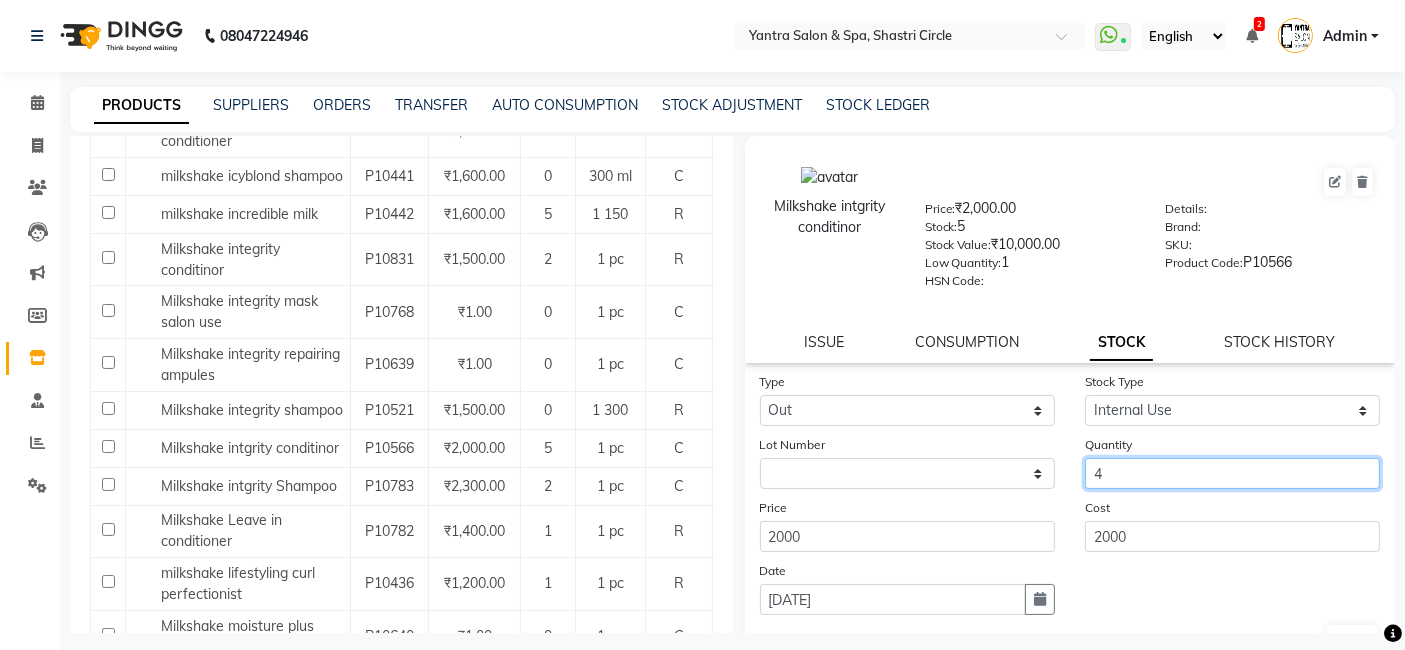 type on "4" 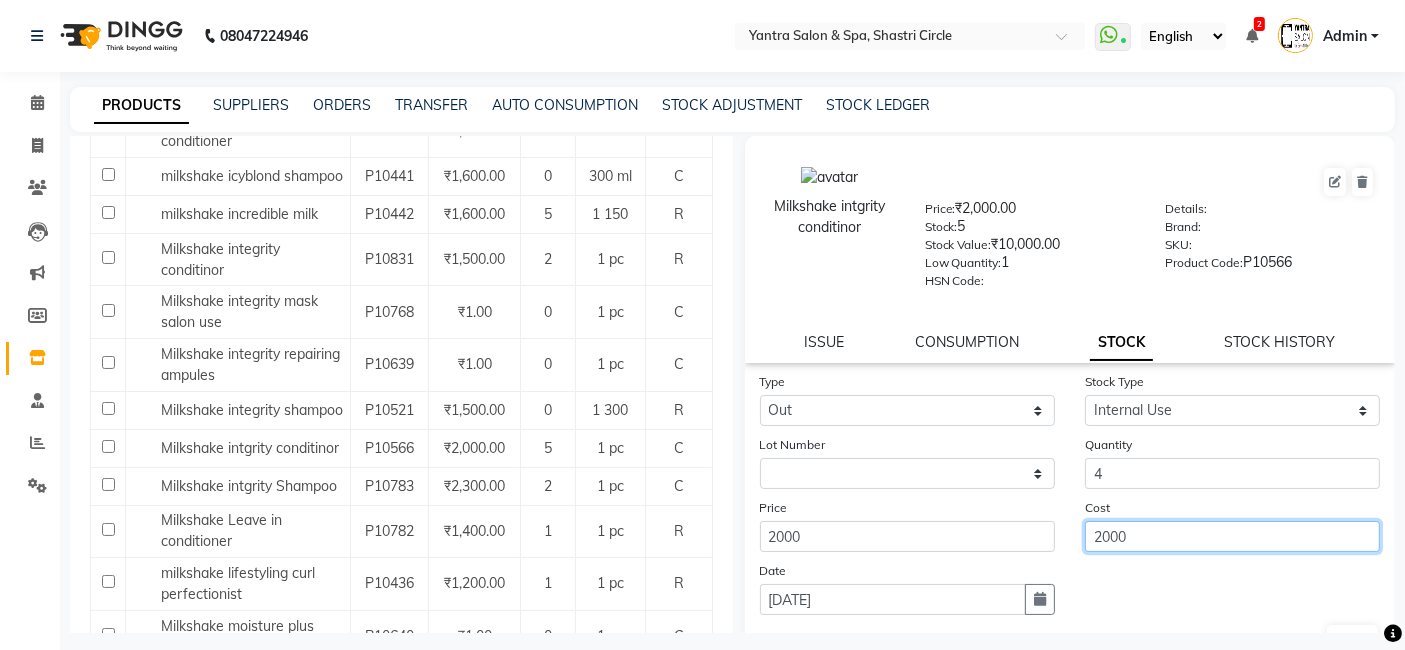 click on "2000" 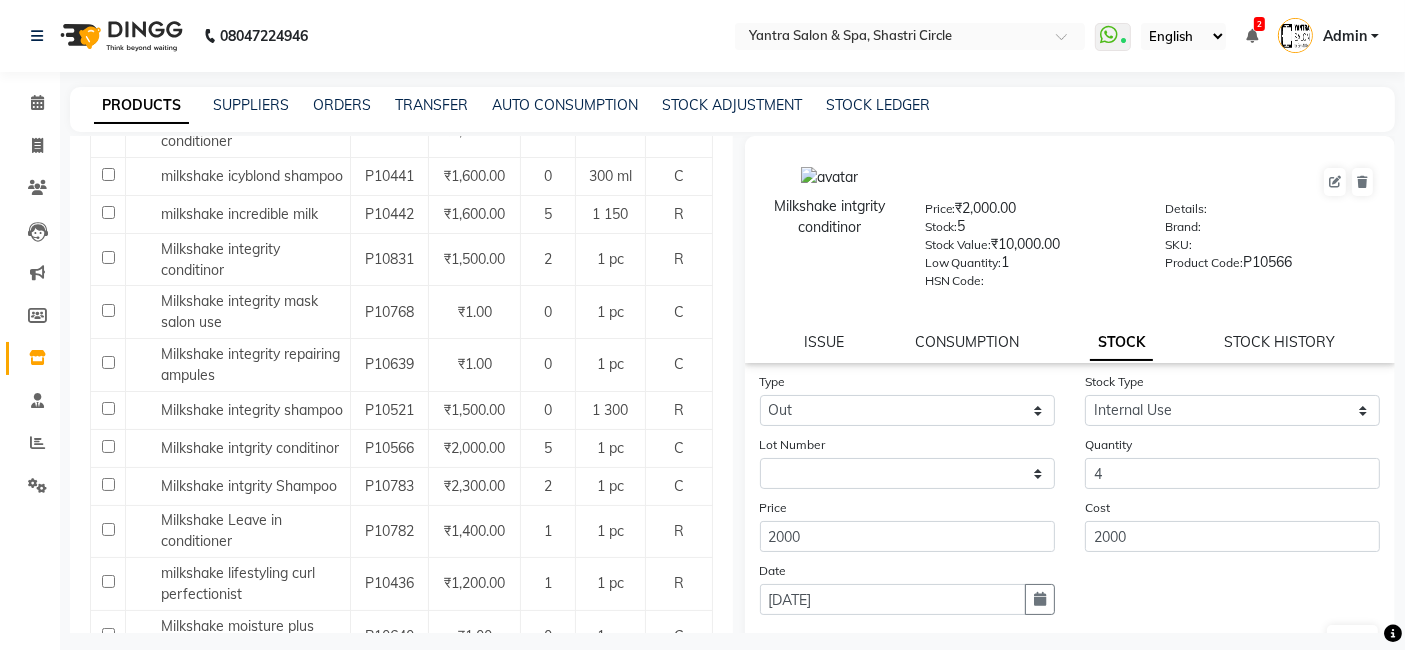 click on "Date [DATE]" 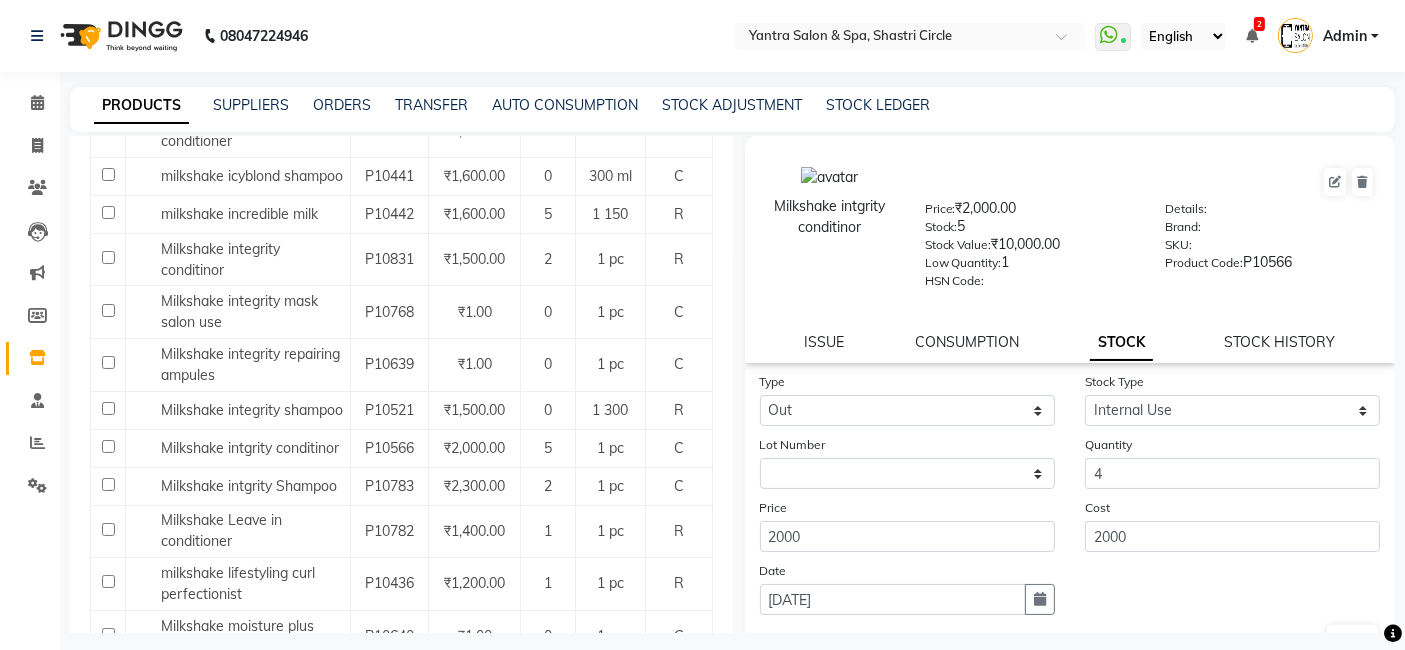 scroll, scrollTop: 138, scrollLeft: 0, axis: vertical 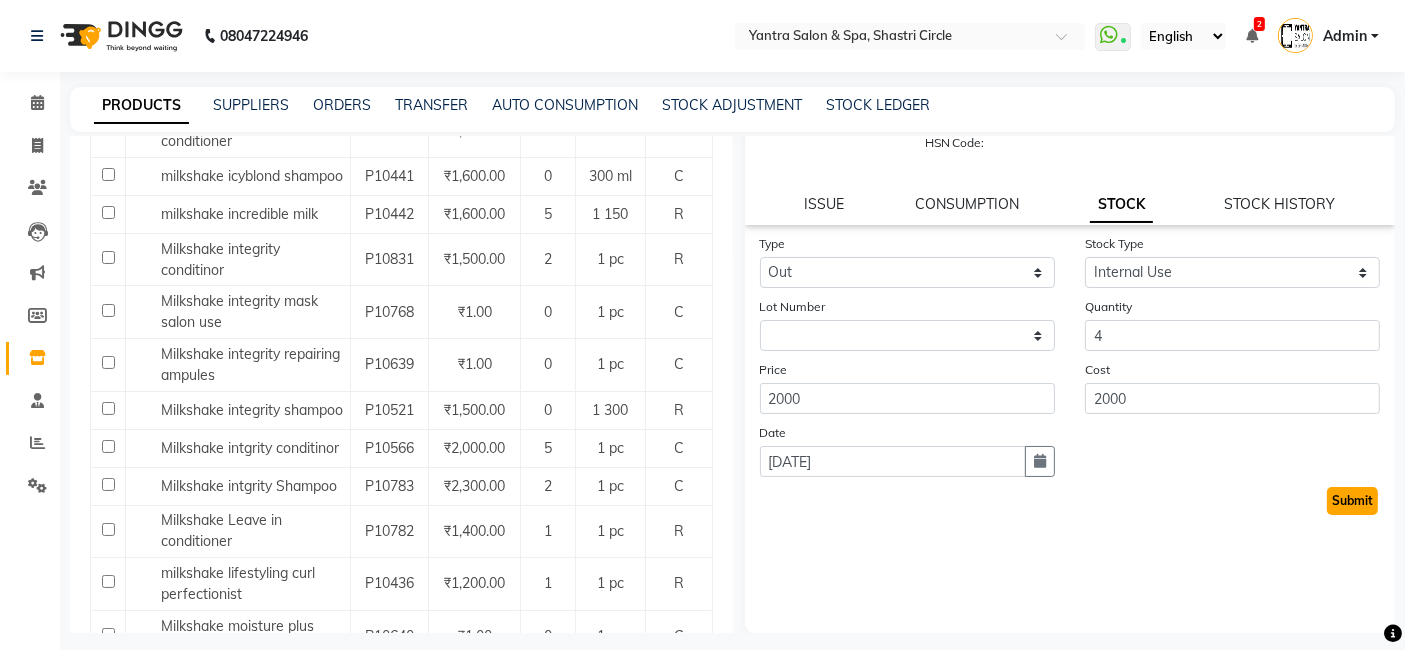 click on "Submit" 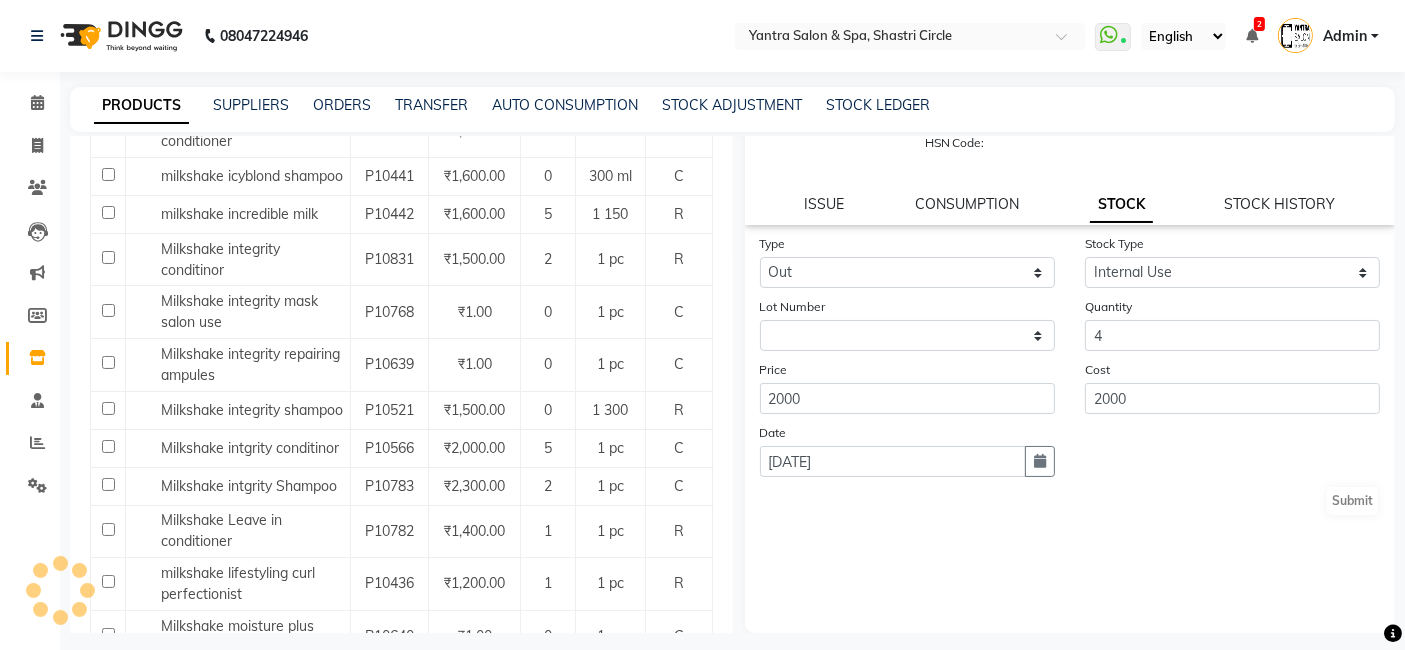 scroll, scrollTop: 0, scrollLeft: 0, axis: both 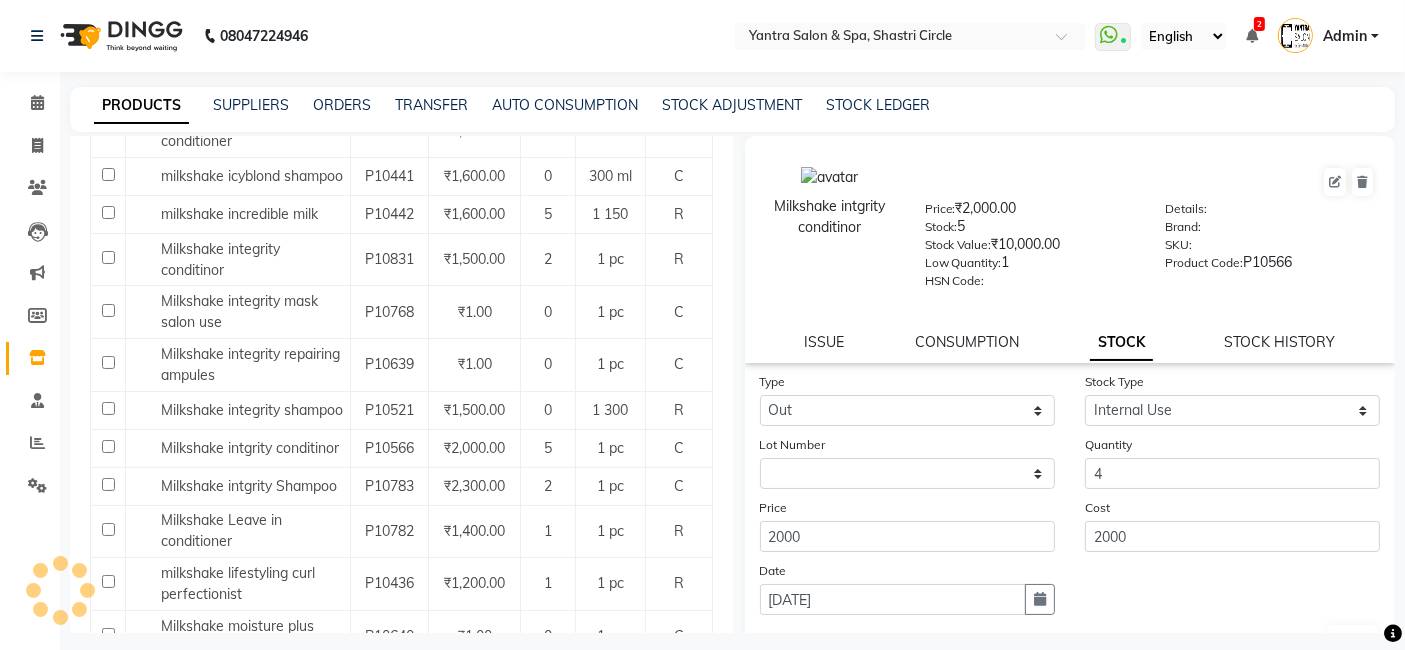 select 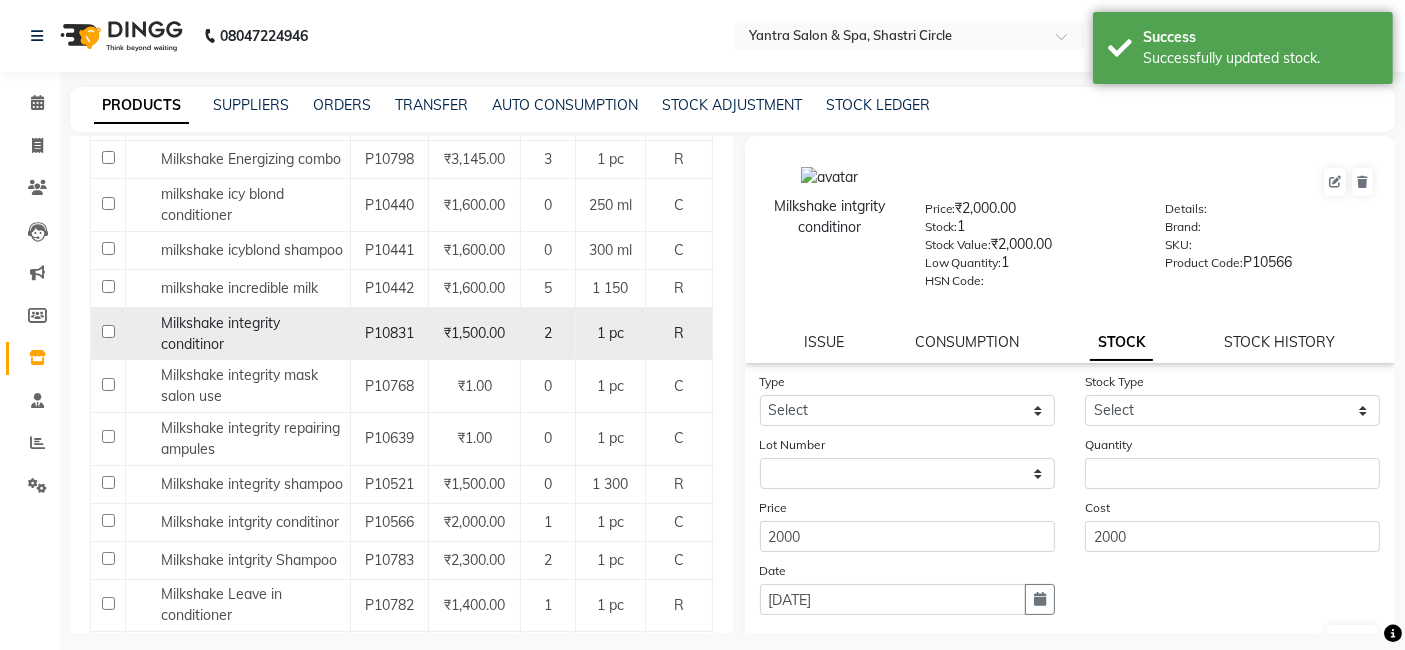 scroll, scrollTop: 666, scrollLeft: 0, axis: vertical 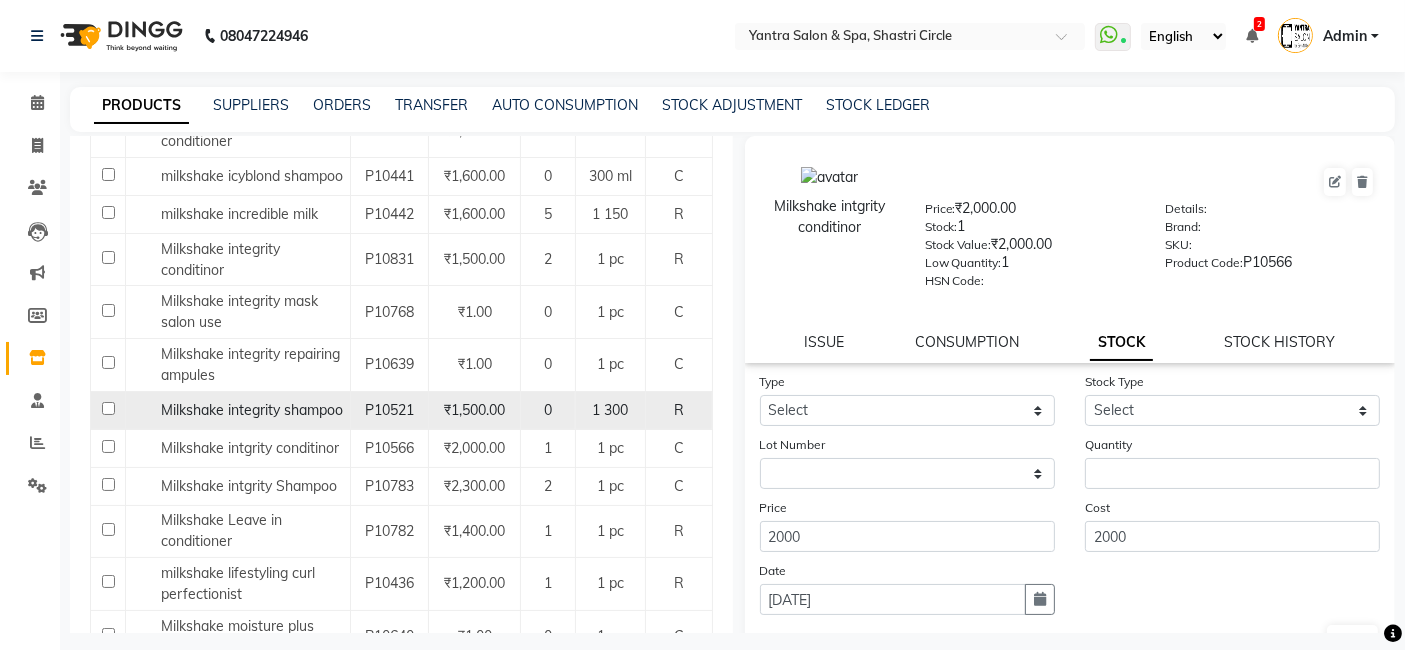 click on "Milkshake integrity shampoo" 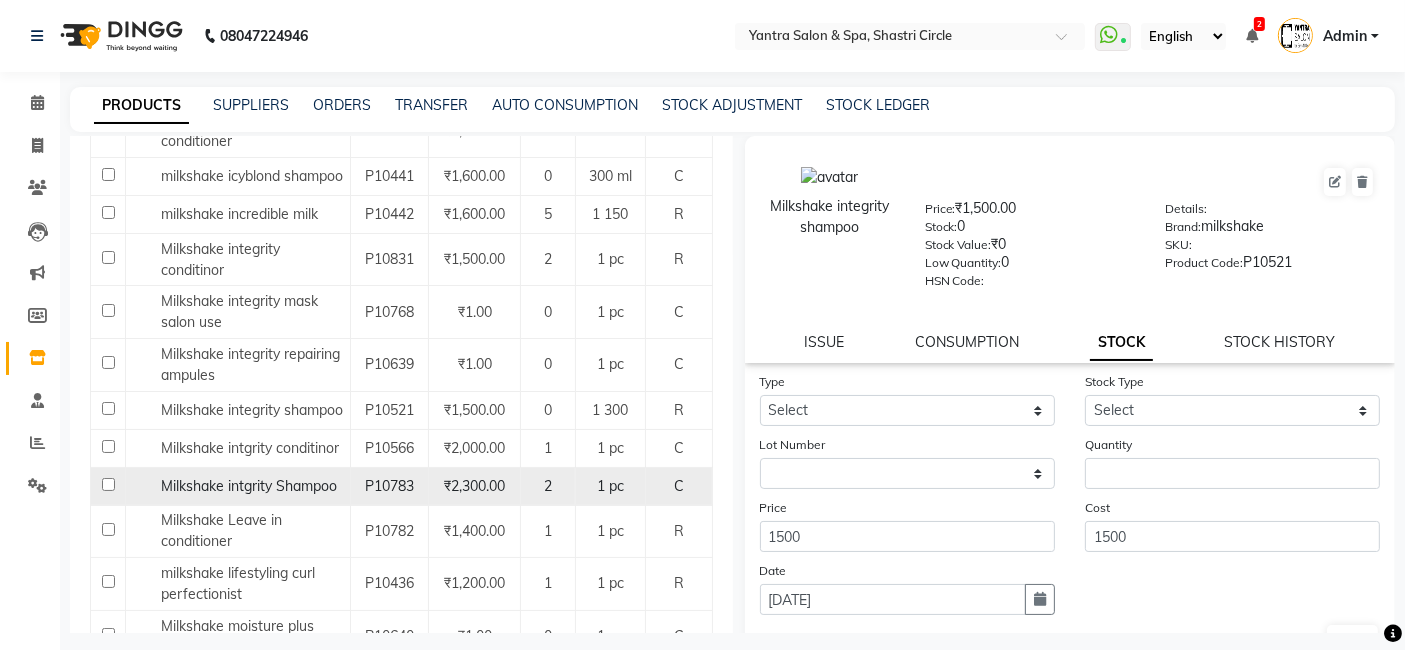 click on "Milkshake intgrity Shampoo" 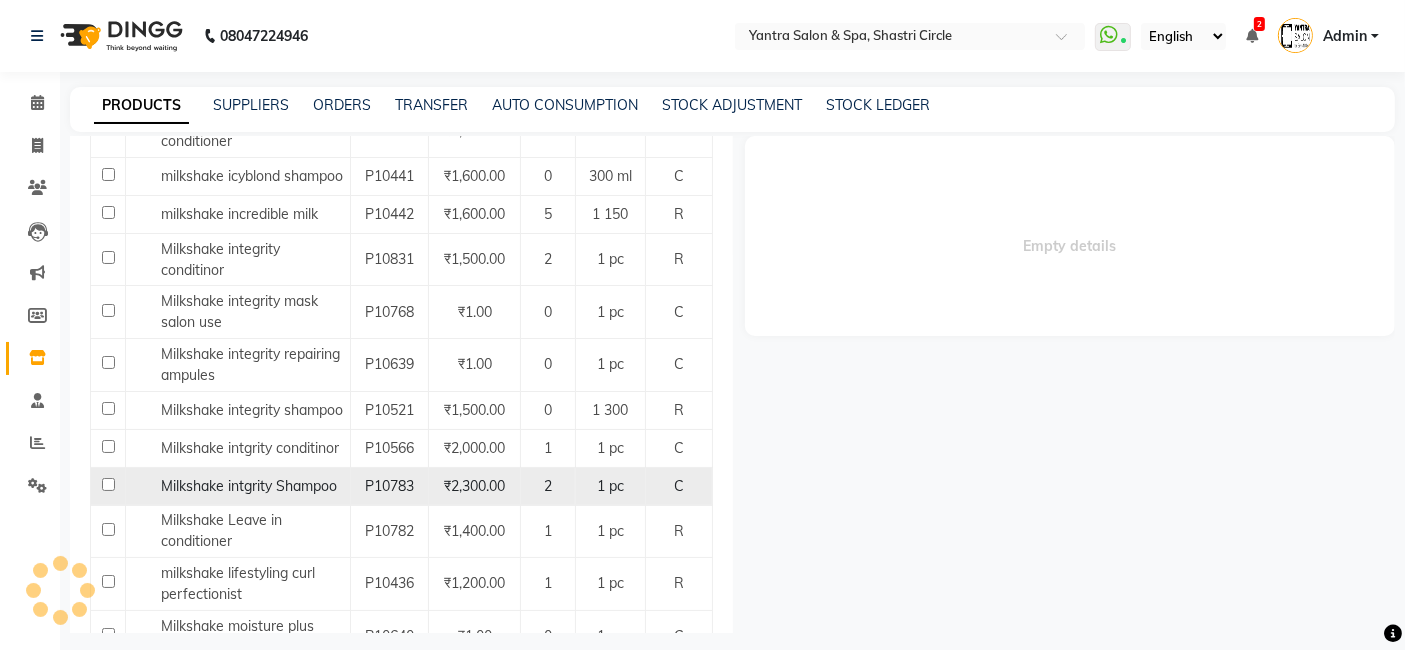 select 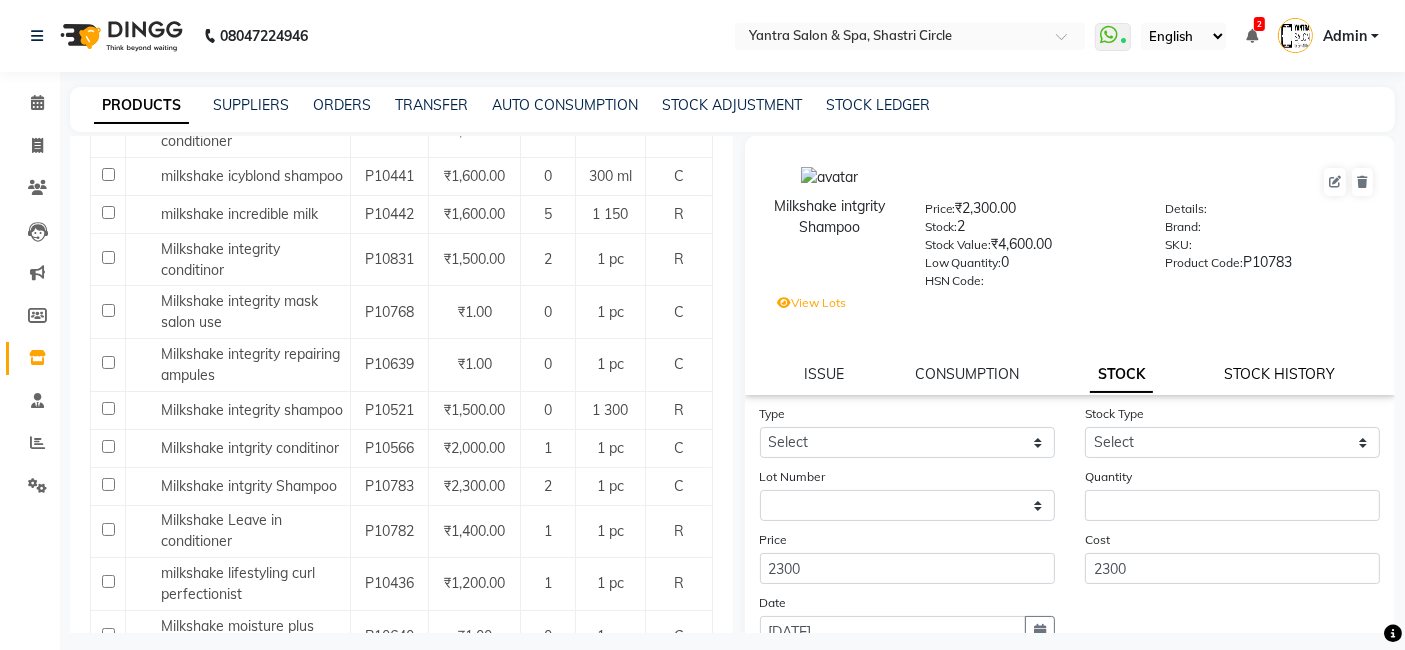 click on "STOCK HISTORY" 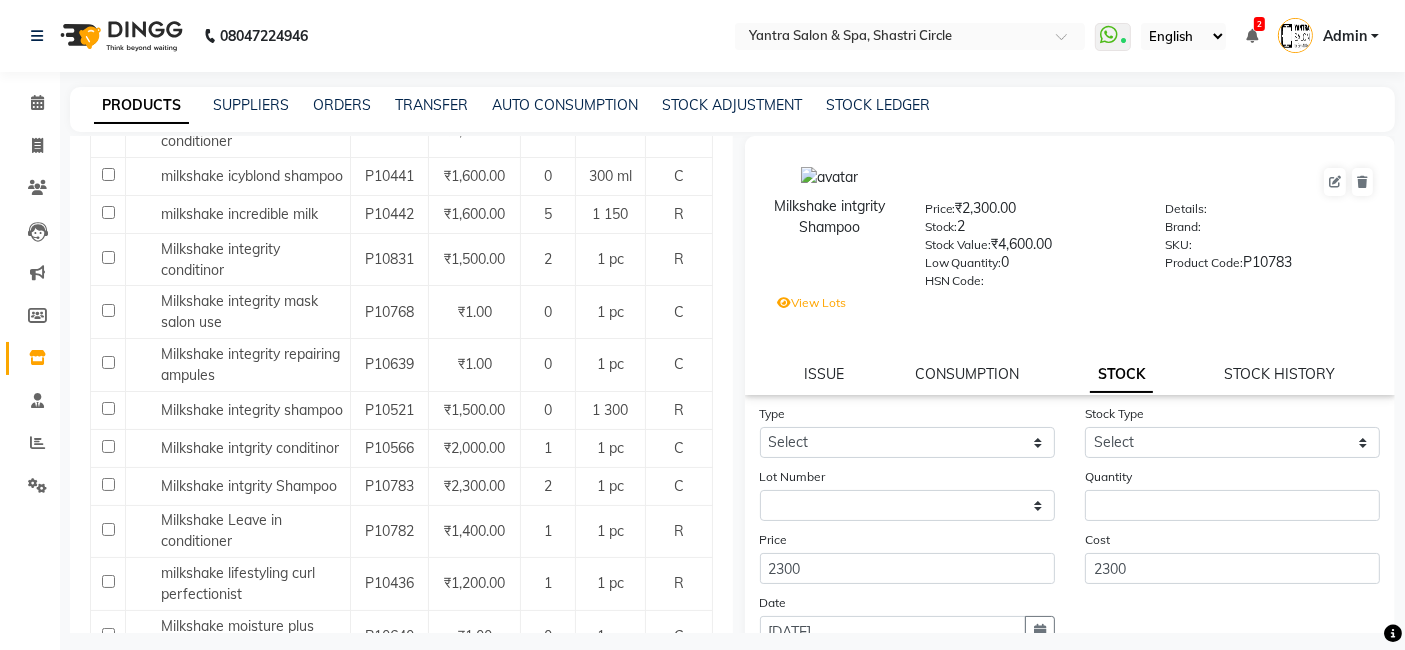 select on "all" 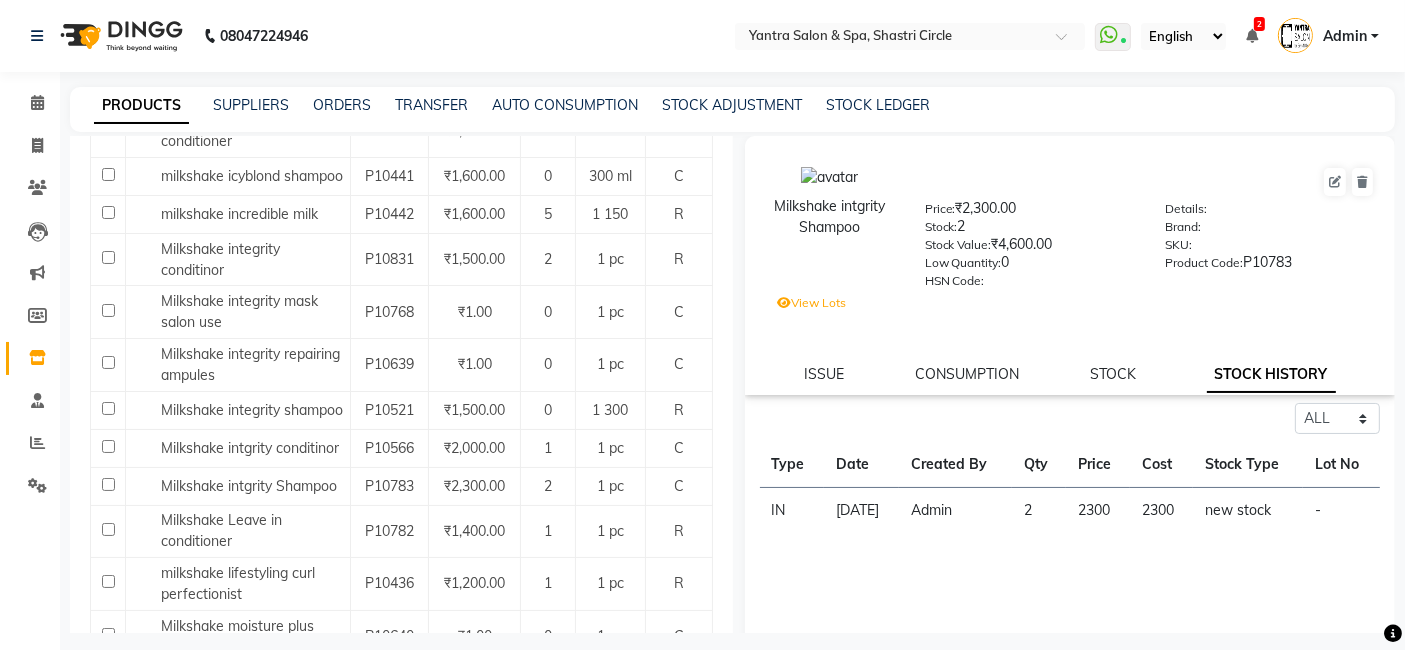 click on "ISSUE CONSUMPTION STOCK STOCK HISTORY" 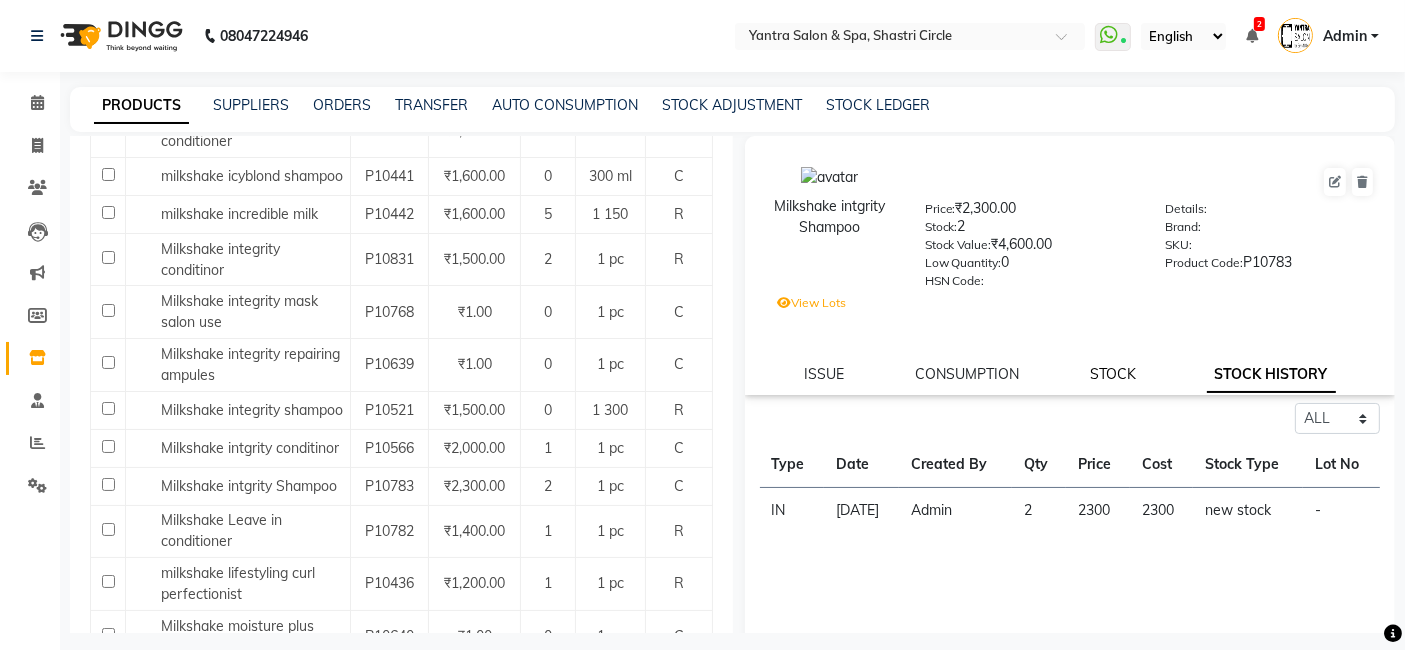 click on "STOCK" 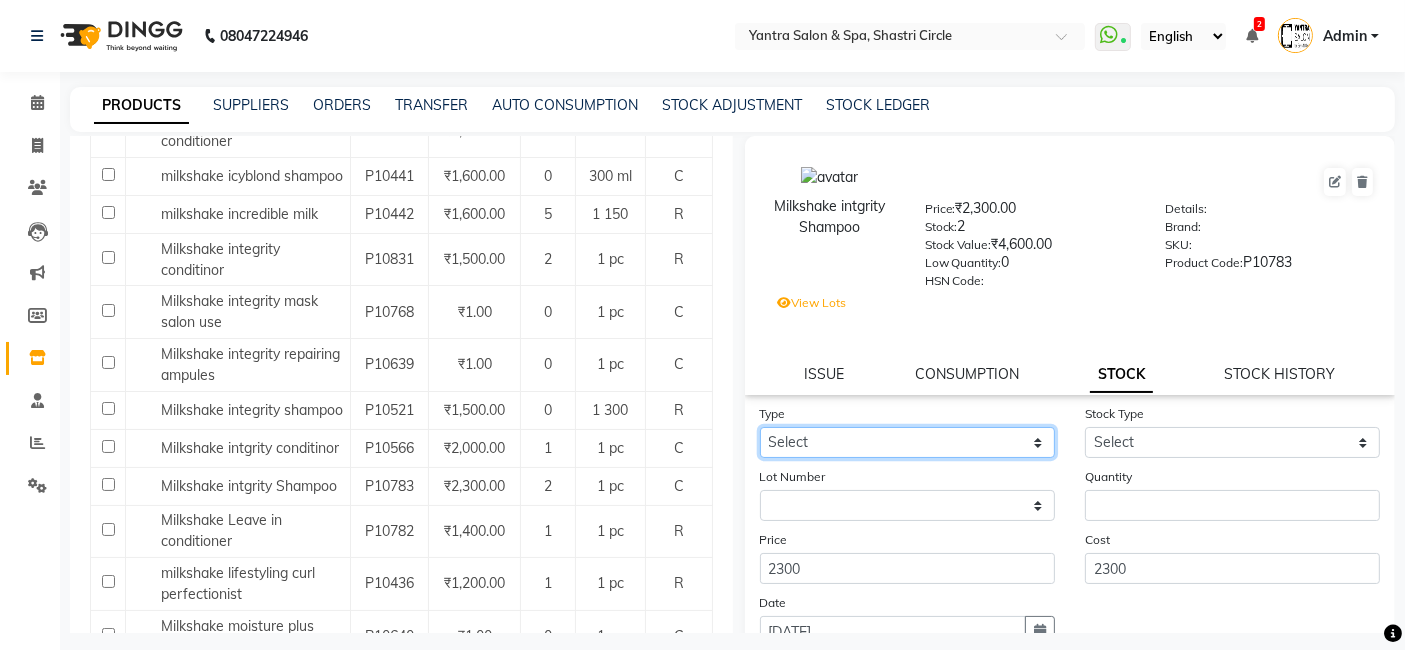 click on "Select In Out" 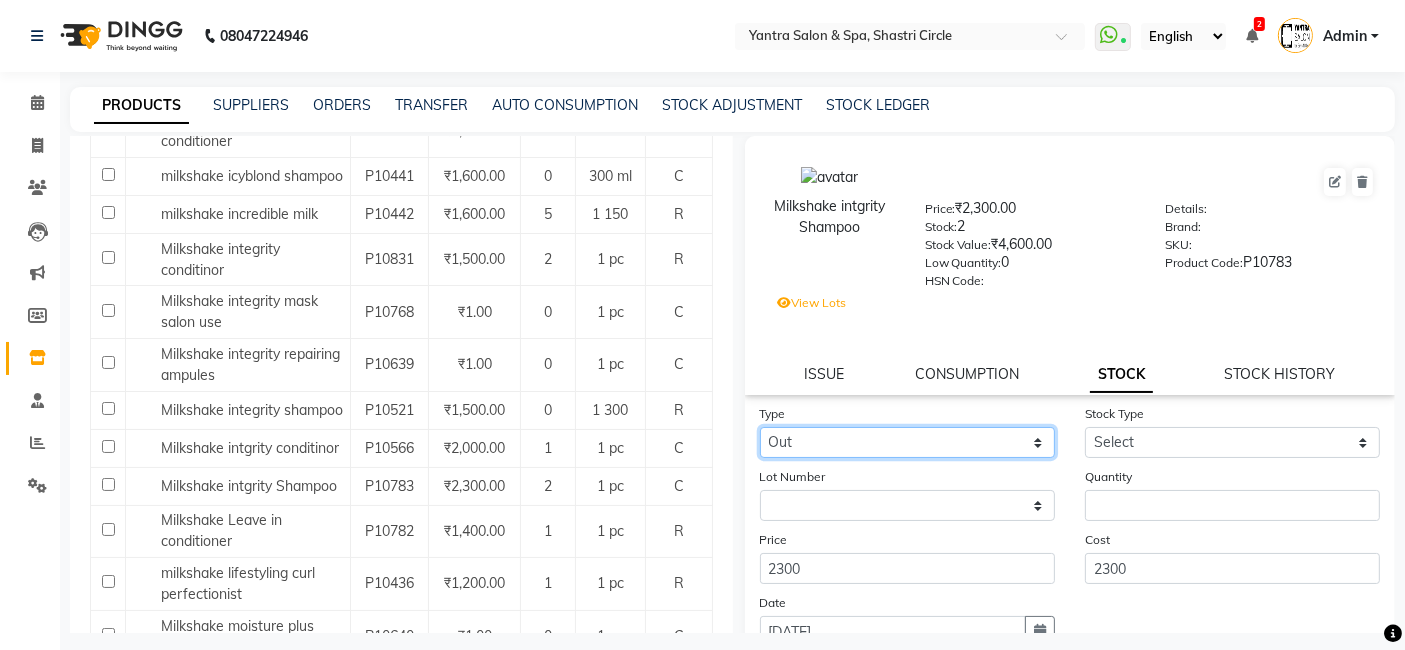 click on "Select In Out" 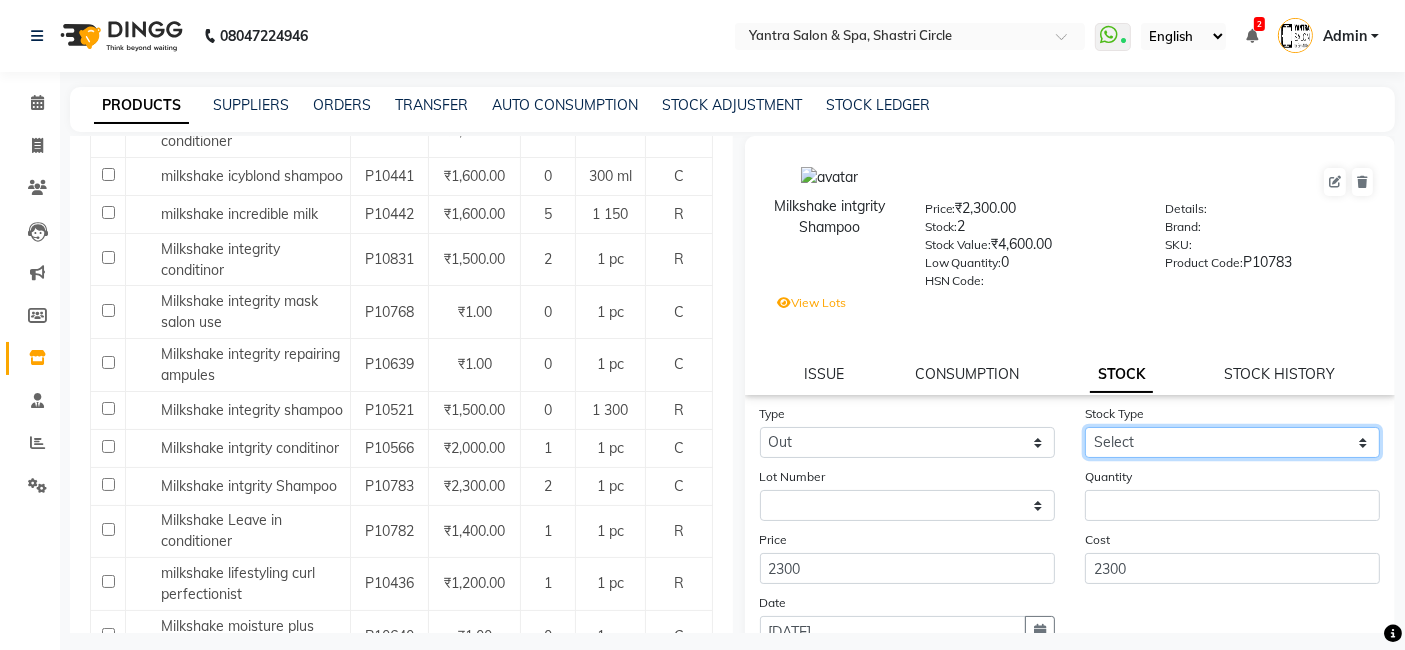 drag, startPoint x: 1174, startPoint y: 444, endPoint x: 1161, endPoint y: 457, distance: 18.384777 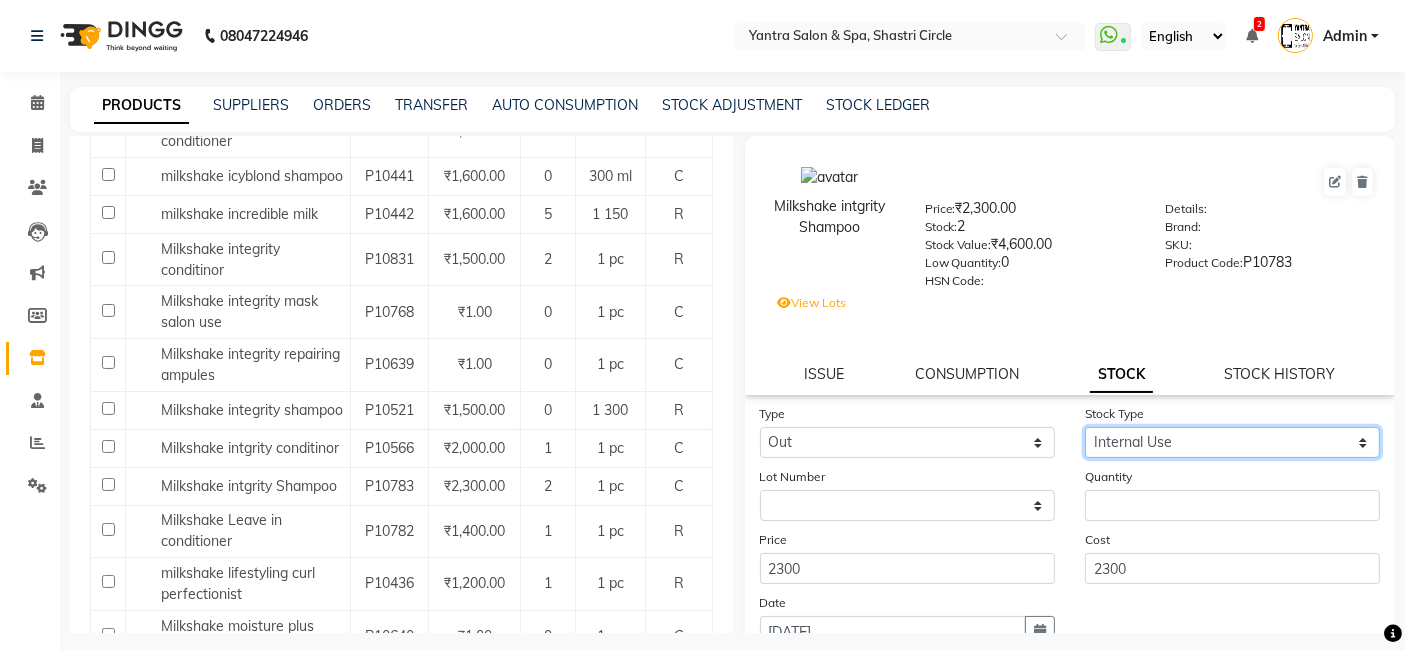 click on "Select Internal Use Damaged Expired Adjustment Return Other" 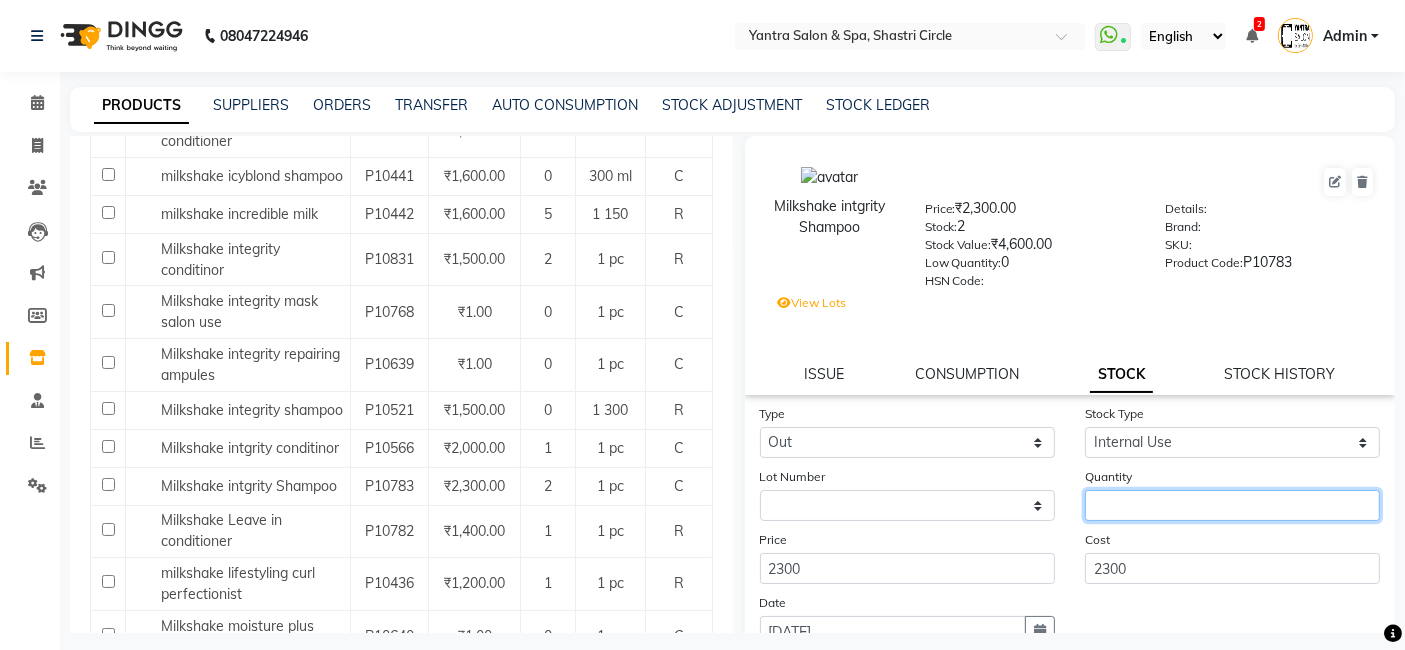 click 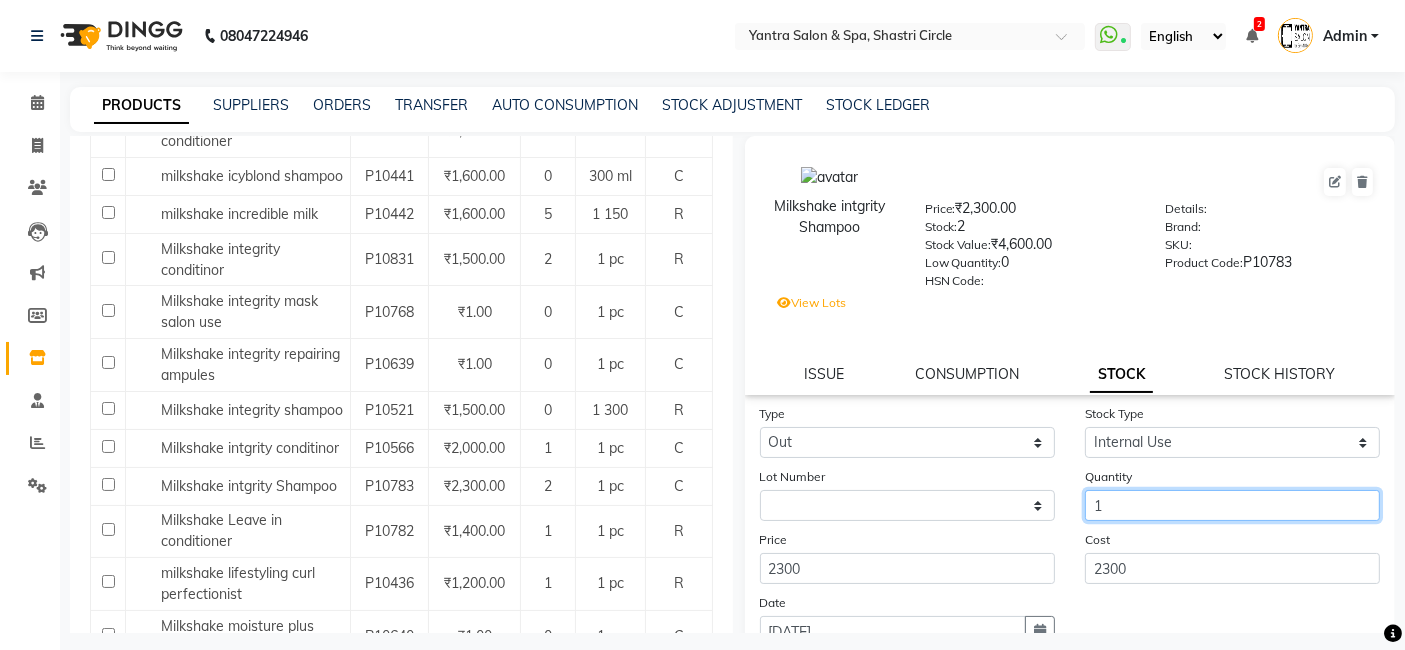 type on "1" 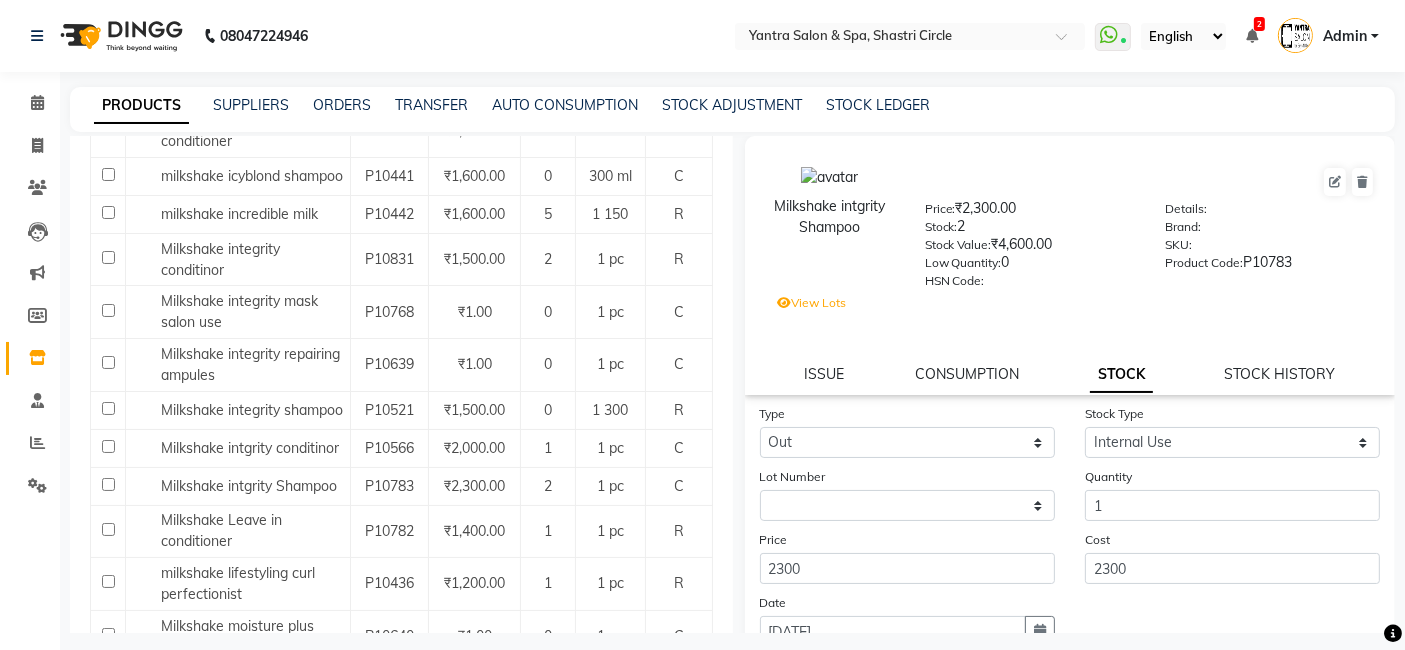 click on "Cost 2300" 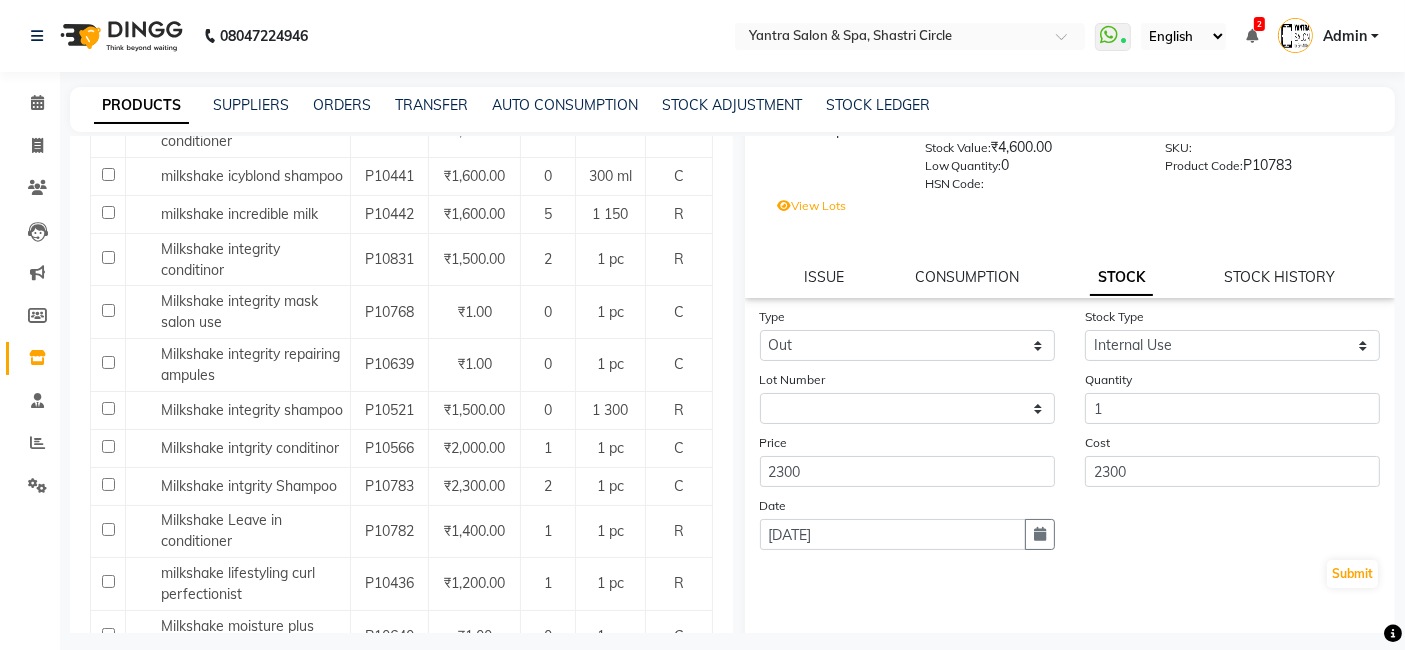 scroll, scrollTop: 171, scrollLeft: 0, axis: vertical 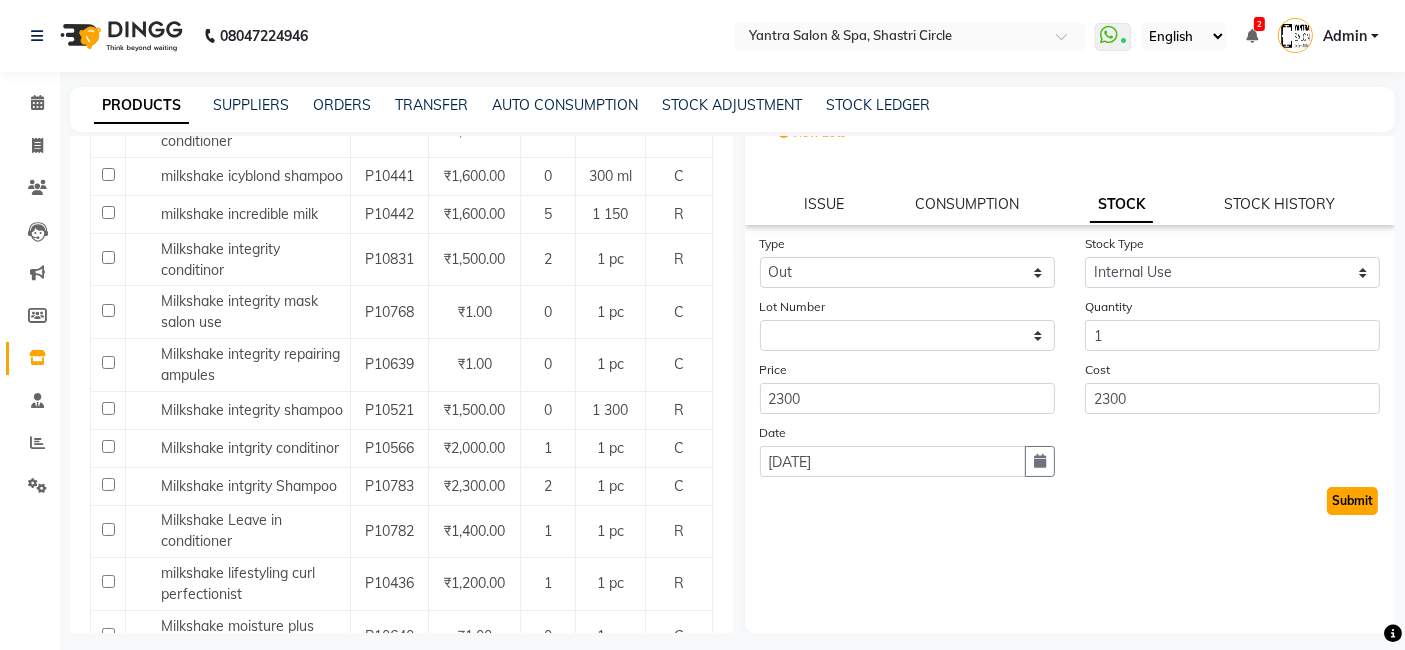 click on "Submit" 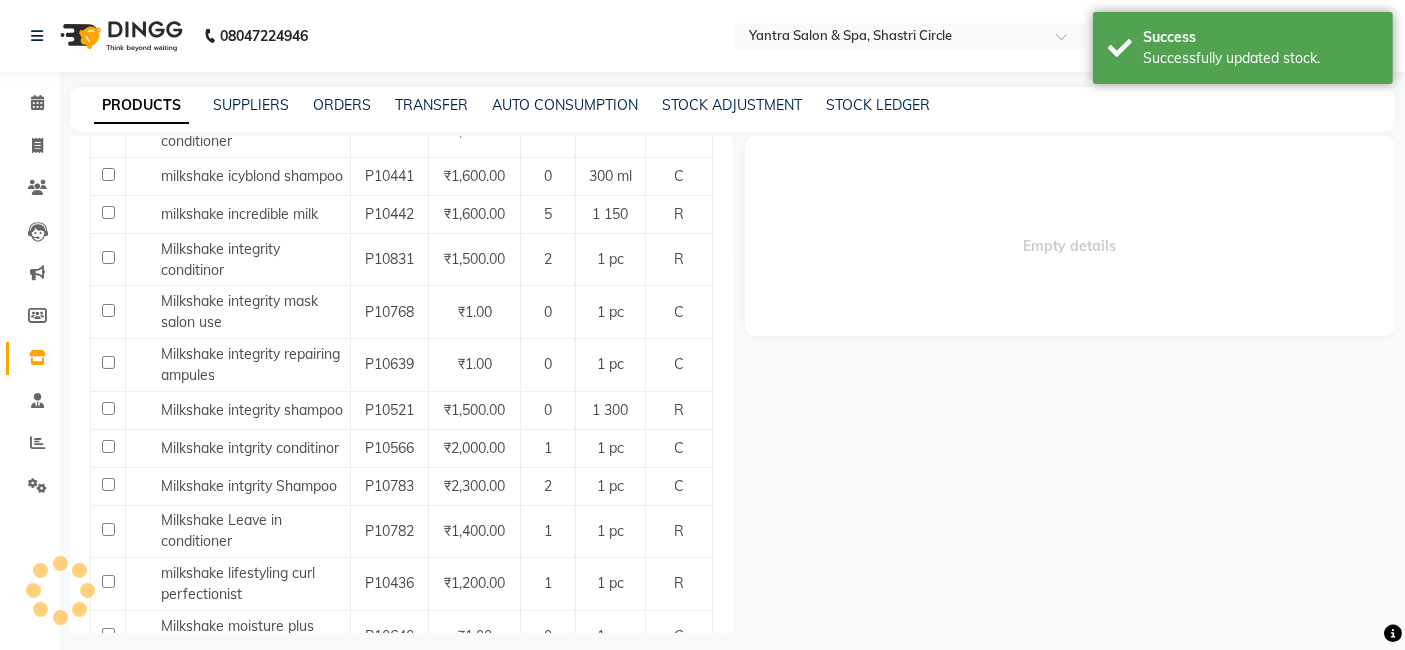 scroll, scrollTop: 0, scrollLeft: 0, axis: both 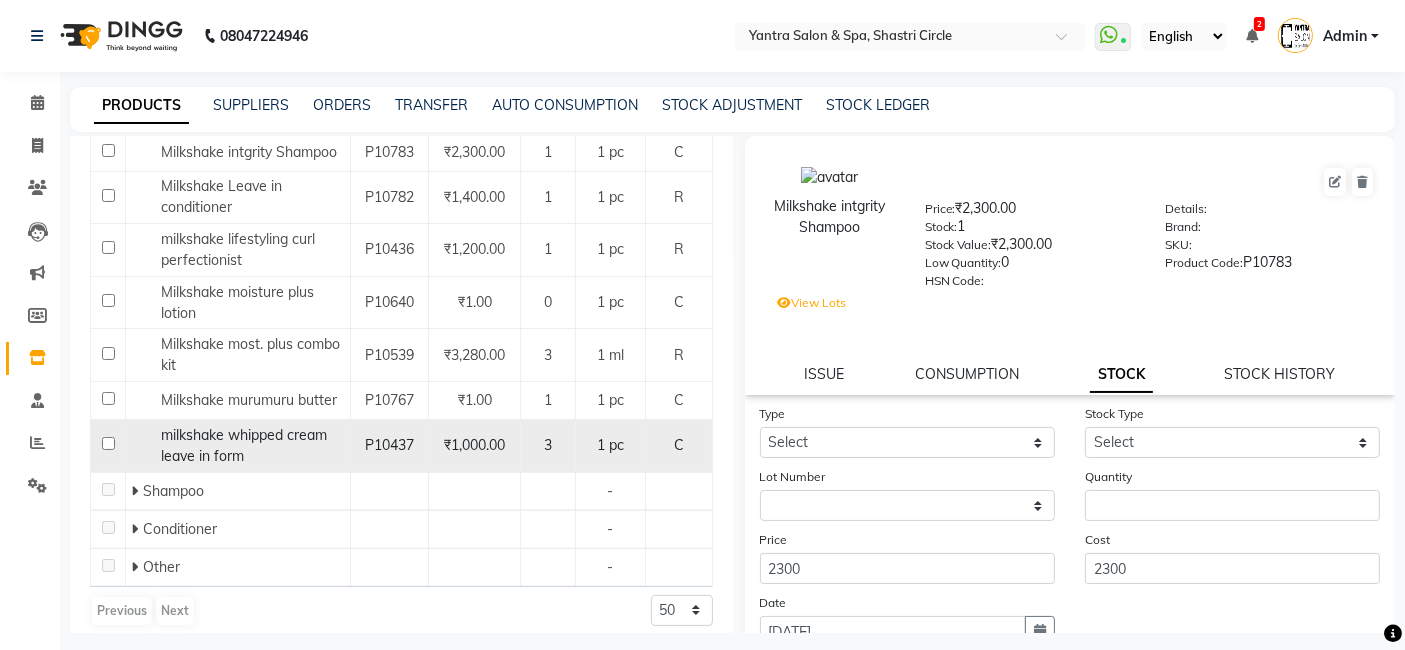 click on "milkshake whipped cream leave in form" 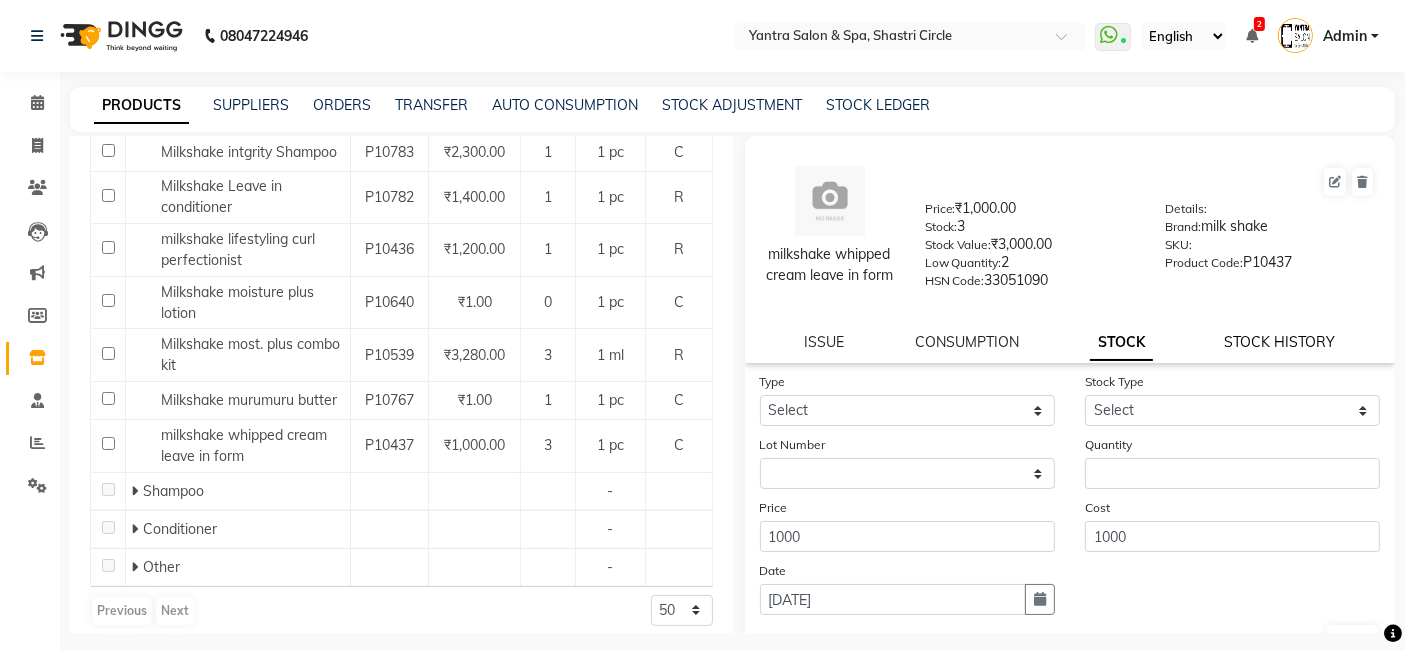 drag, startPoint x: 1291, startPoint y: 352, endPoint x: 1256, endPoint y: 369, distance: 38.910152 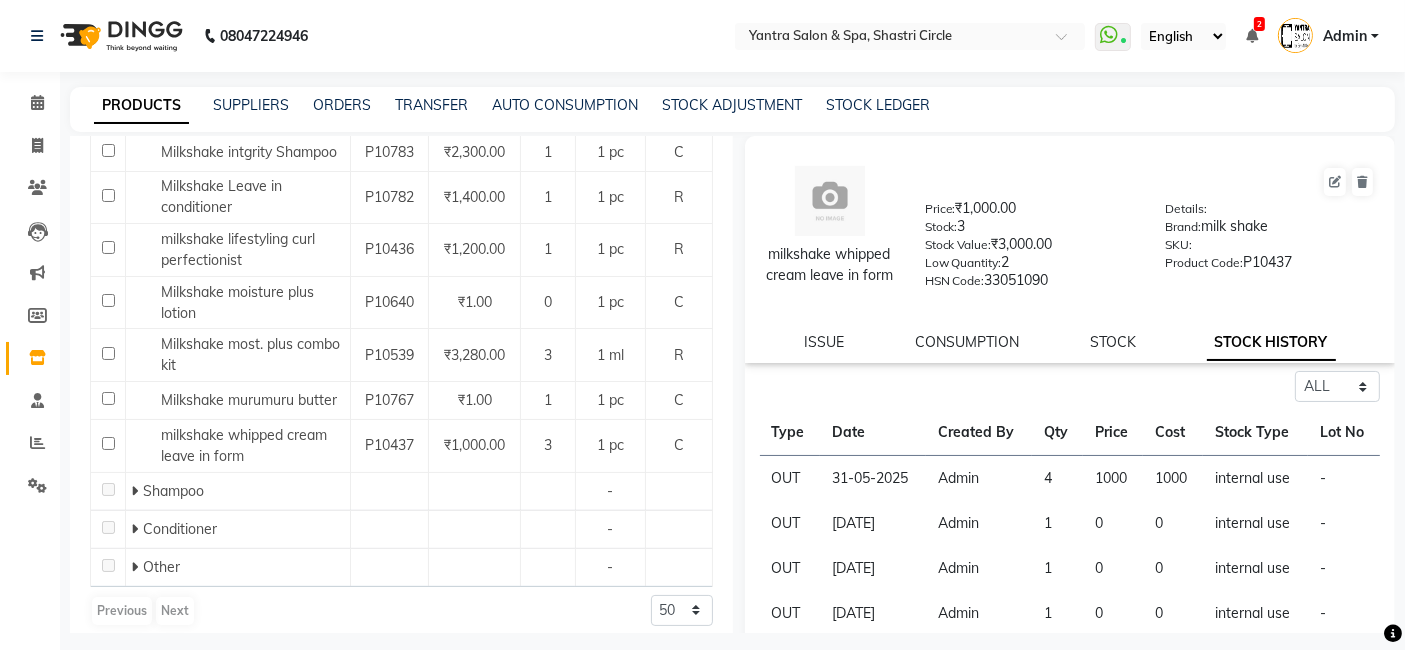 click on "STOCK" 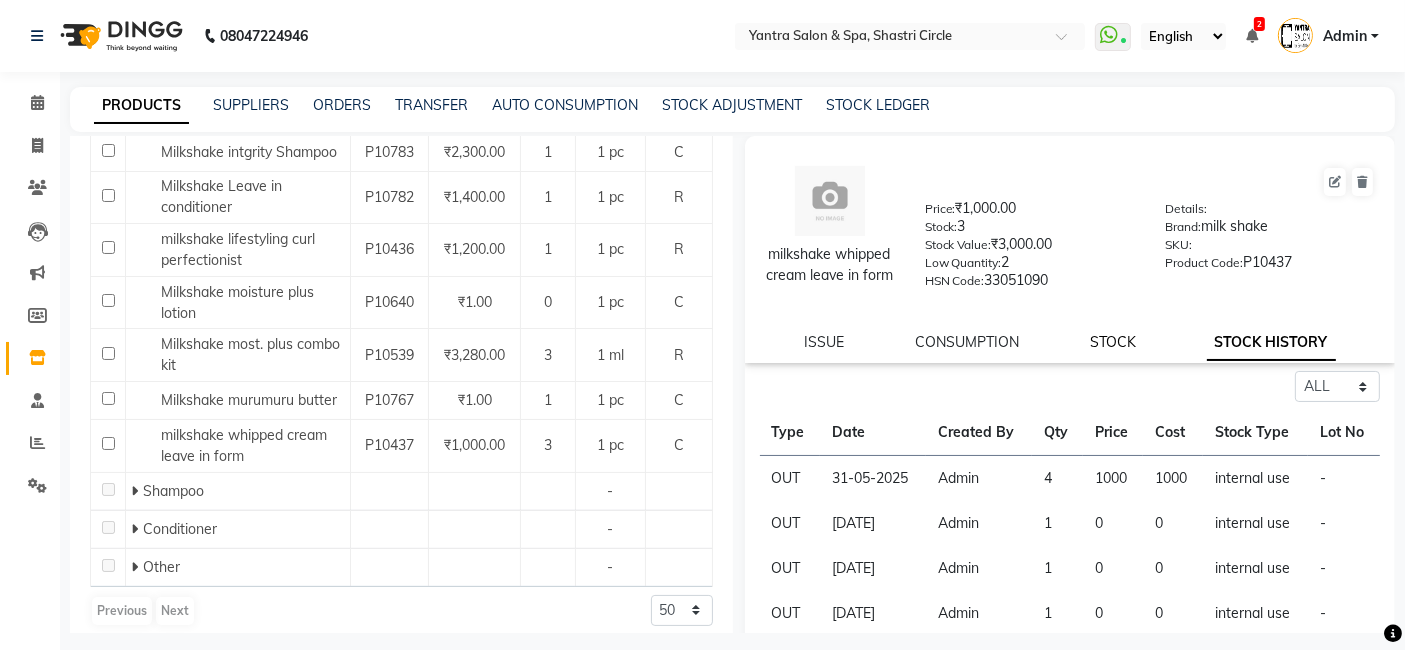 click on "STOCK" 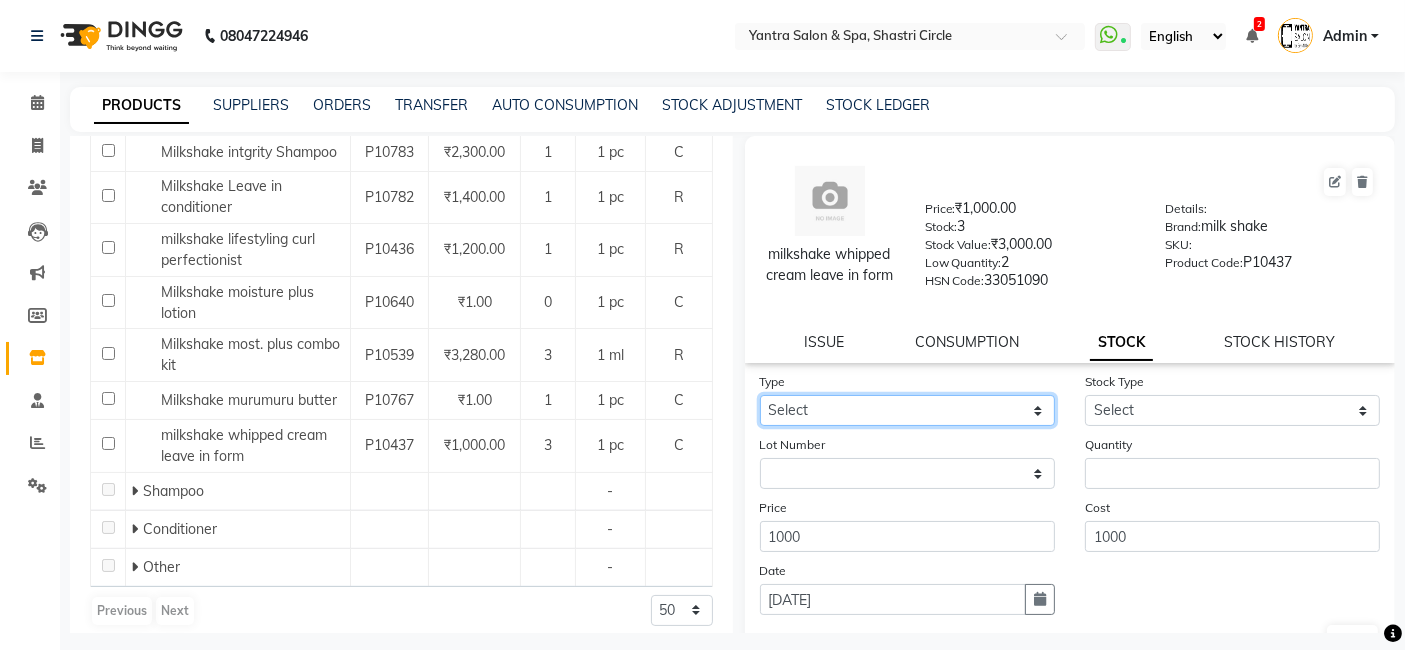 drag, startPoint x: 886, startPoint y: 437, endPoint x: 874, endPoint y: 438, distance: 12.0415945 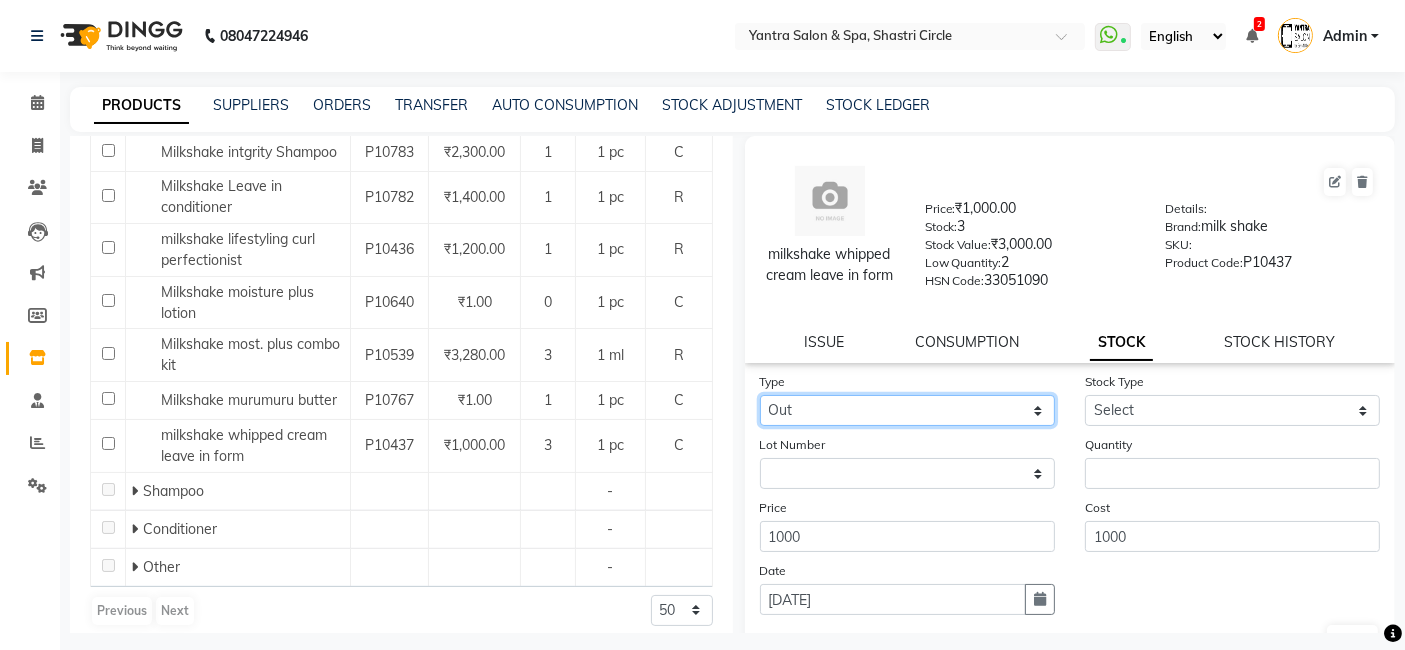 click on "Select In Out" 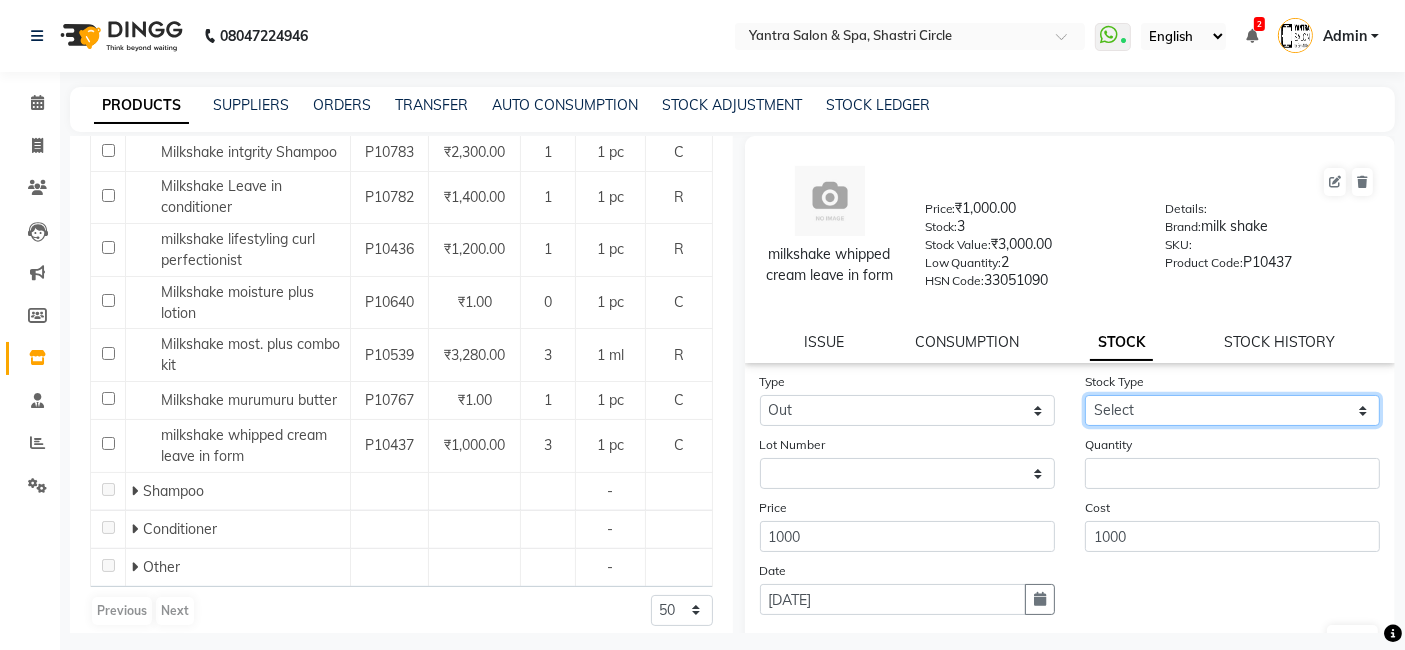 drag, startPoint x: 1157, startPoint y: 425, endPoint x: 1158, endPoint y: 443, distance: 18.027756 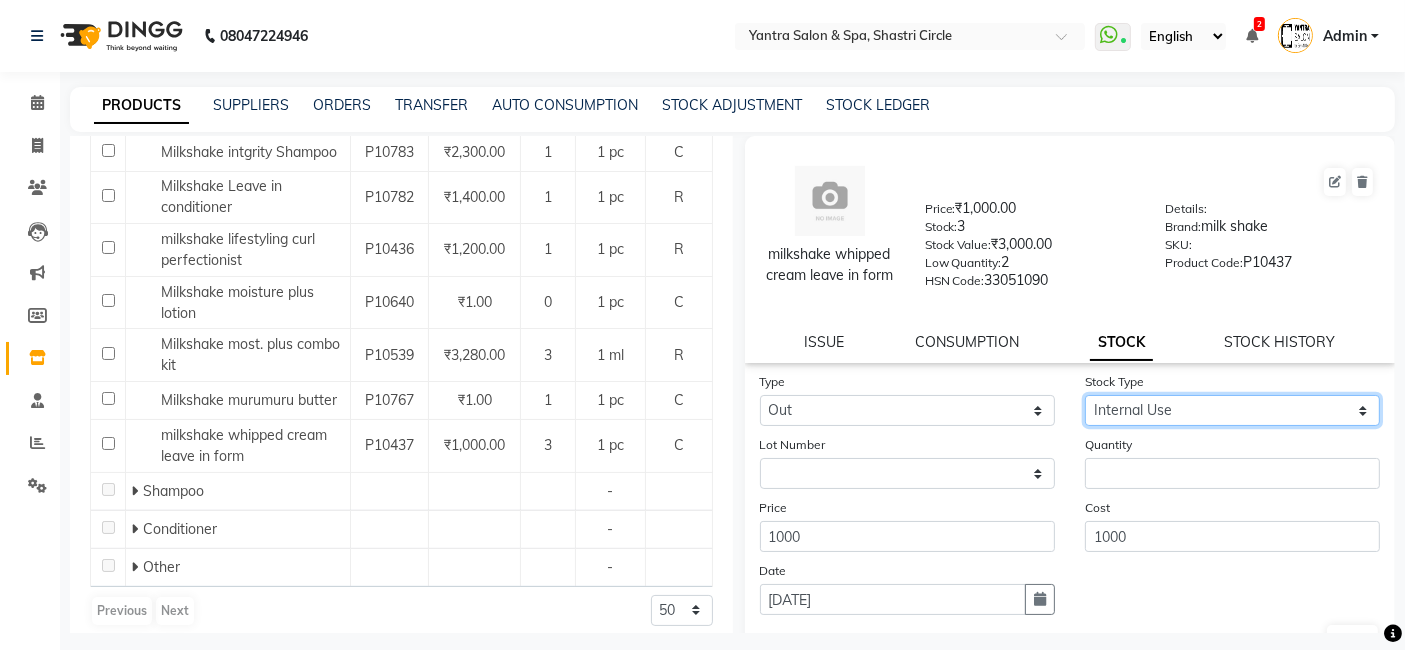 click on "Select Internal Use Damaged Expired Adjustment Return Other" 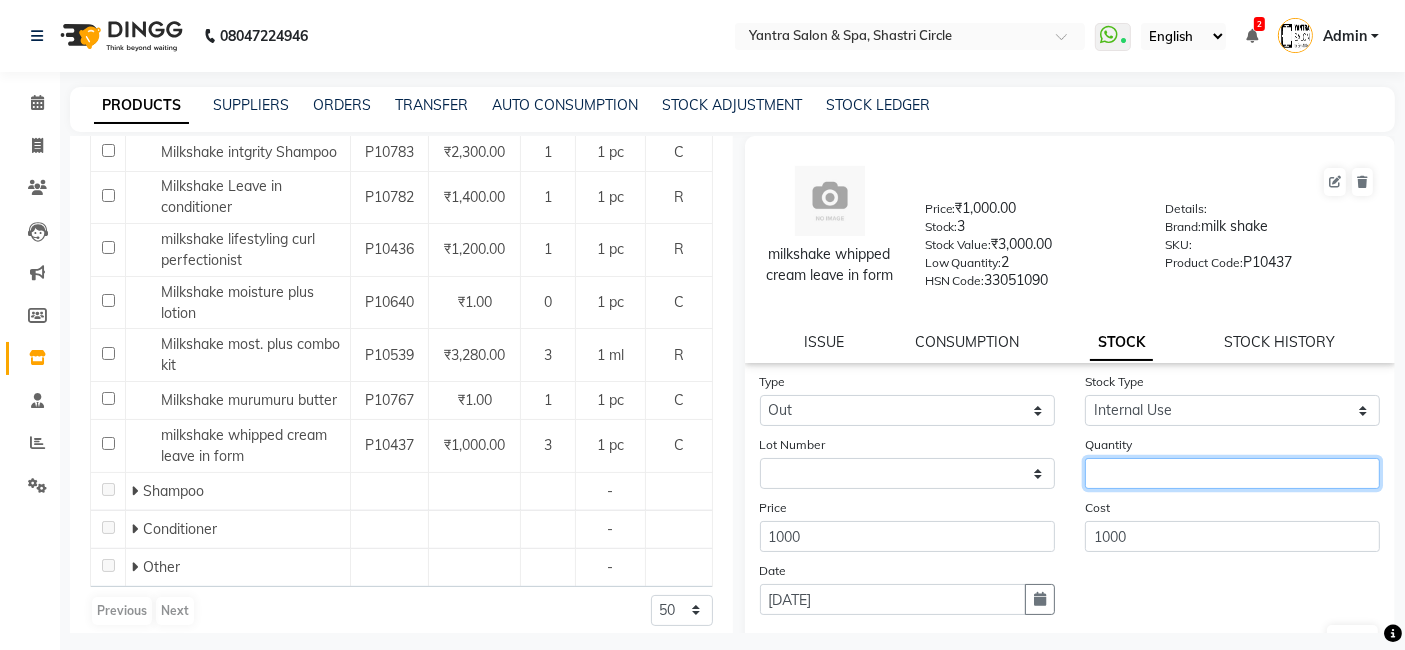 click 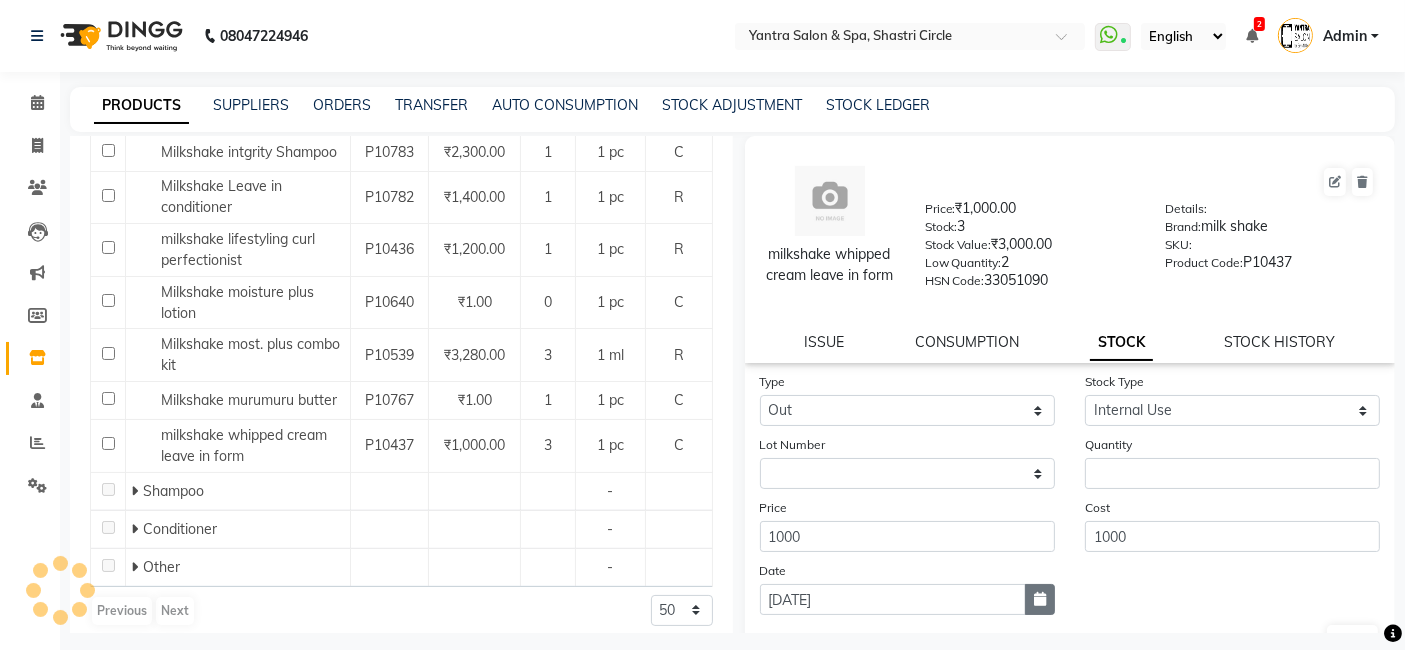 click 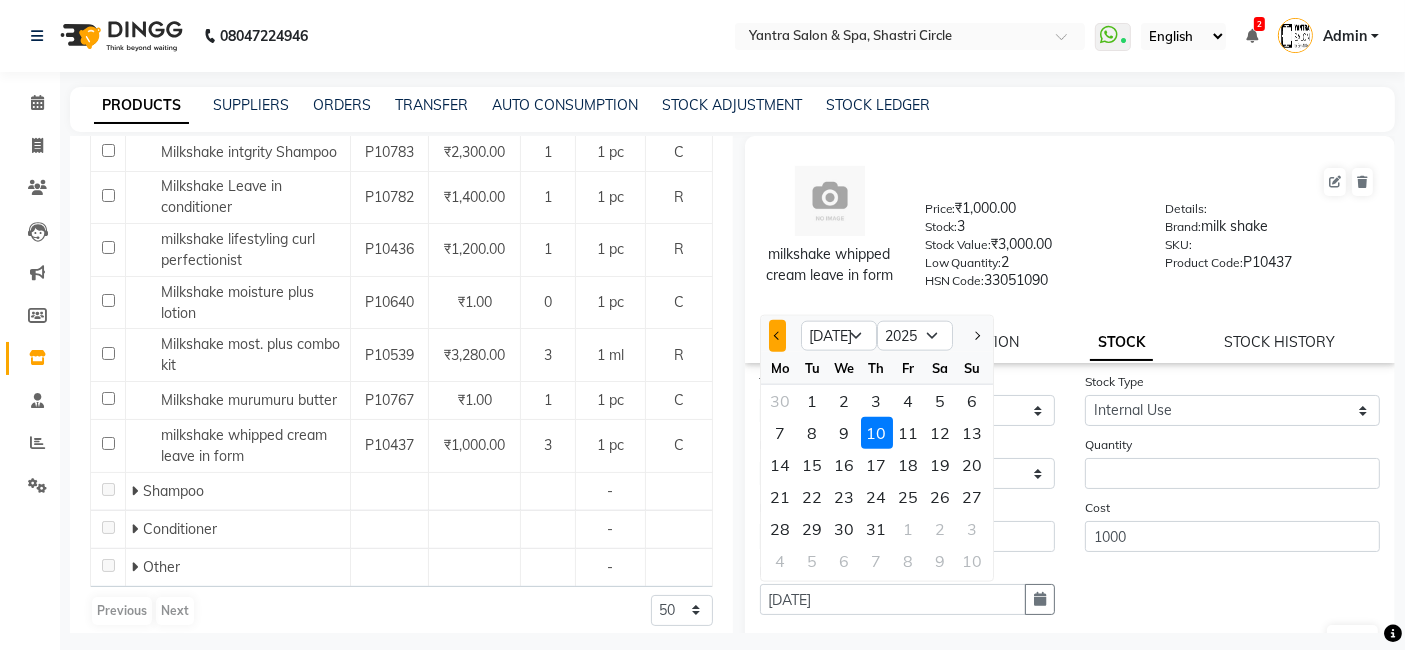 click 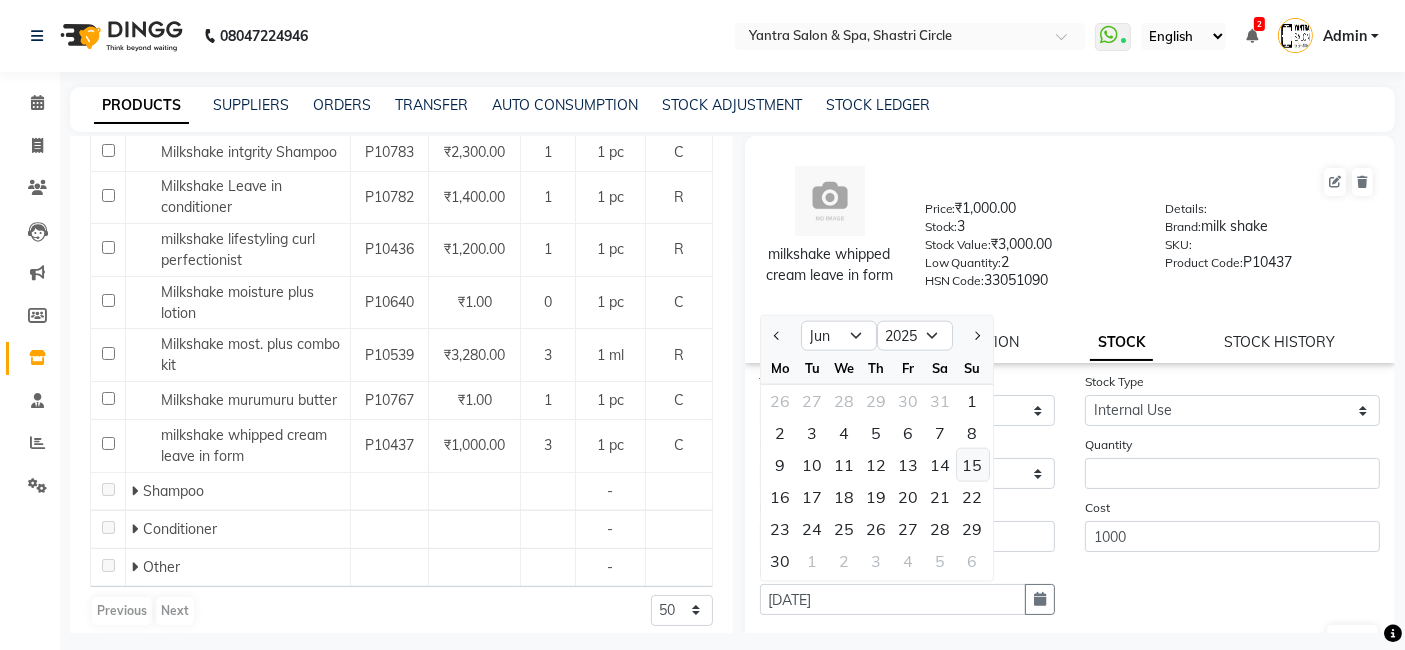 click on "15" 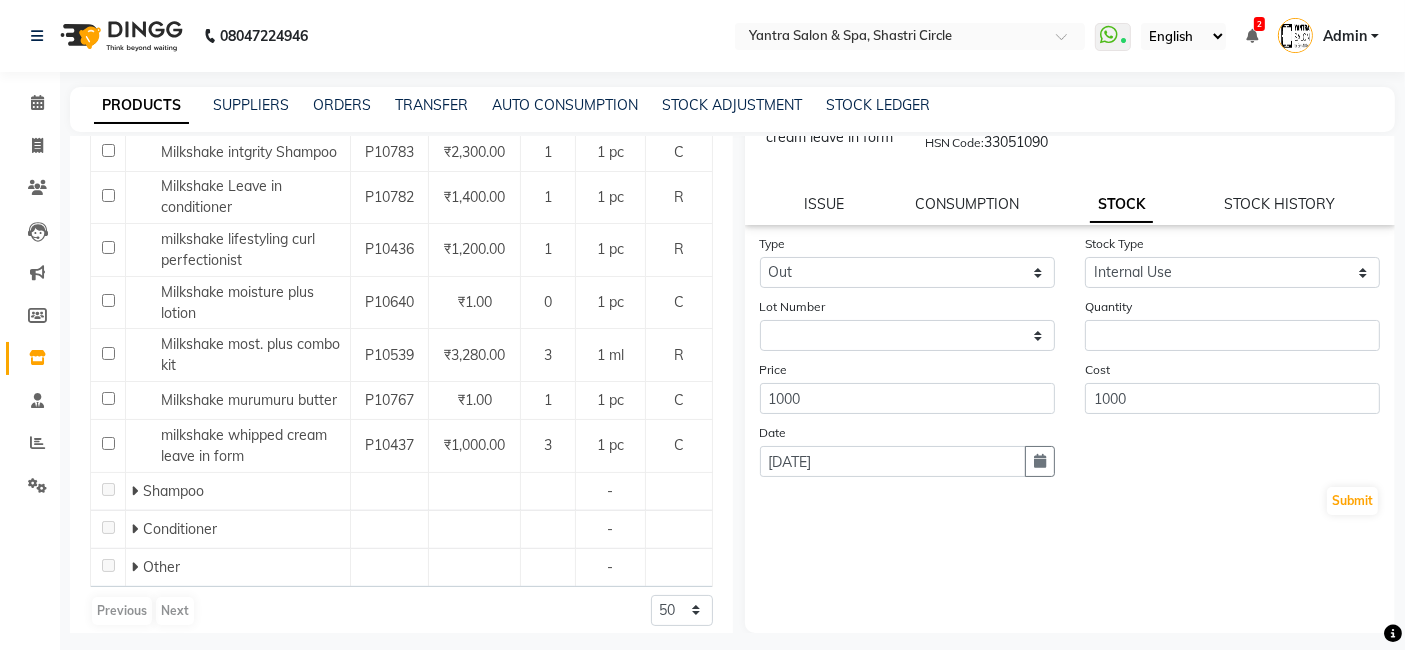 scroll, scrollTop: 156, scrollLeft: 0, axis: vertical 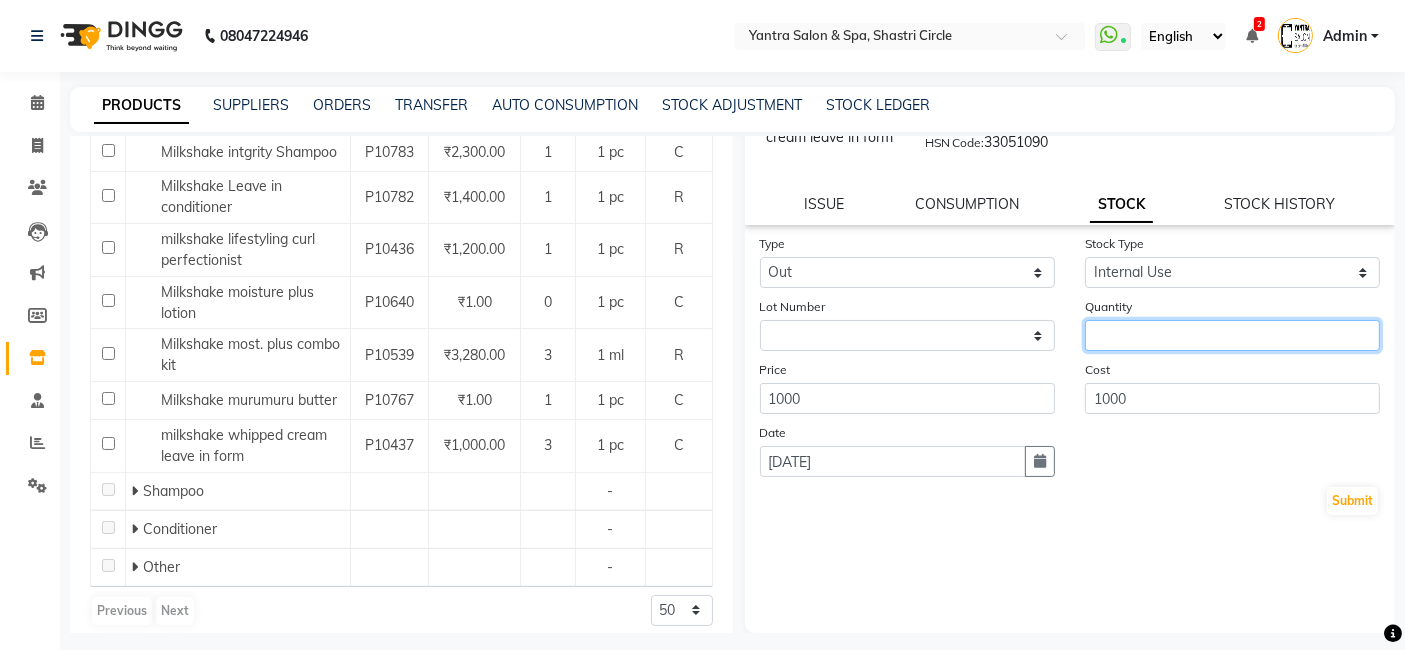 click 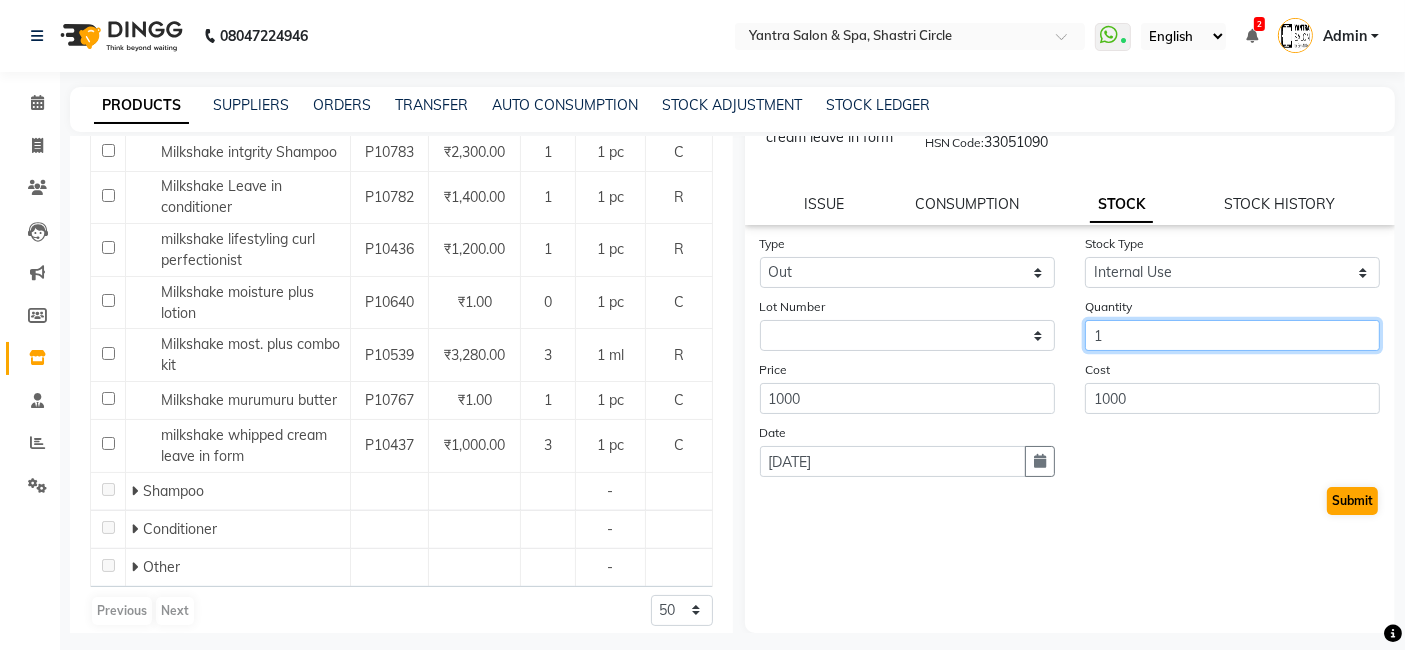type on "1" 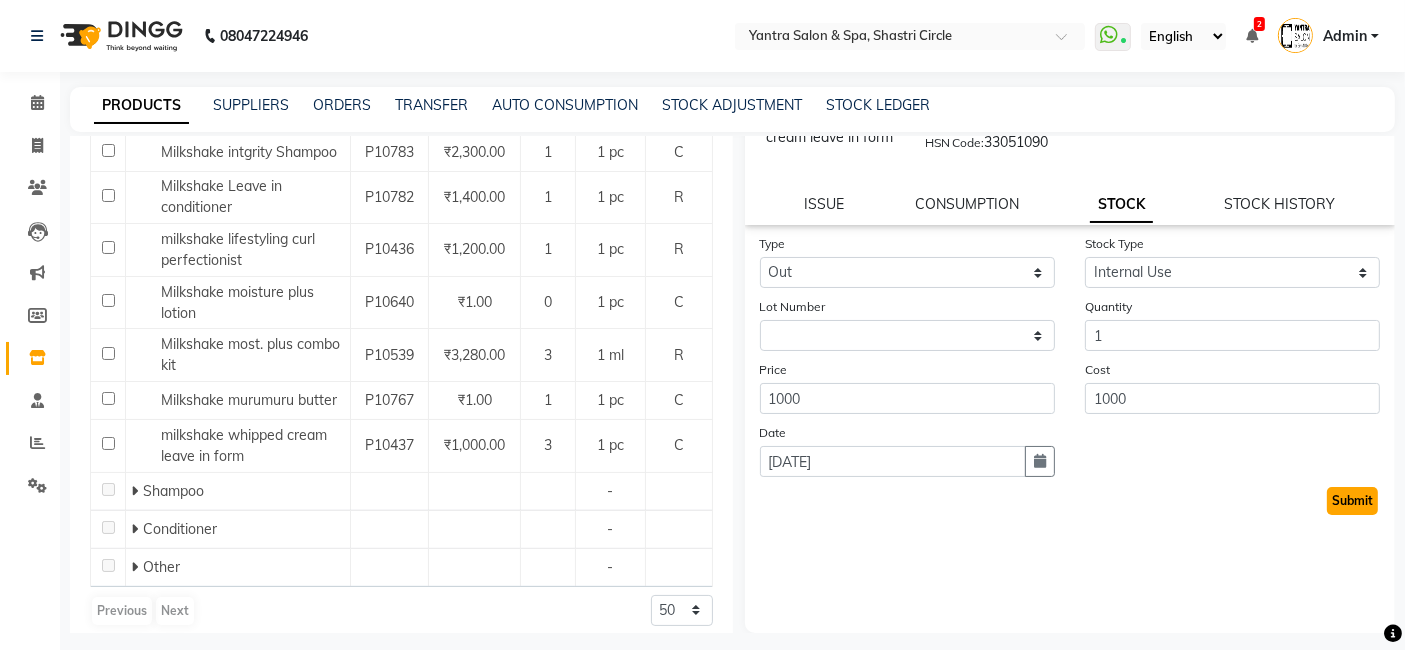 click on "Submit" 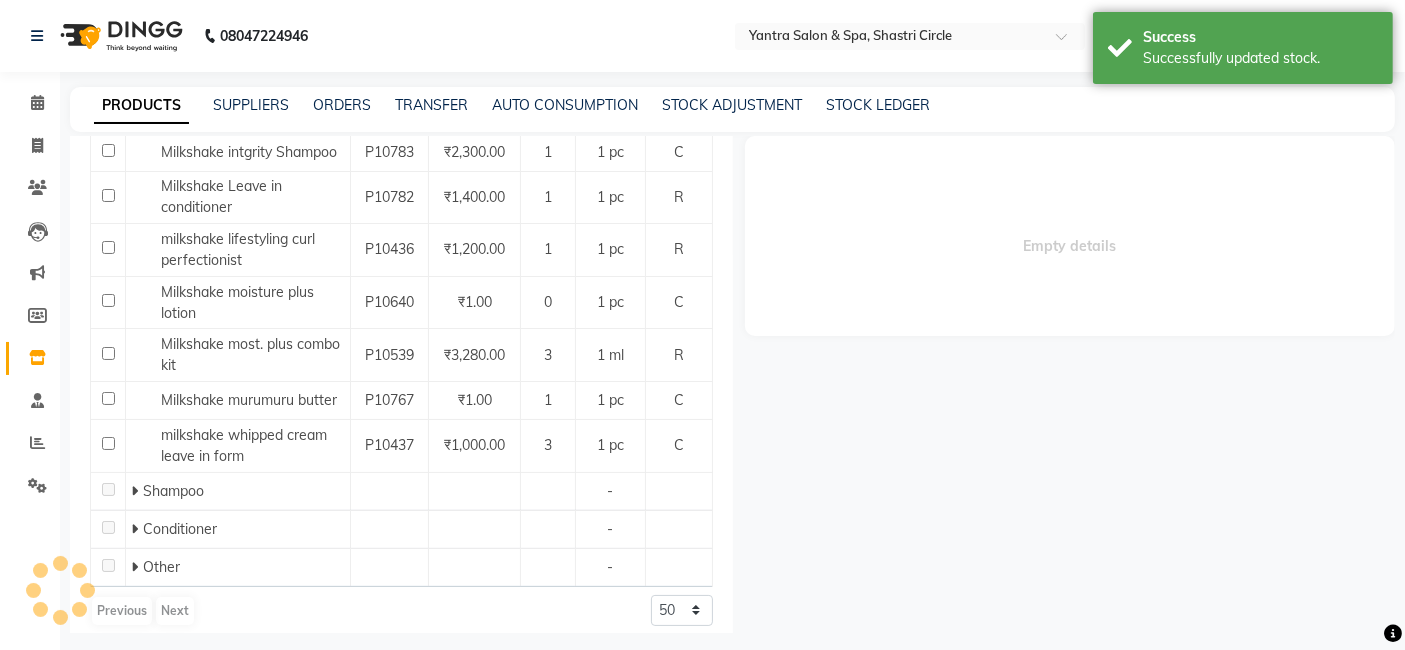 scroll, scrollTop: 0, scrollLeft: 0, axis: both 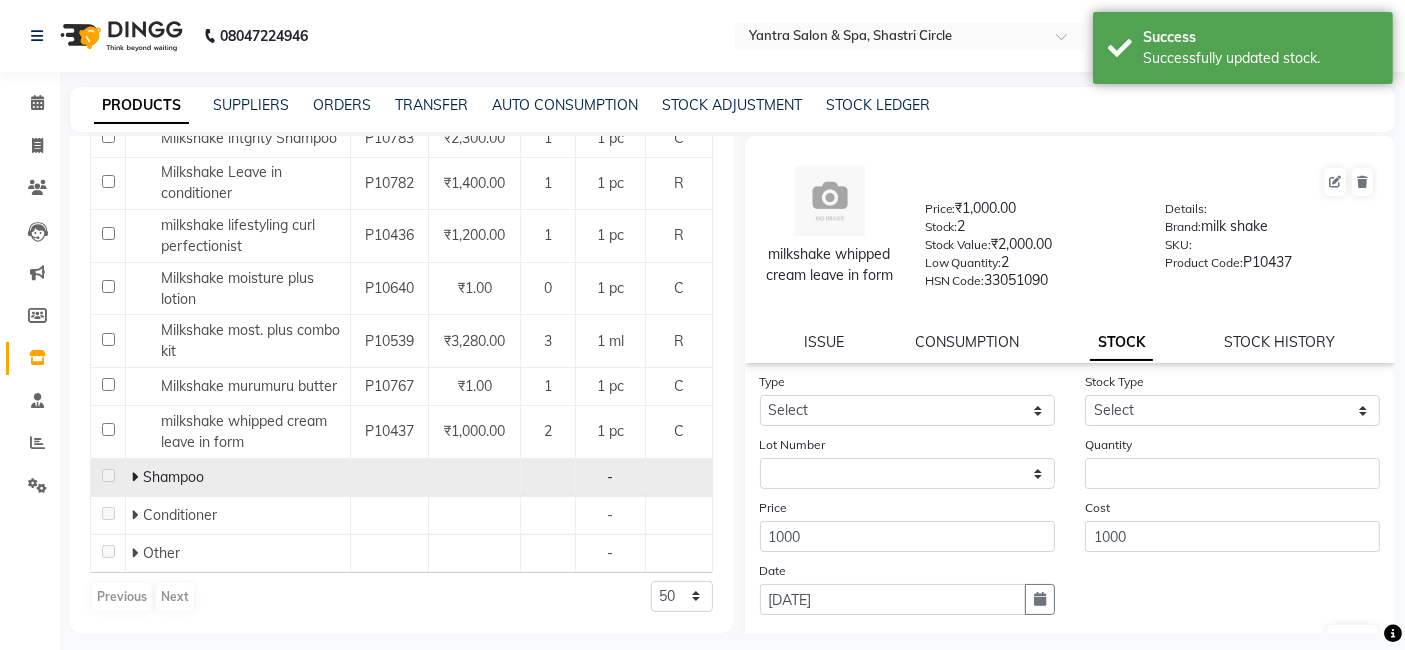 click 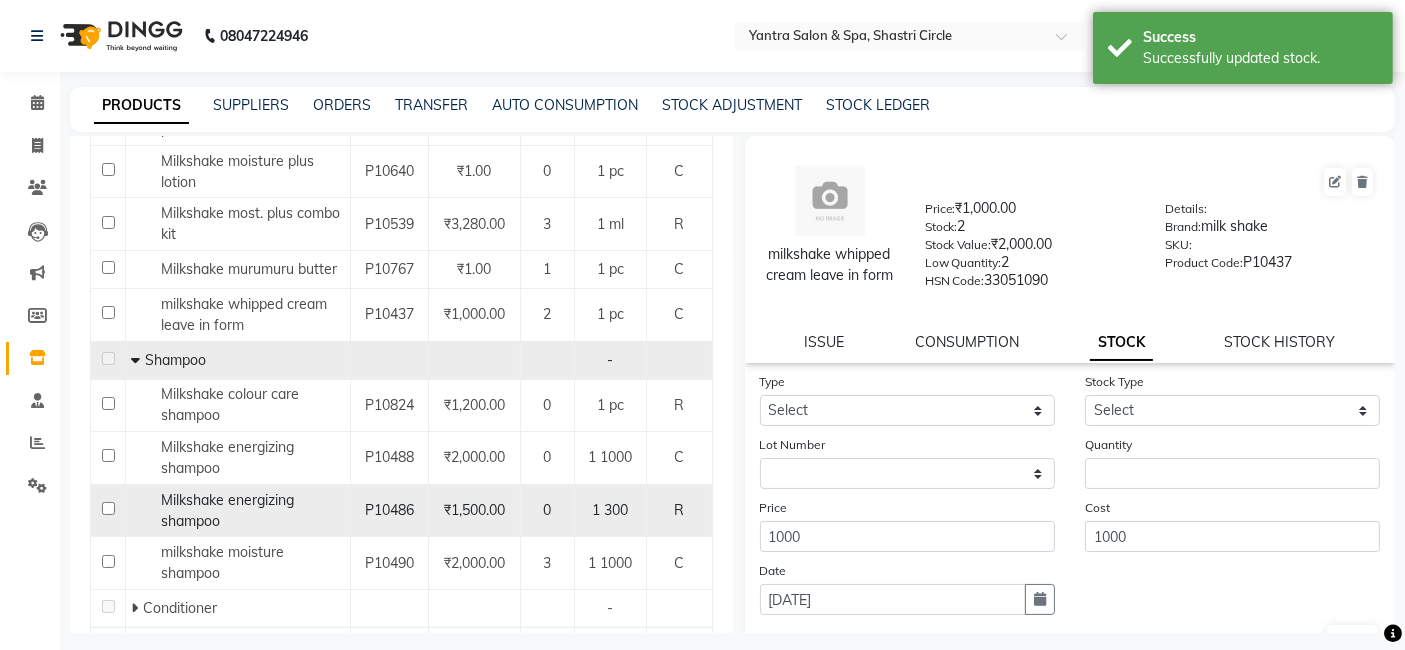 scroll, scrollTop: 1229, scrollLeft: 0, axis: vertical 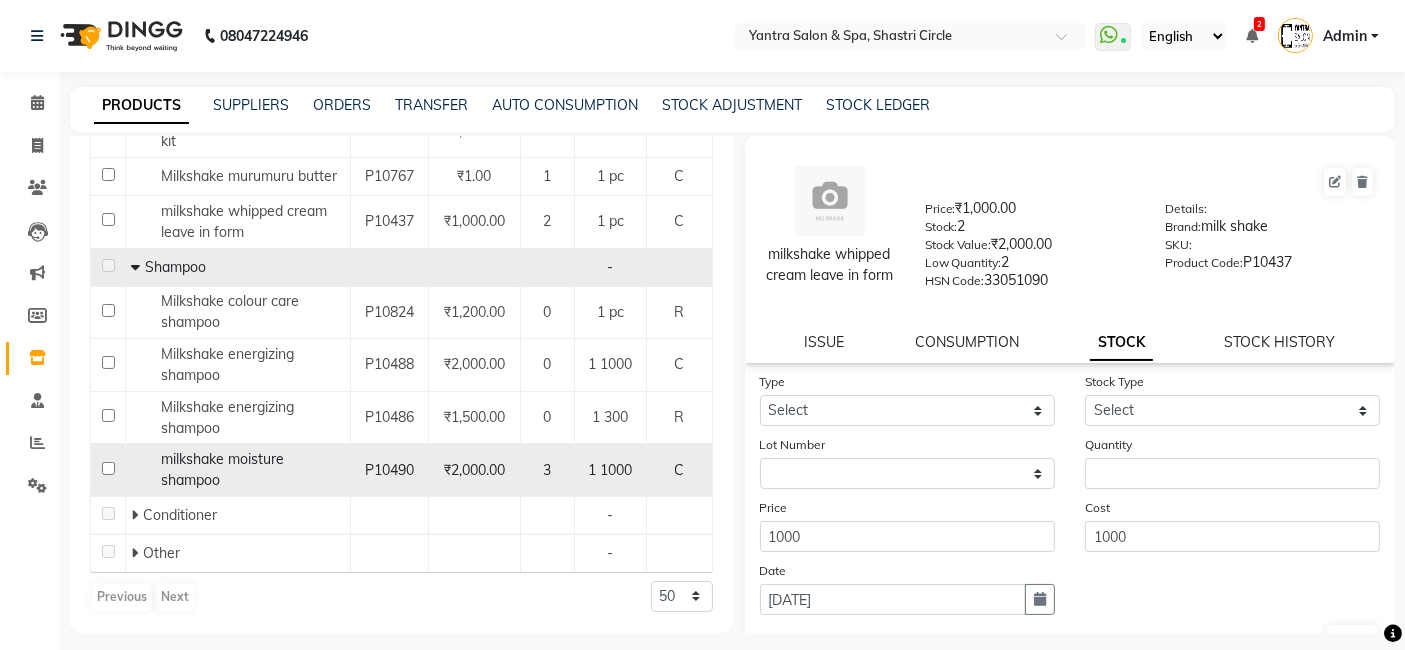 click on "milkshake moisture shampoo" 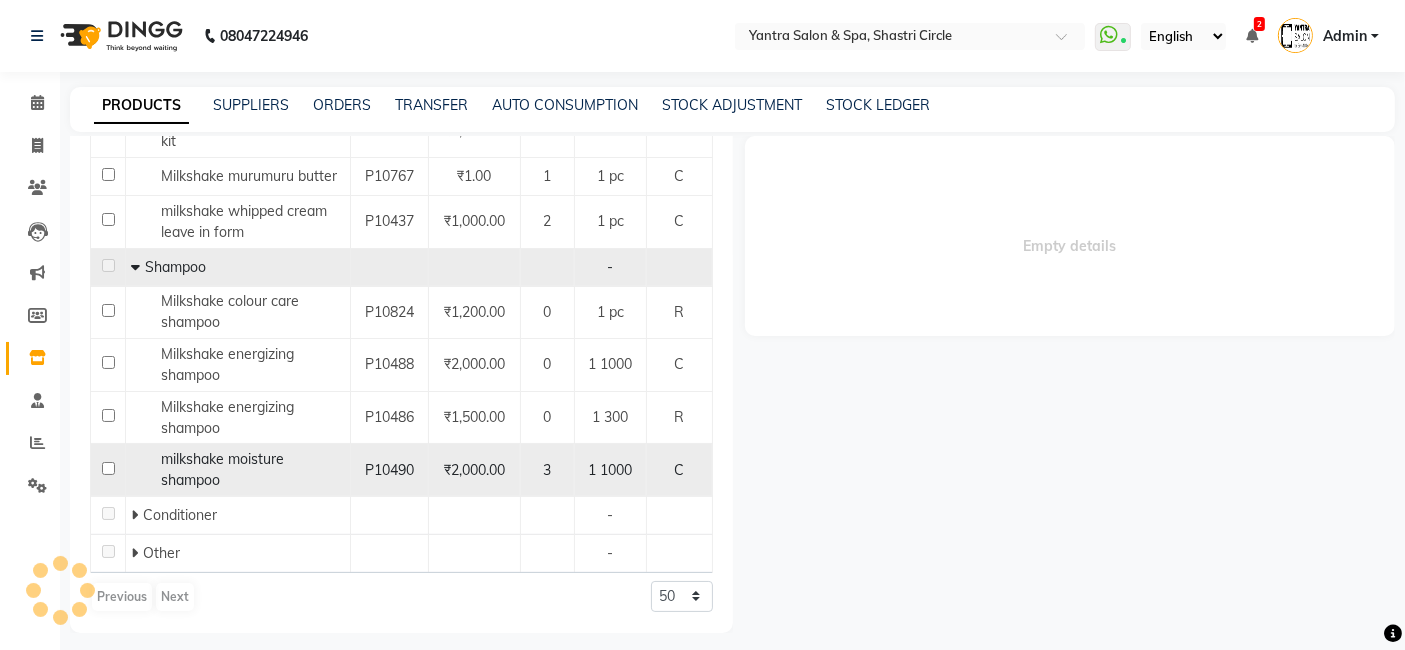 select 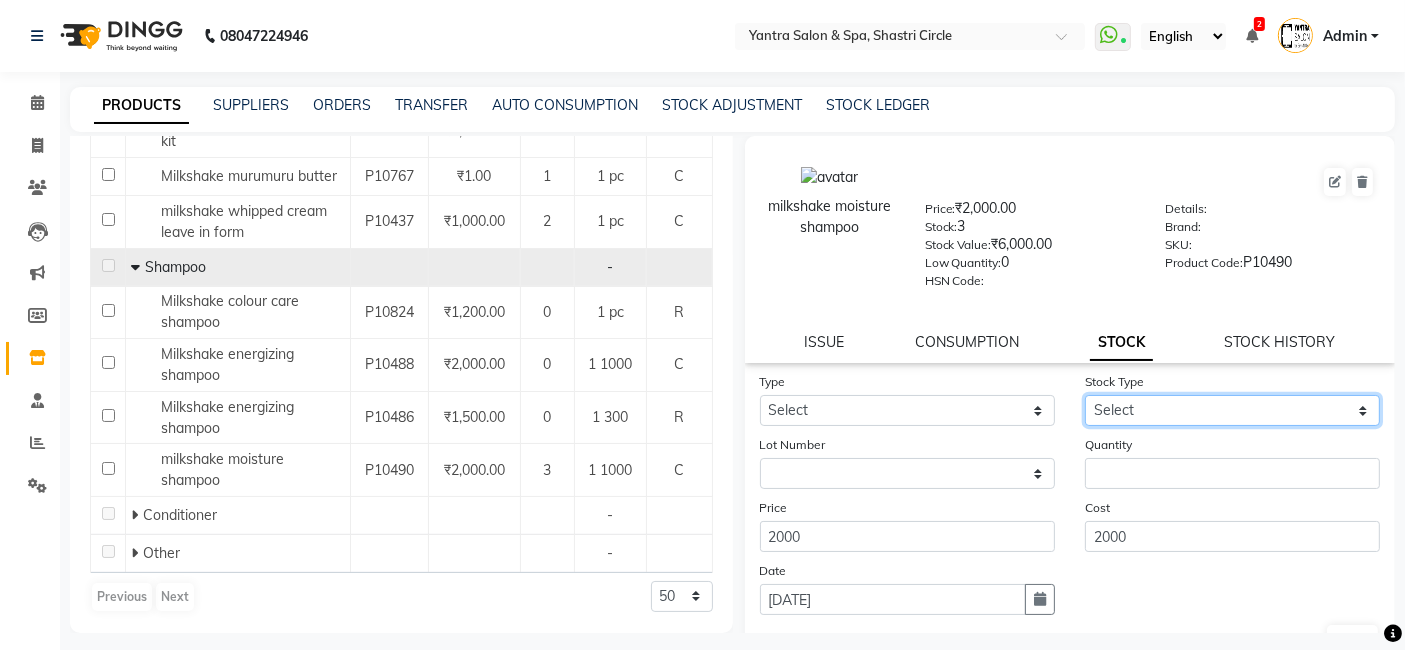 drag, startPoint x: 1151, startPoint y: 419, endPoint x: 1134, endPoint y: 425, distance: 18.027756 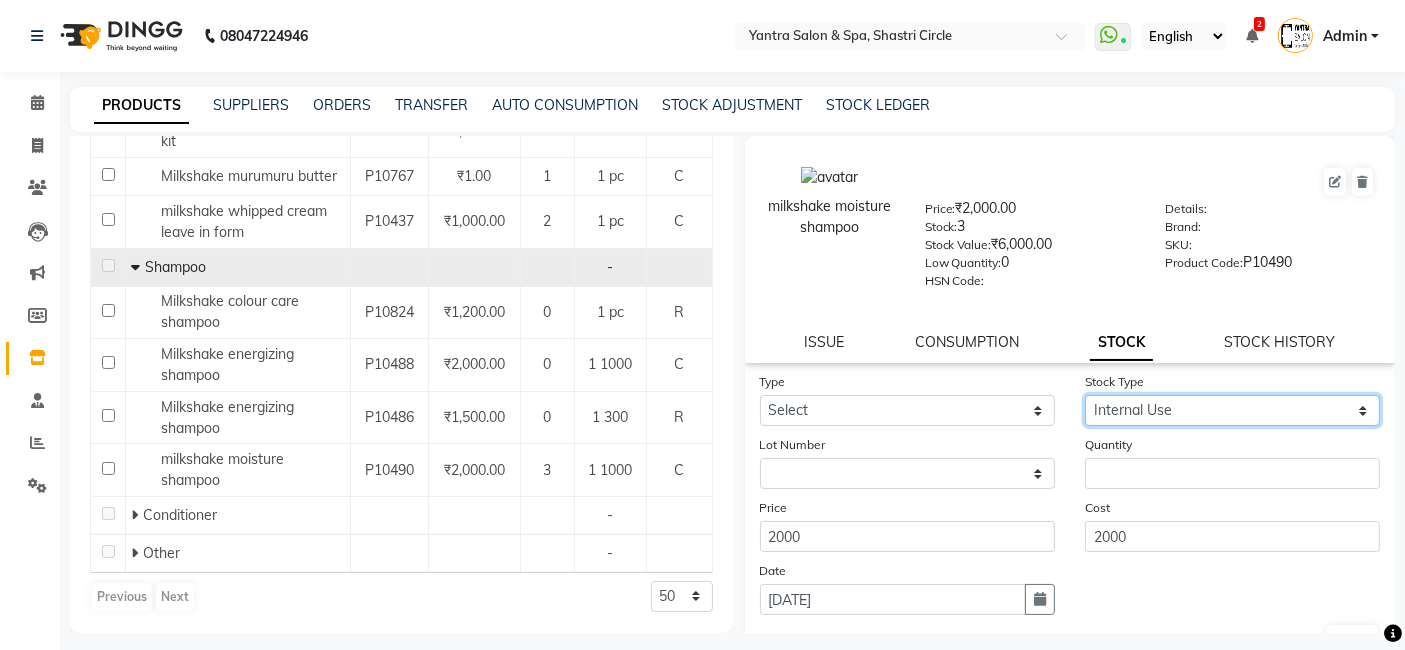 click on "Select Internal Use Damaged Expired Adjustment Return Other" 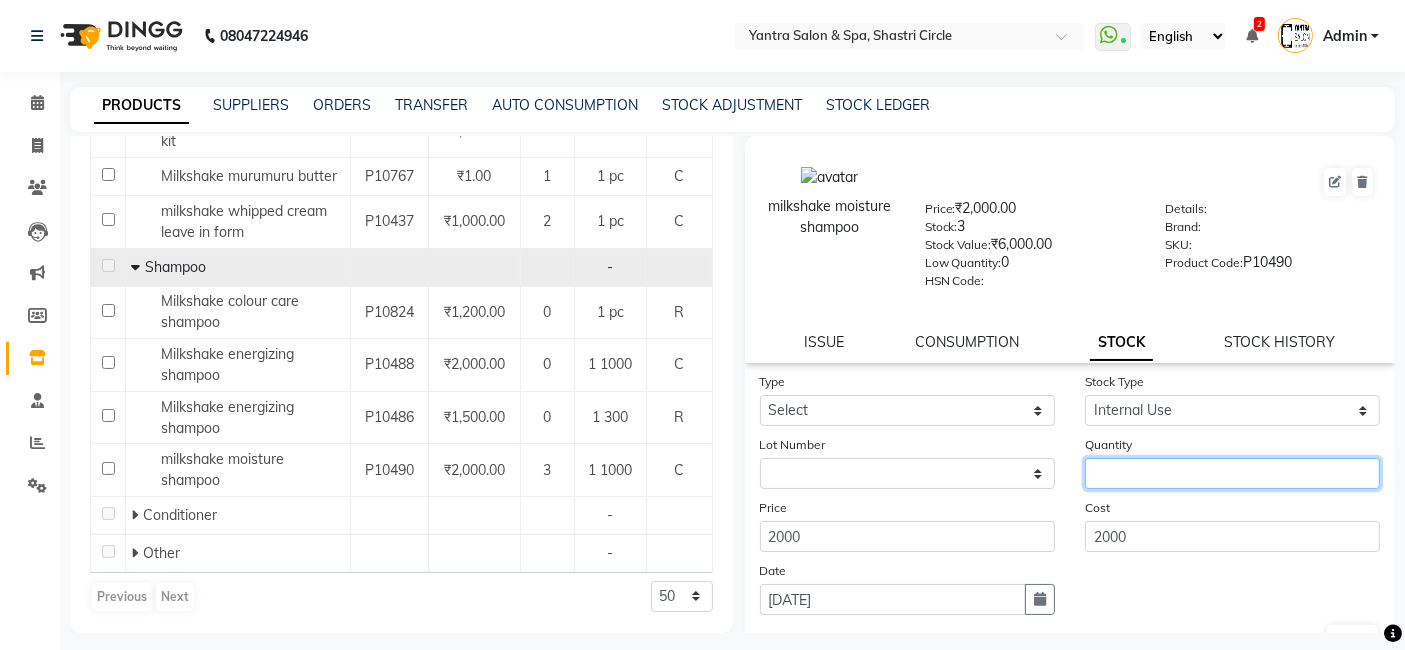 click 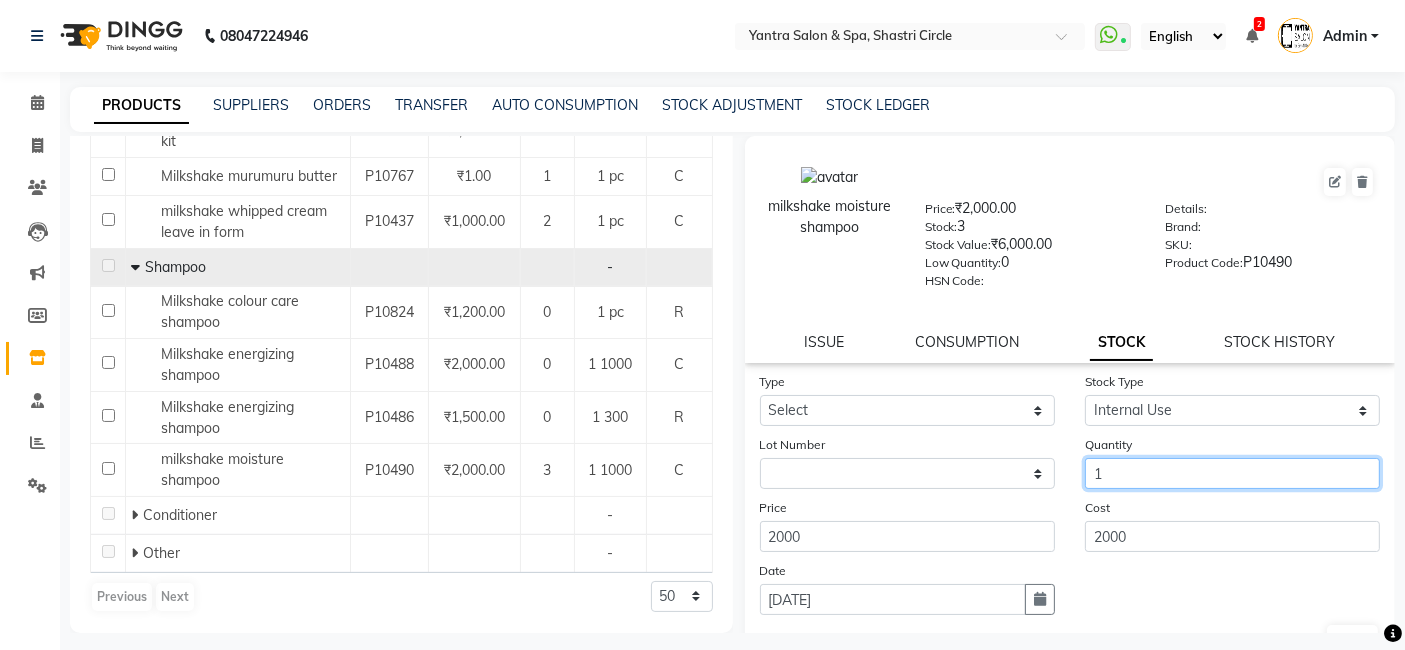 type on "1" 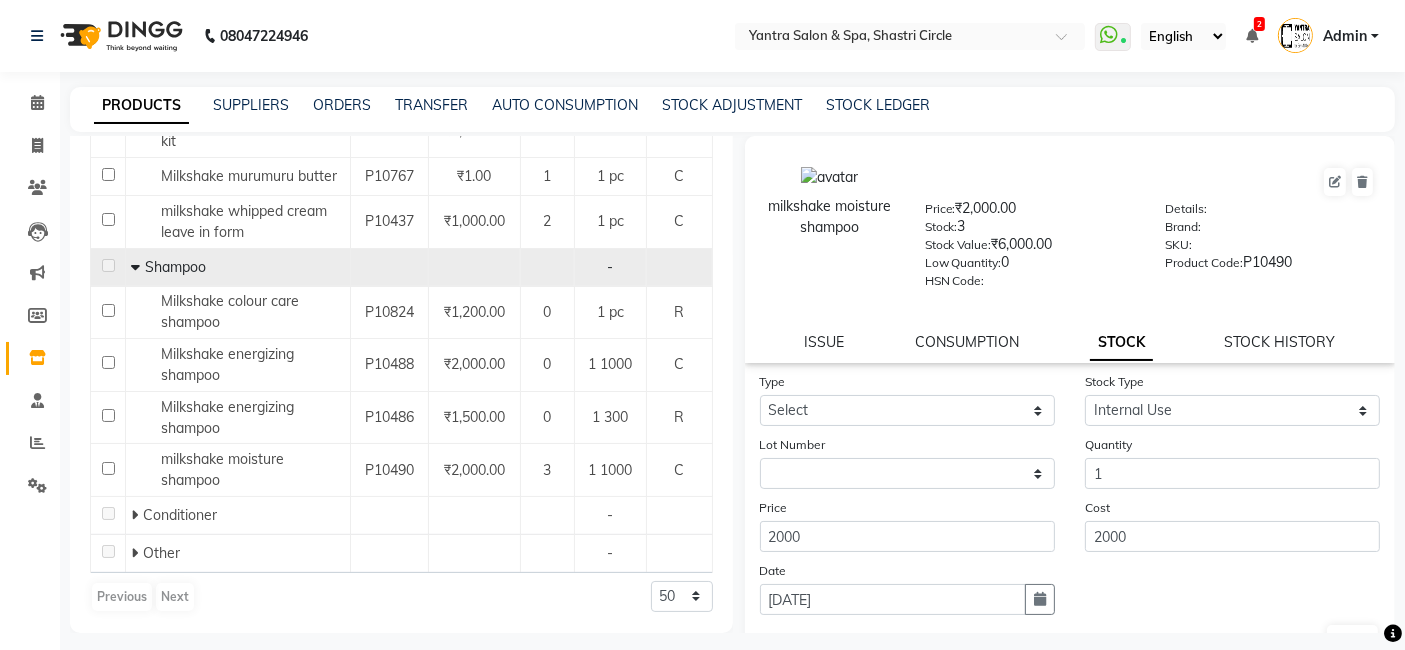 click on "Date [DATE]" 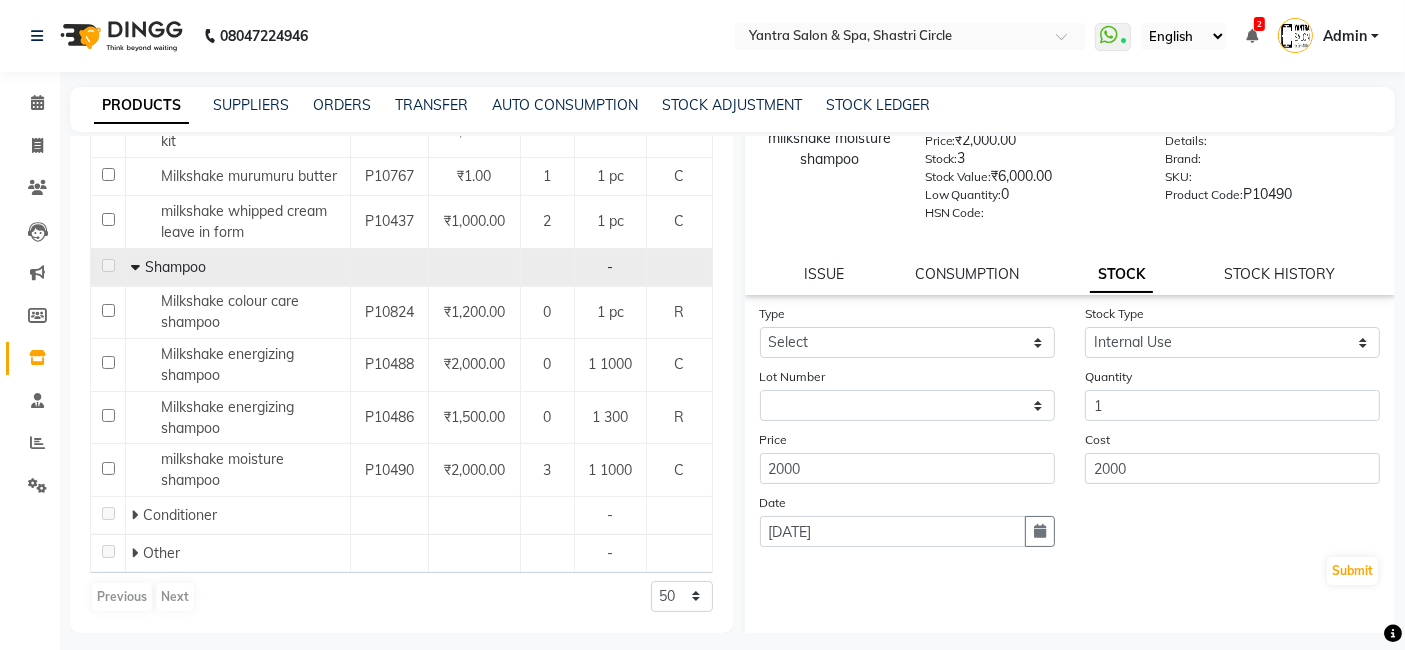 scroll, scrollTop: 138, scrollLeft: 0, axis: vertical 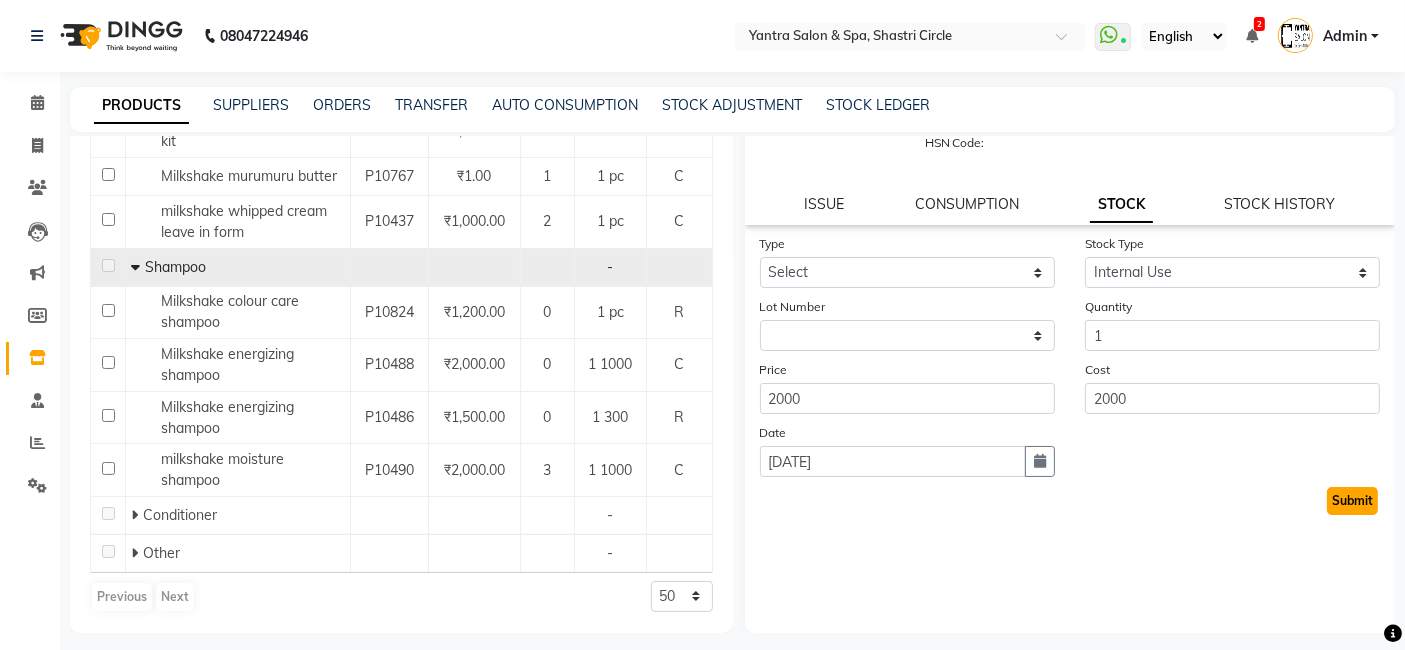 click on "Submit" 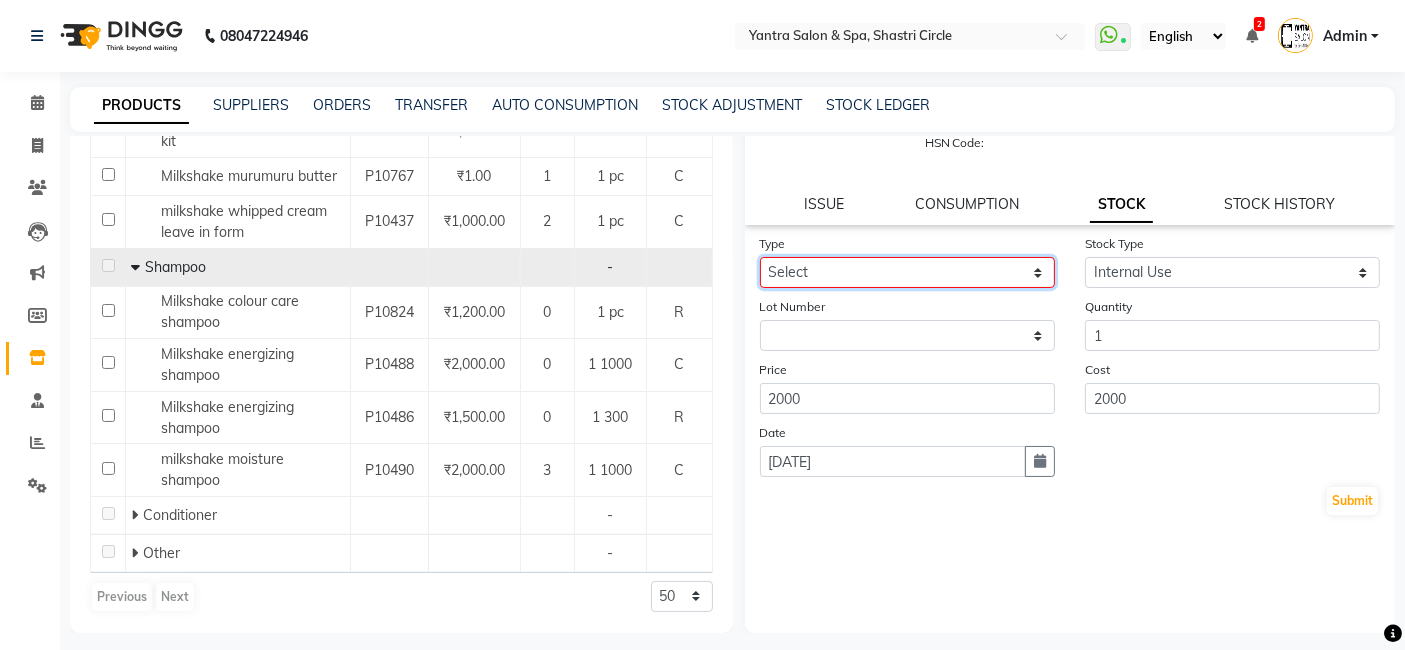 drag, startPoint x: 882, startPoint y: 275, endPoint x: 874, endPoint y: 287, distance: 14.422205 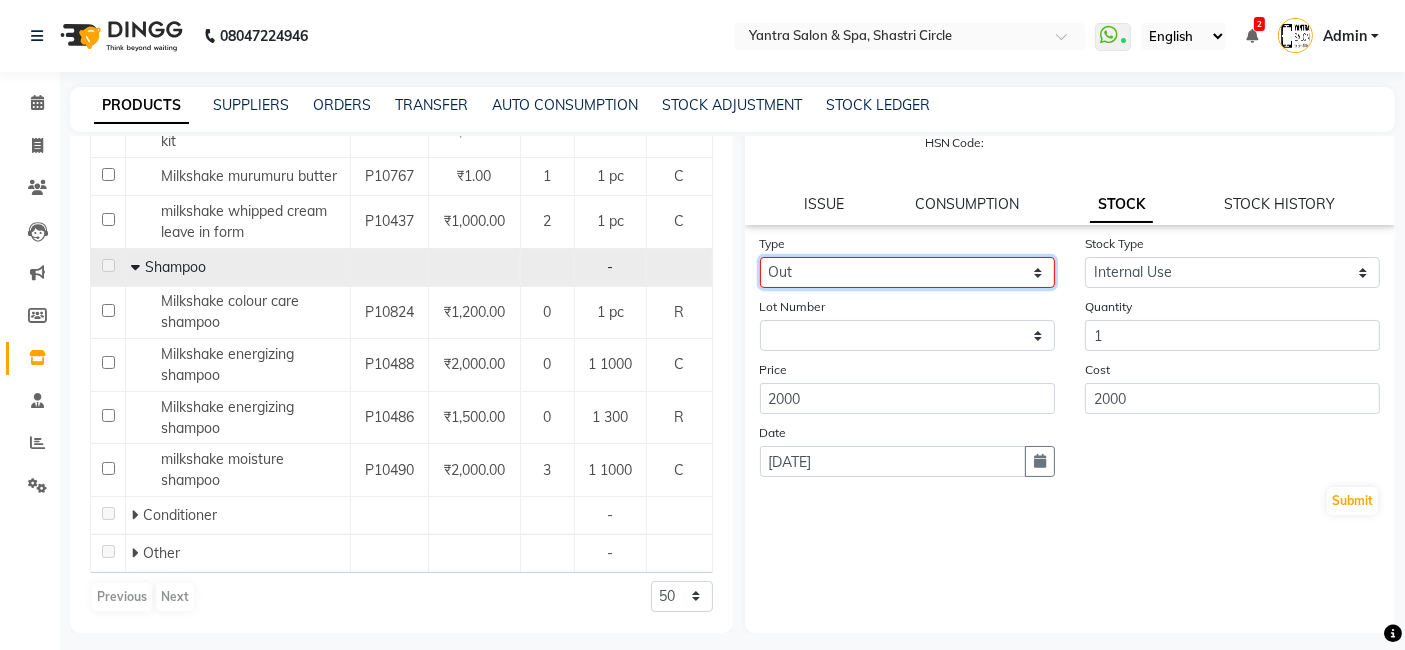 click on "Select In Out" 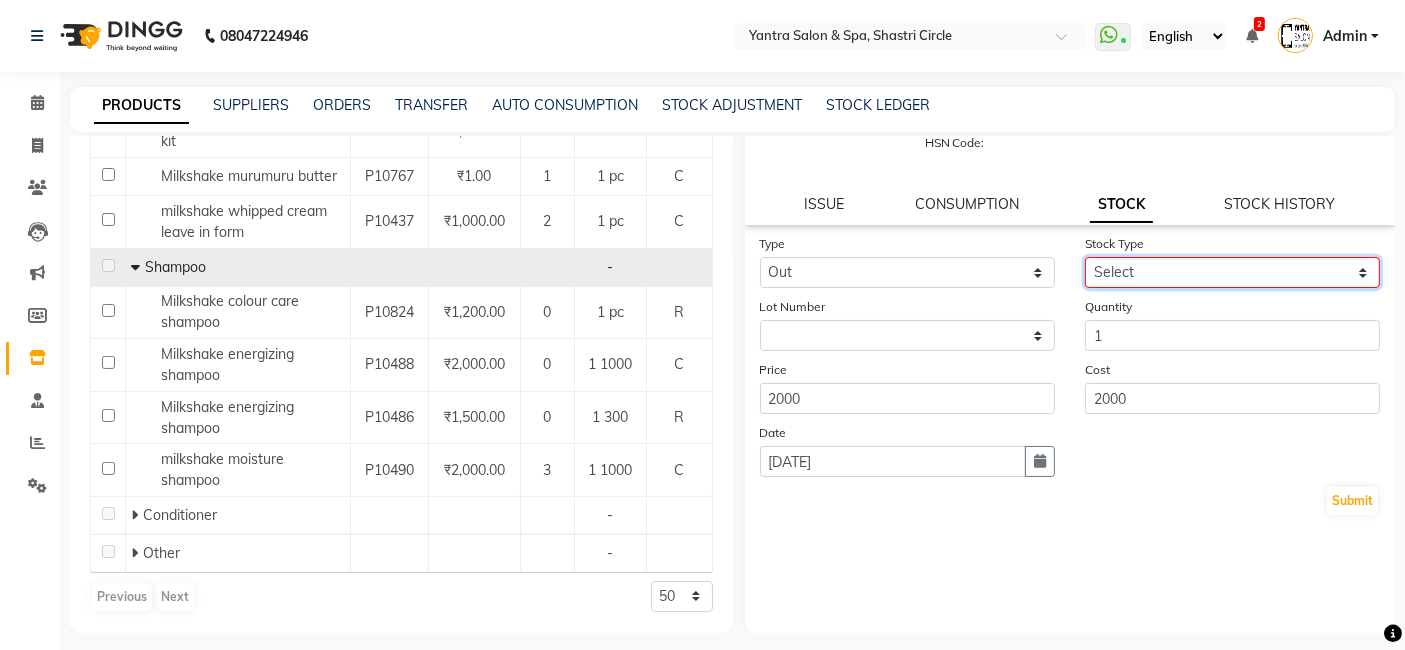 click on "Select Internal Use Damaged Expired Adjustment Return Other" 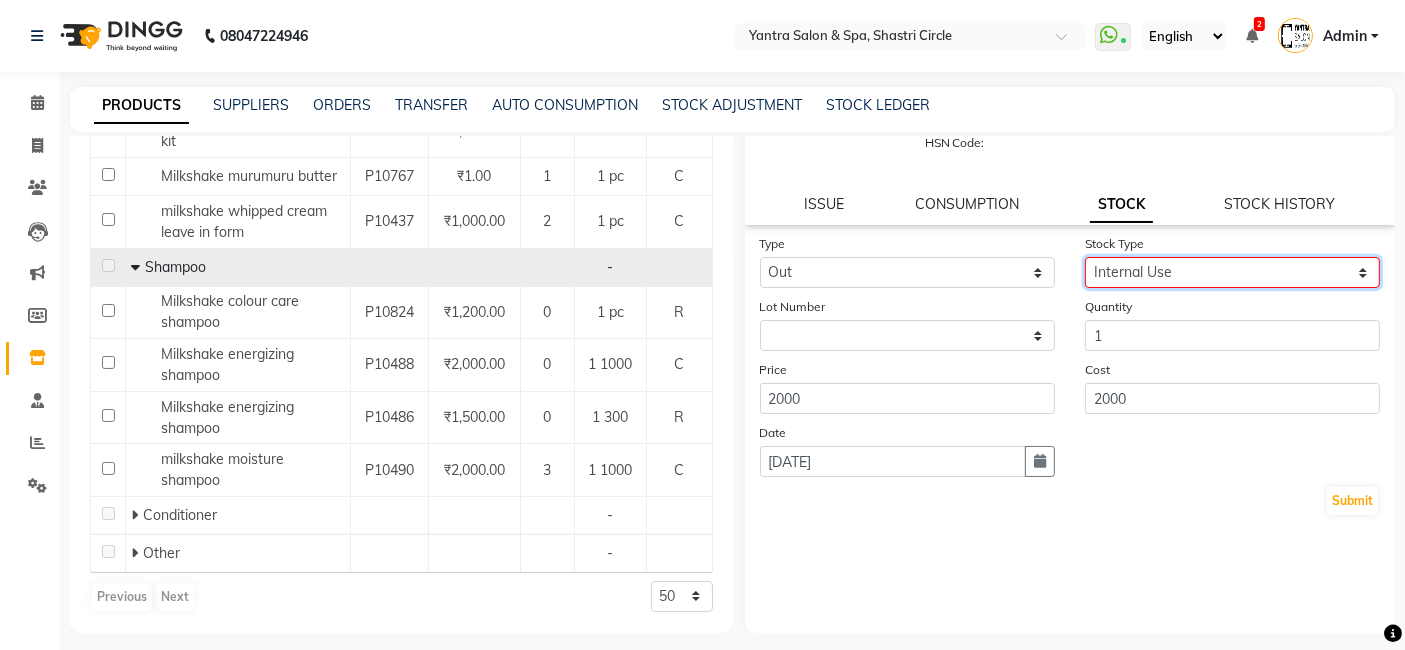 click on "Select Internal Use Damaged Expired Adjustment Return Other" 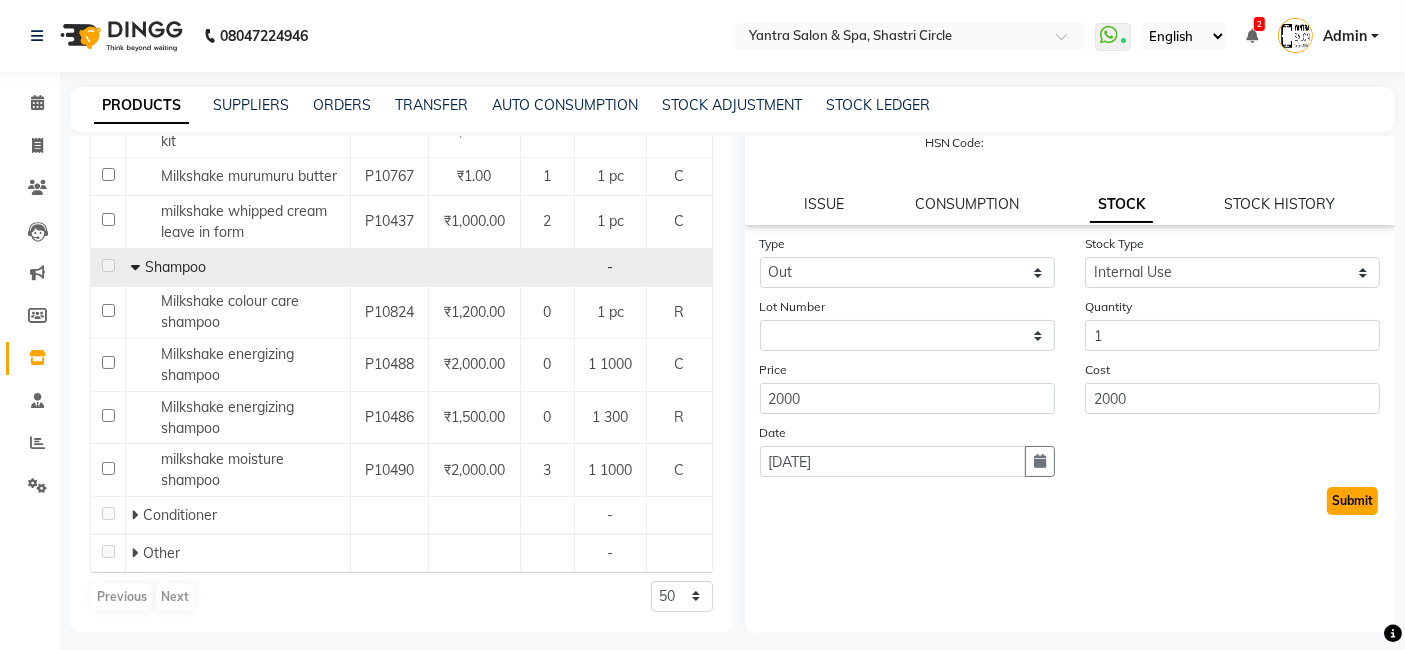 click on "Submit" 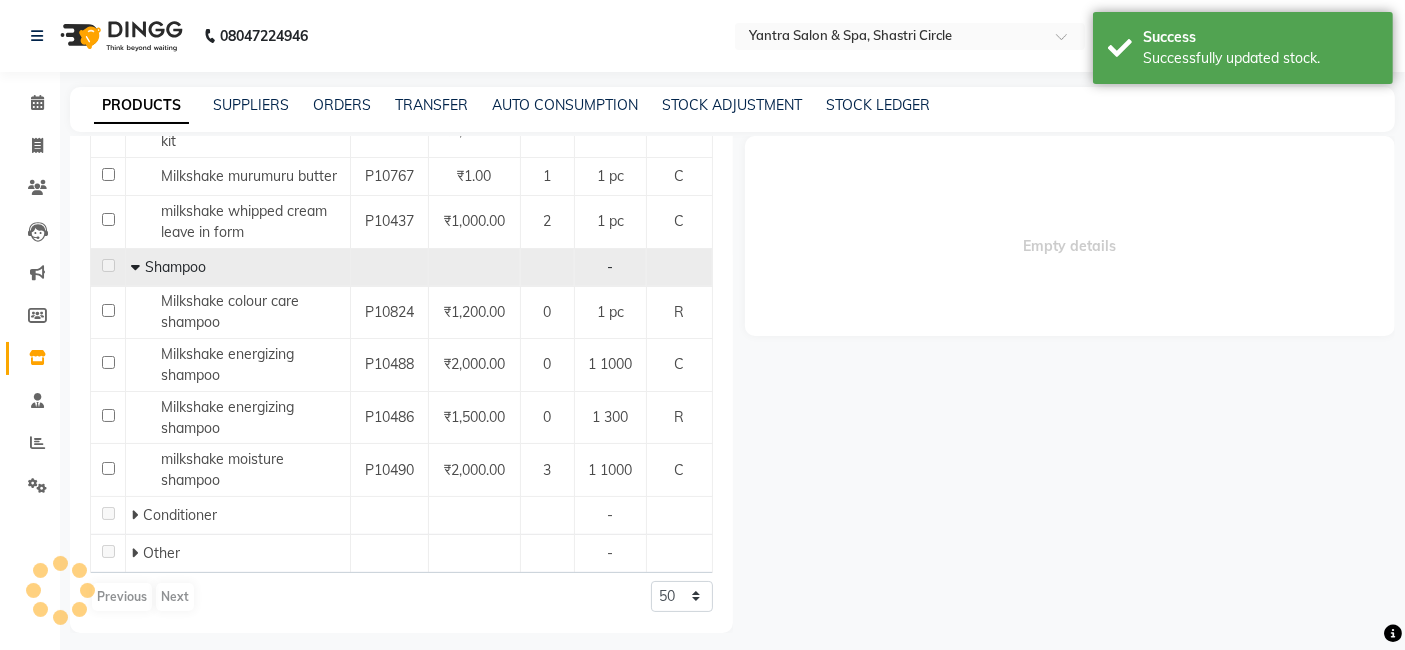 scroll, scrollTop: 0, scrollLeft: 0, axis: both 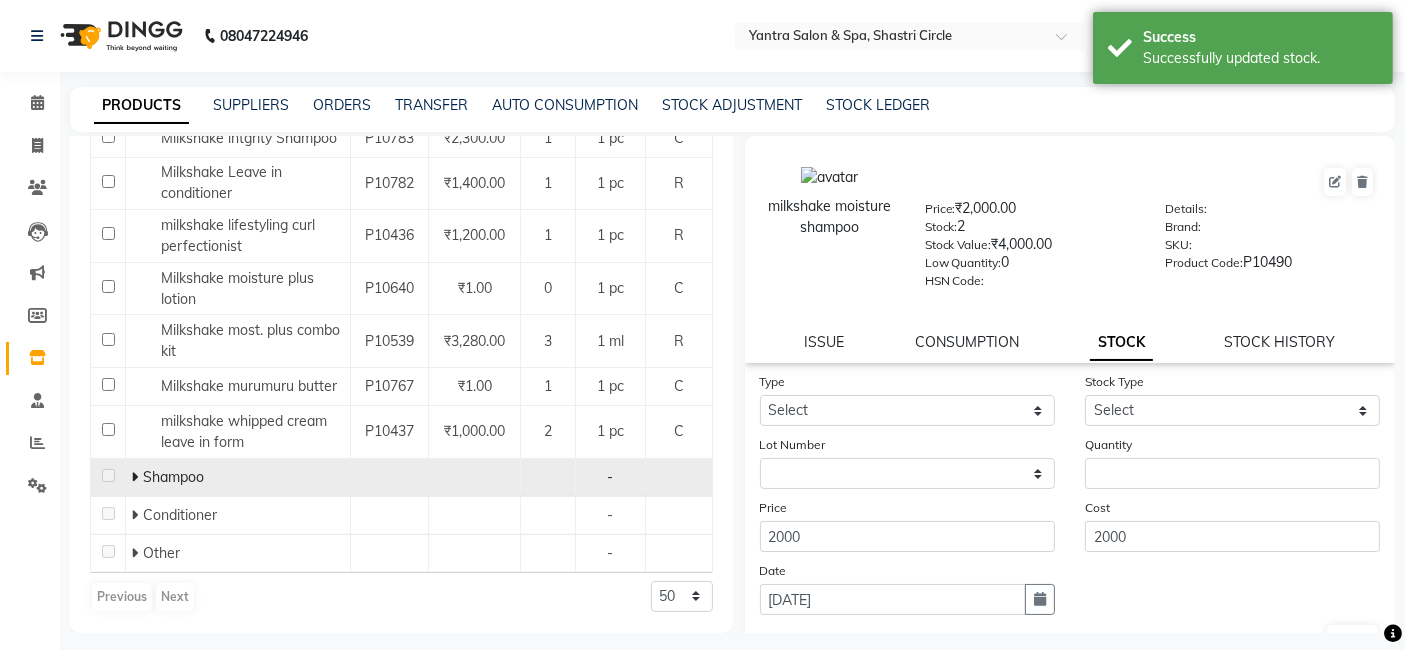 click 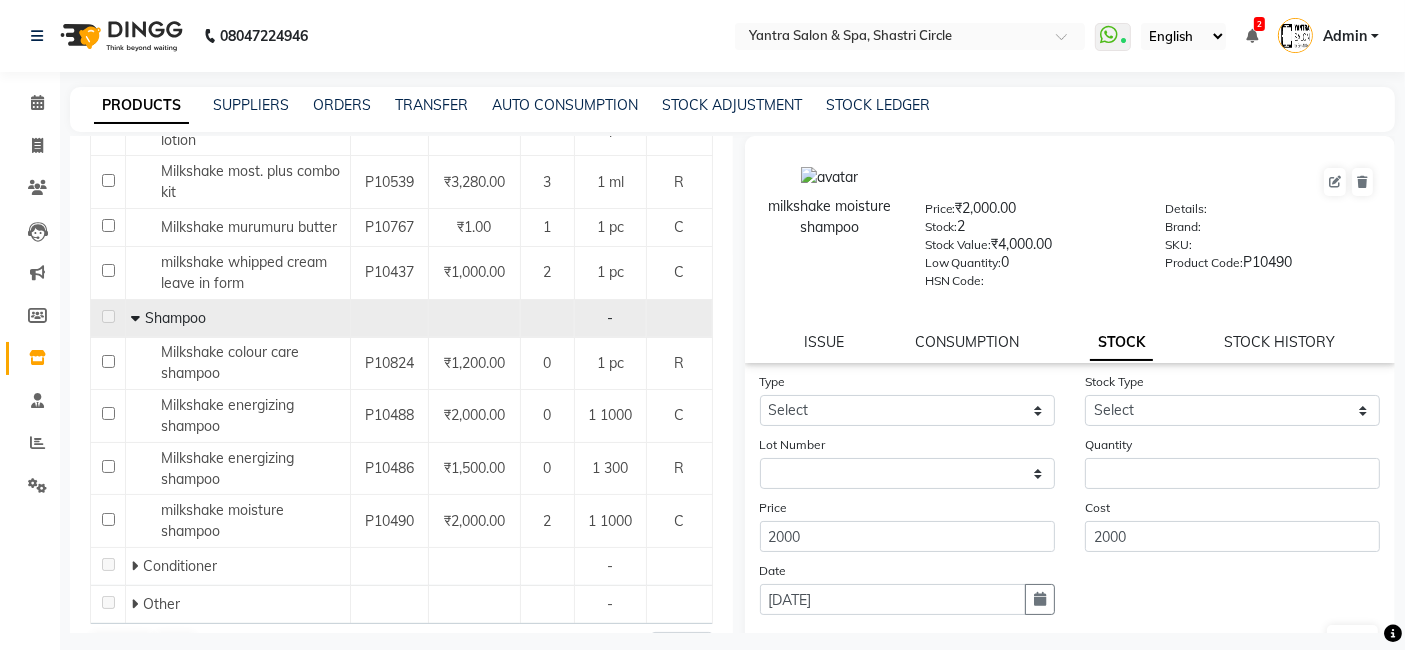 scroll, scrollTop: 1229, scrollLeft: 0, axis: vertical 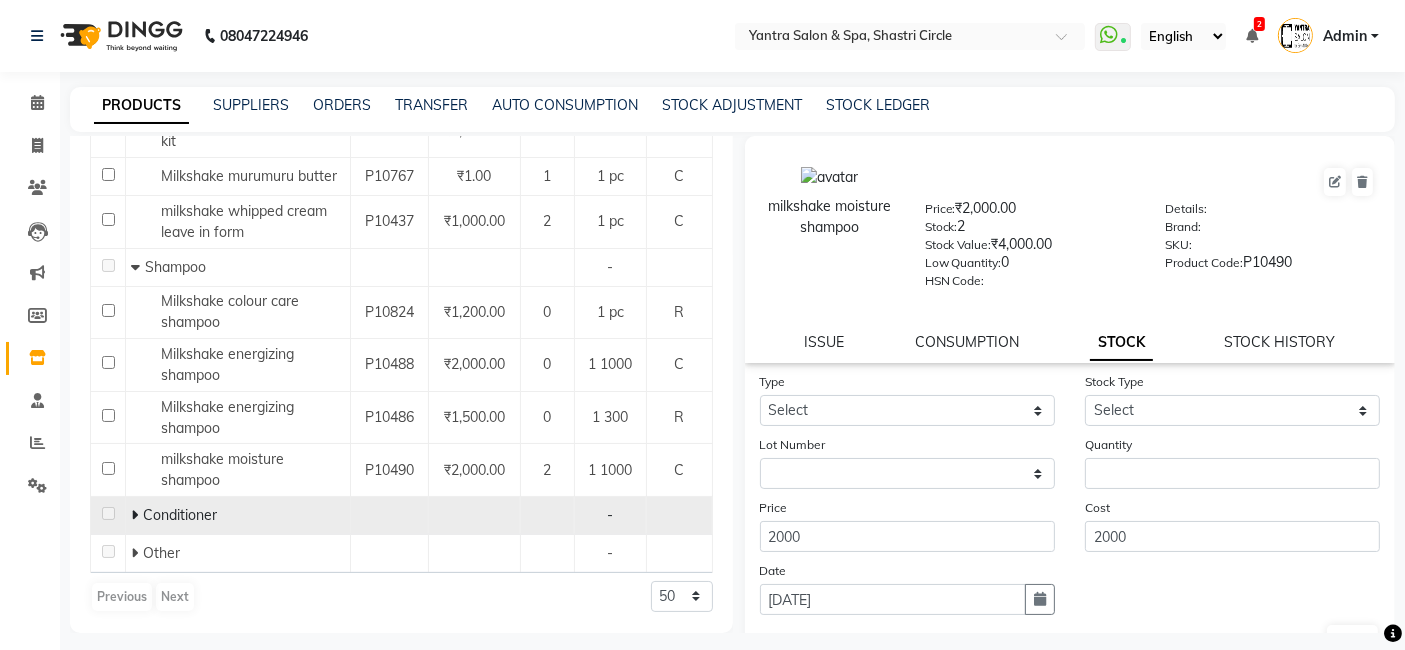click 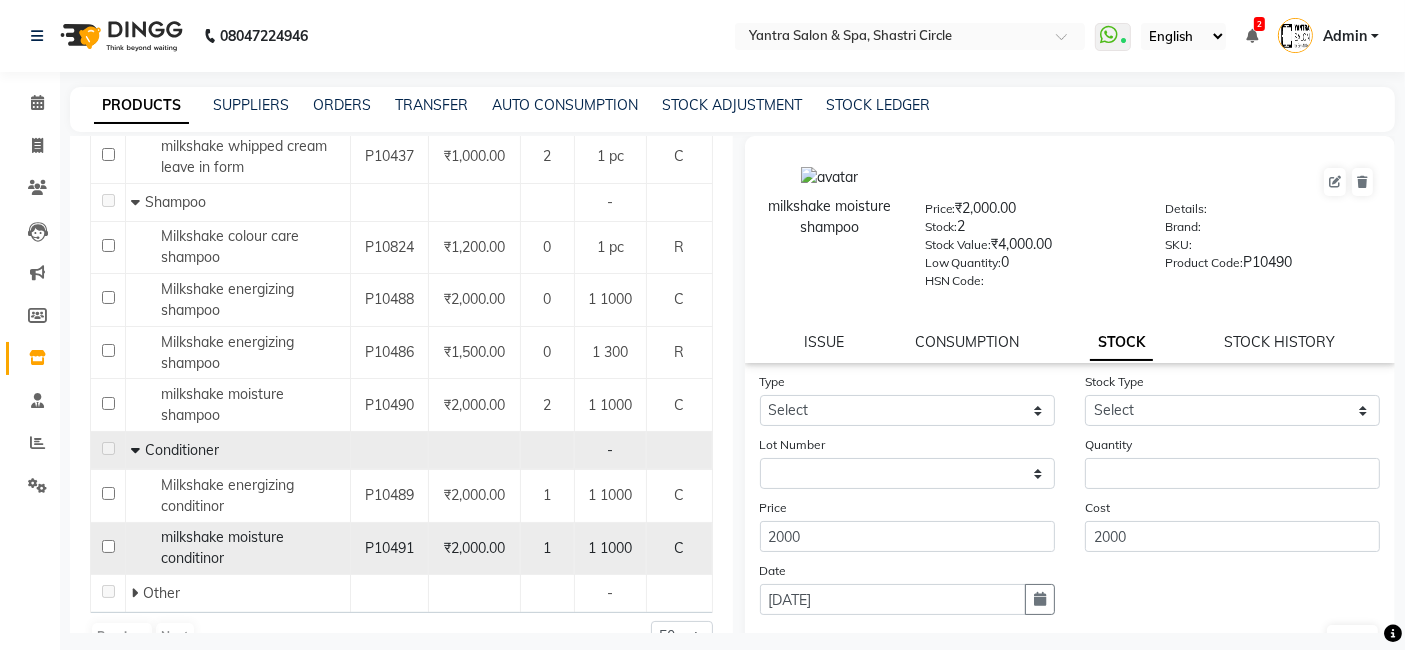 scroll, scrollTop: 1334, scrollLeft: 0, axis: vertical 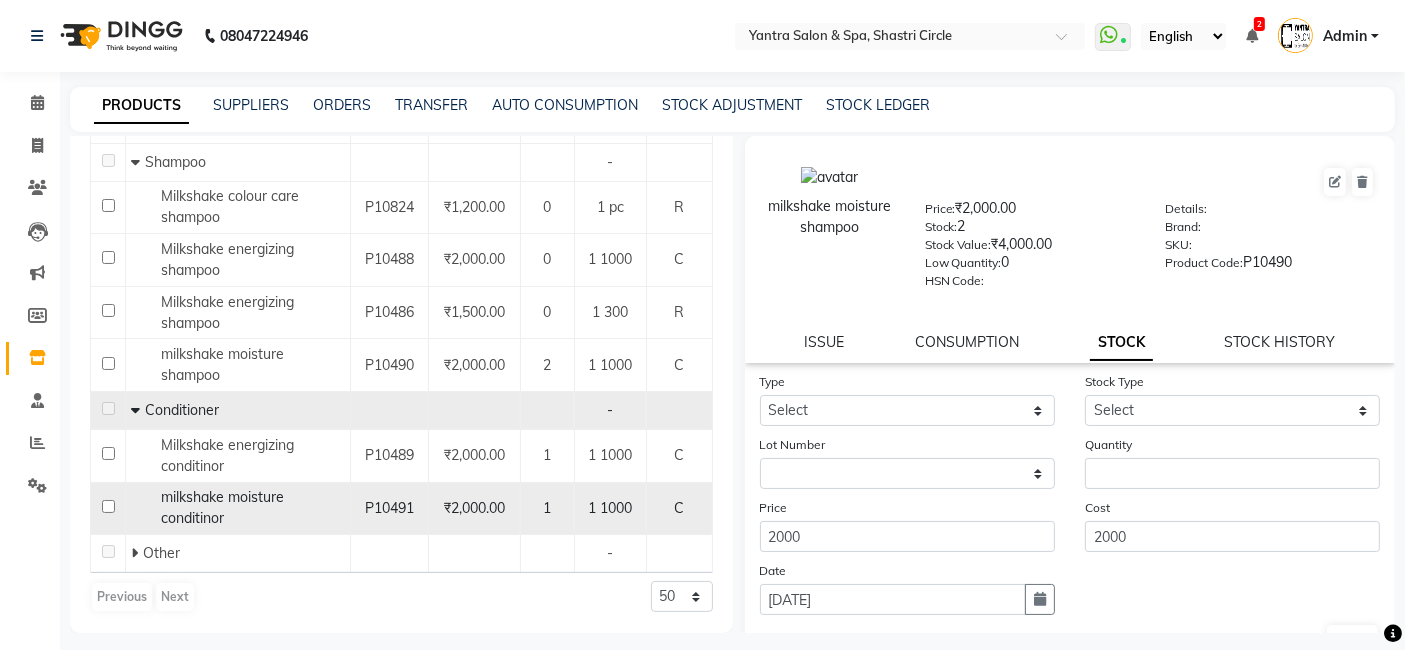click on "milkshake moisture conditinor" 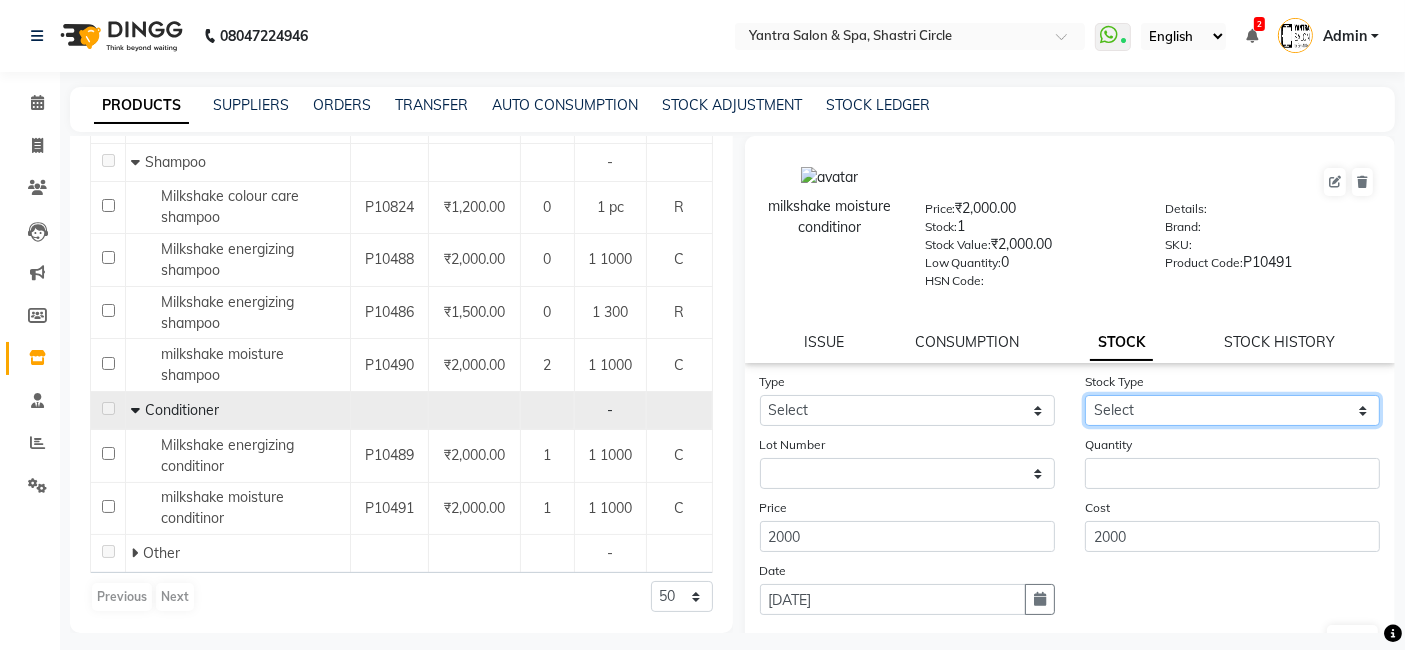 click on "Select Internal Use Damaged Expired Adjustment Return Other" 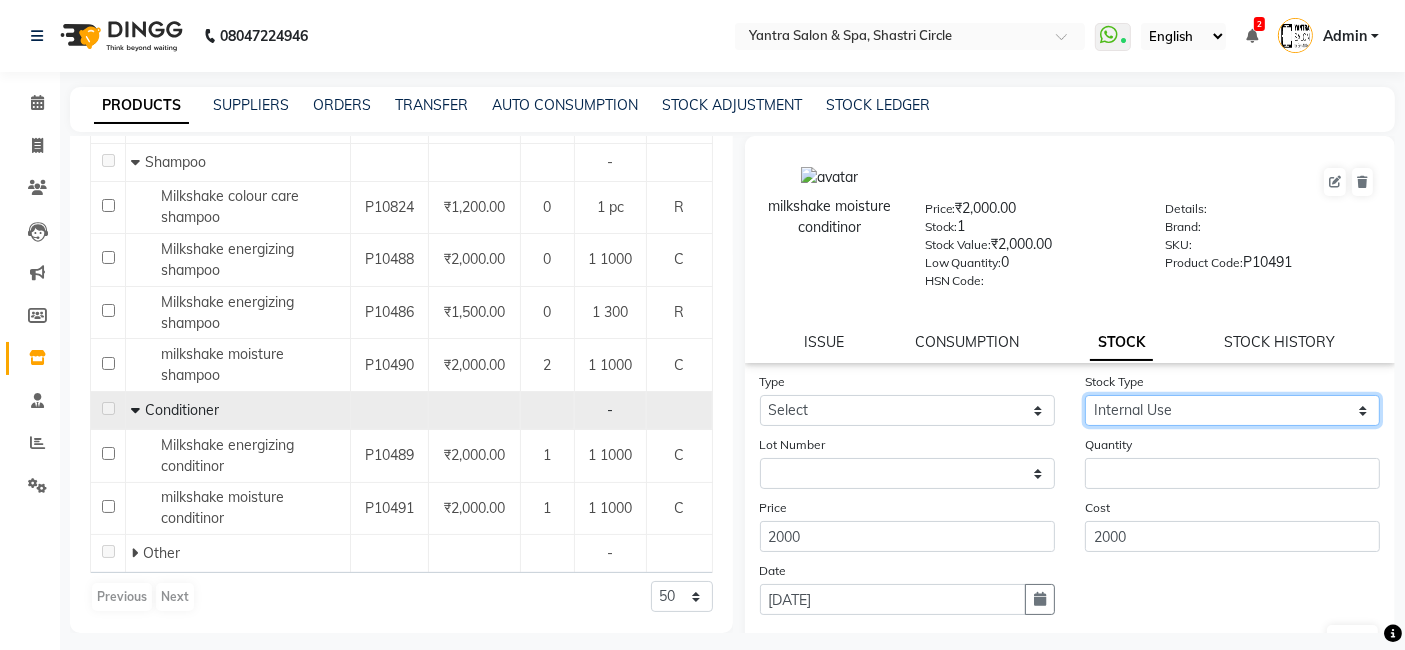 click on "Select Internal Use Damaged Expired Adjustment Return Other" 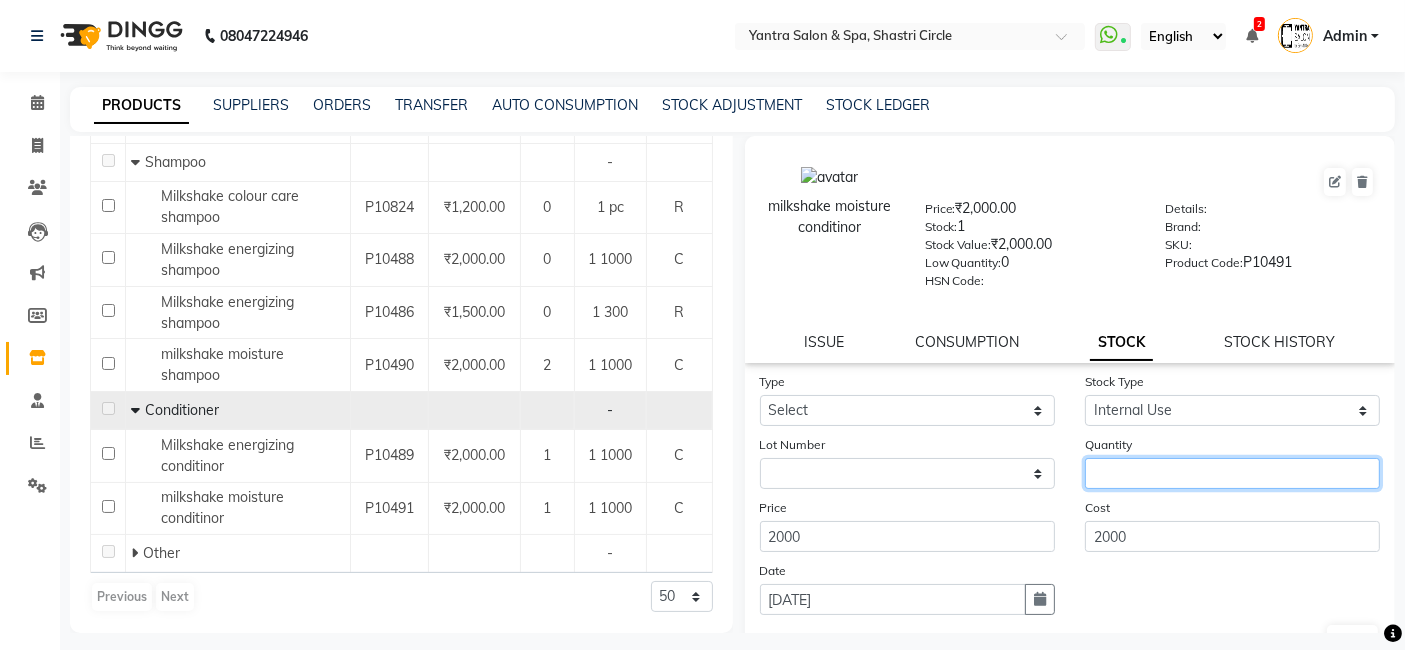 click 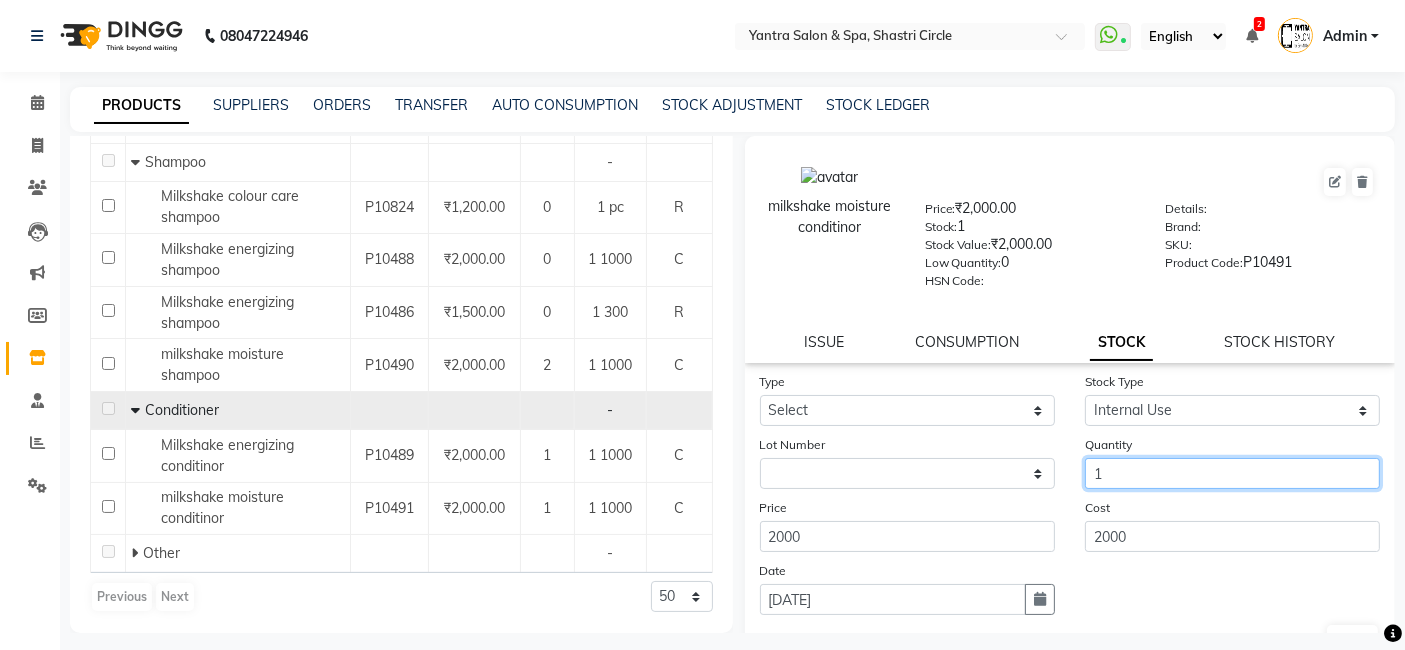 type on "1" 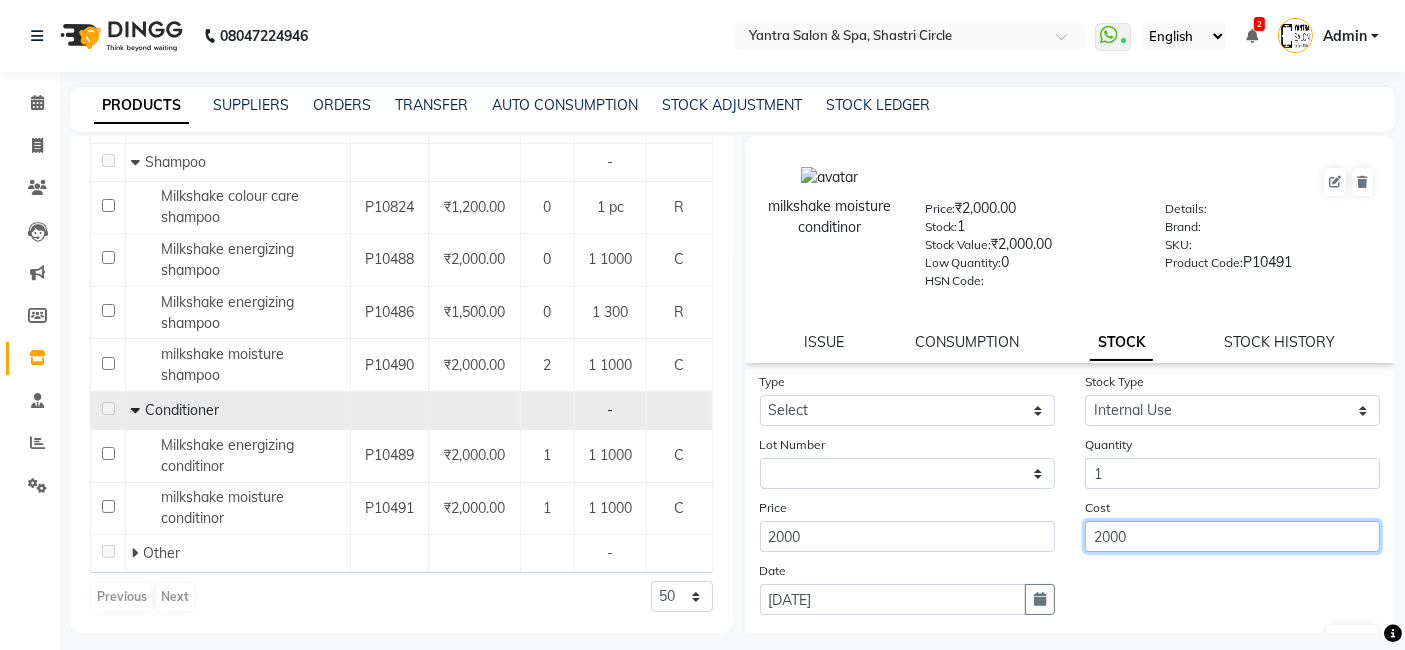 click on "2000" 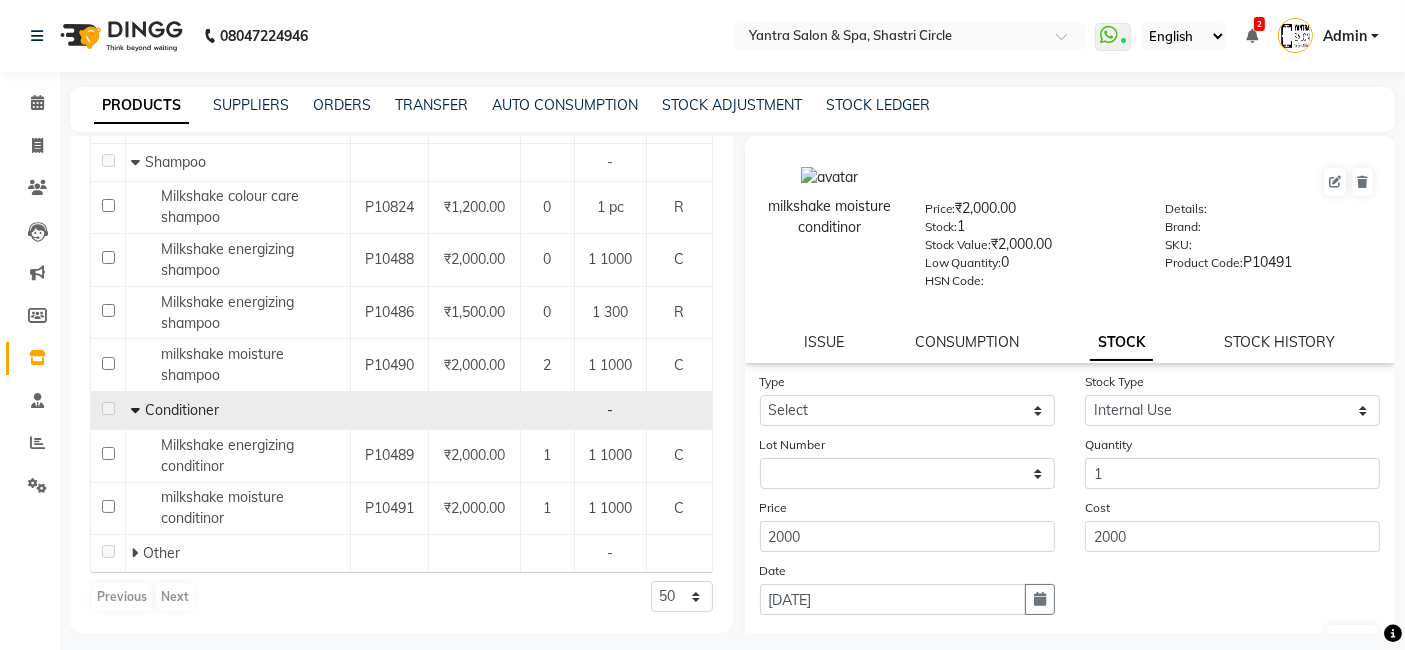 click on "Date [DATE]" 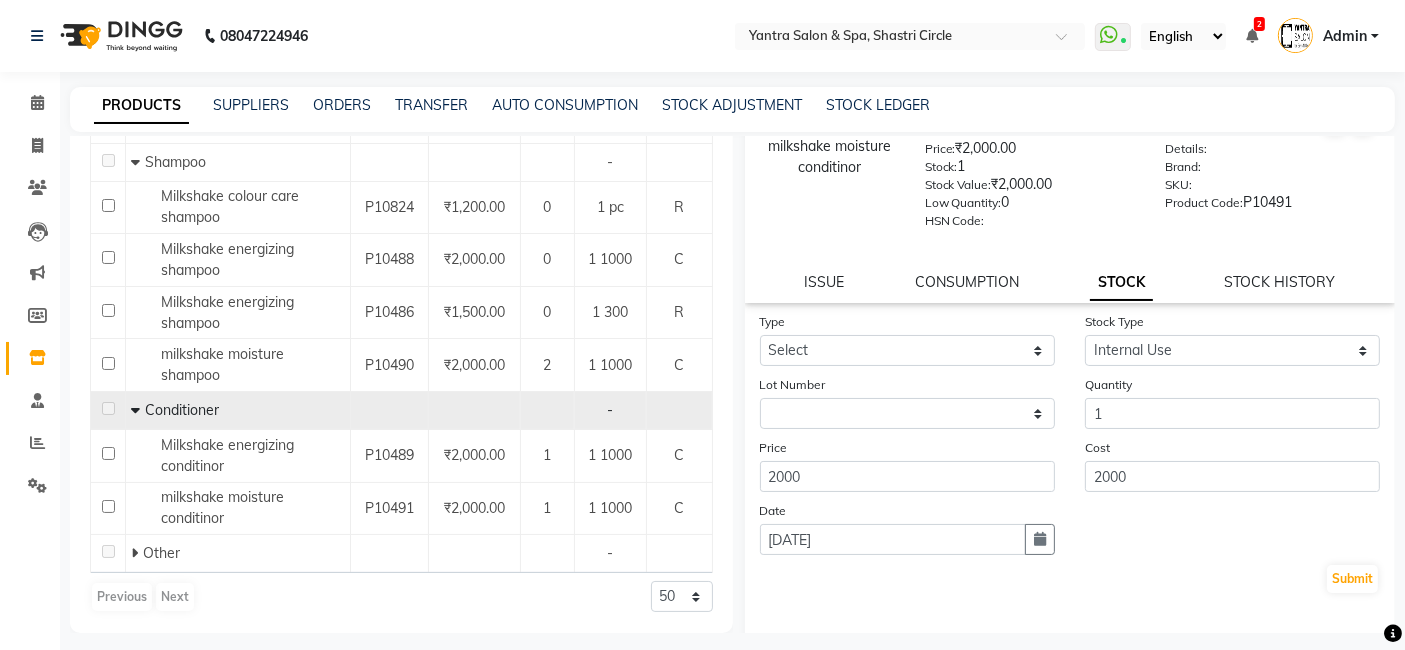 scroll, scrollTop: 138, scrollLeft: 0, axis: vertical 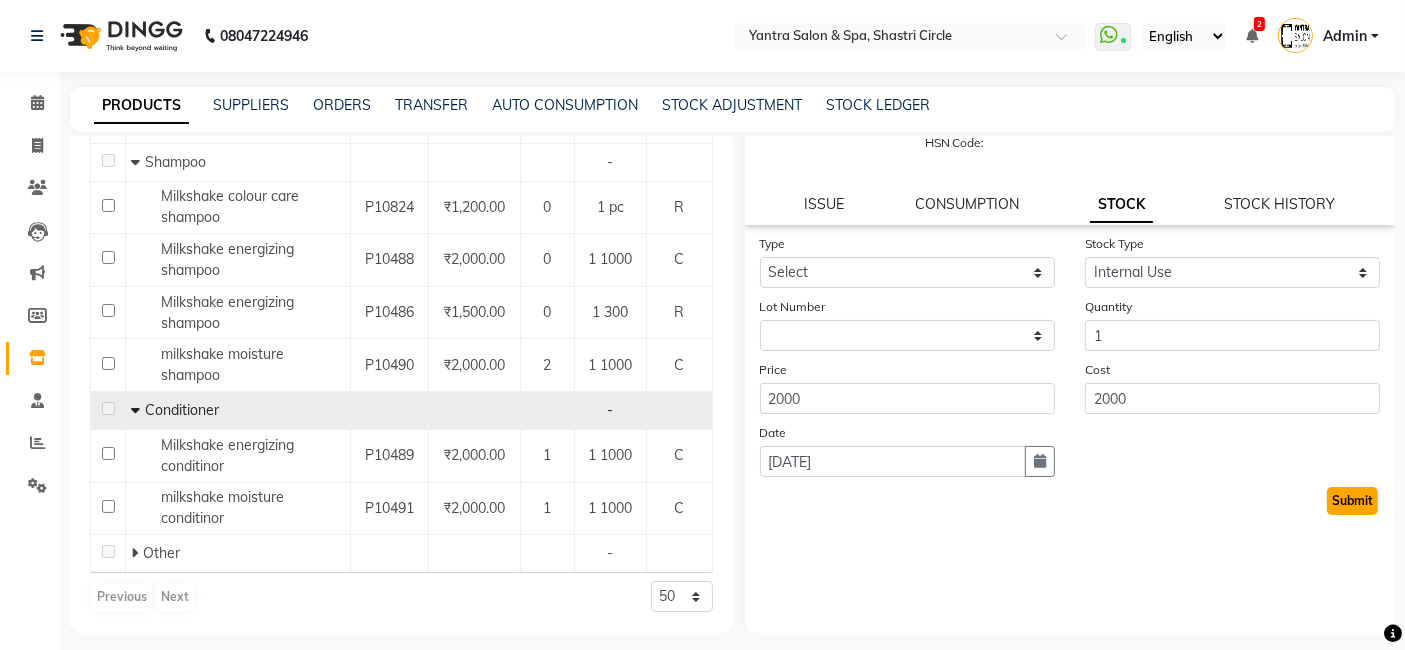 click on "Submit" 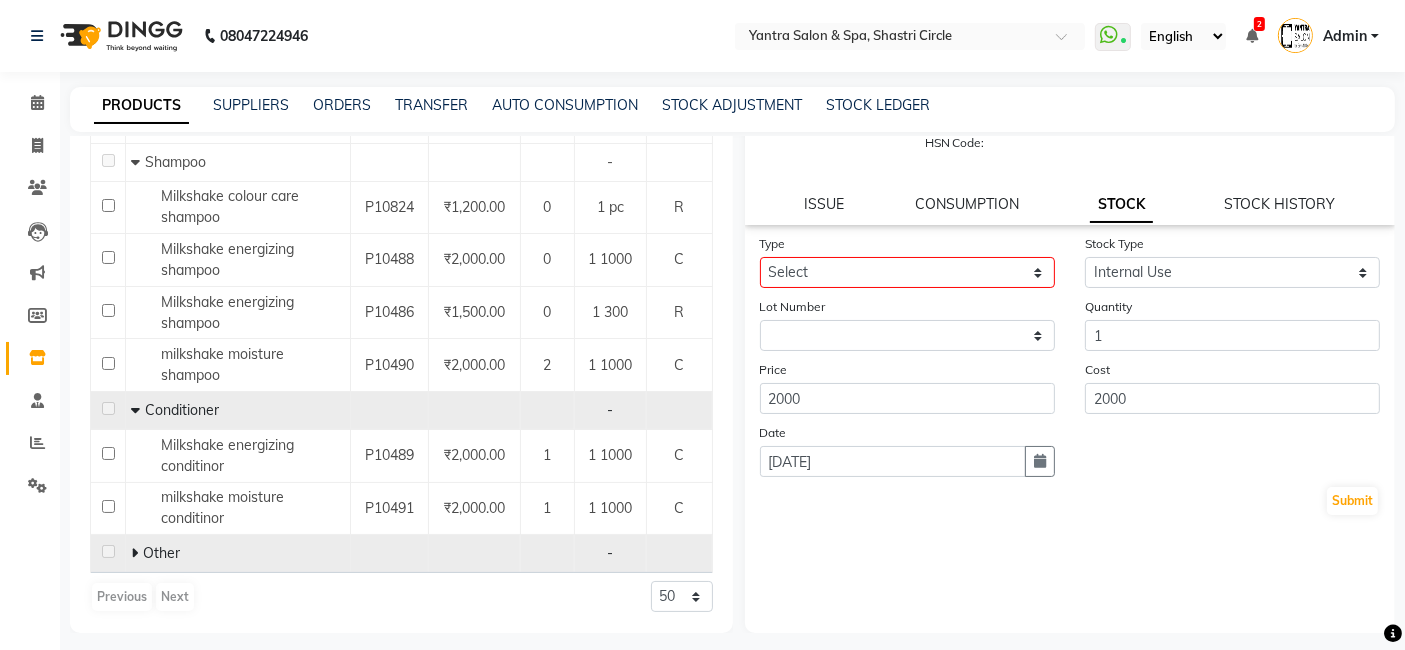 click 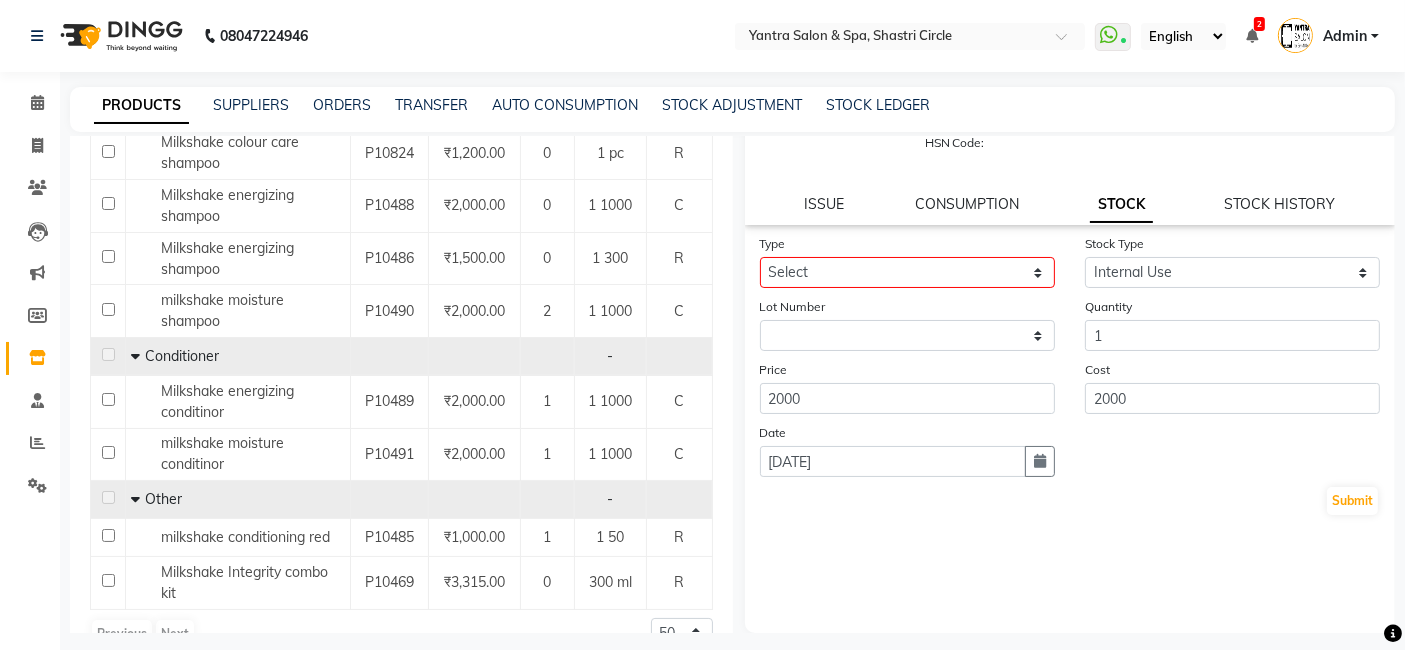 scroll, scrollTop: 1424, scrollLeft: 0, axis: vertical 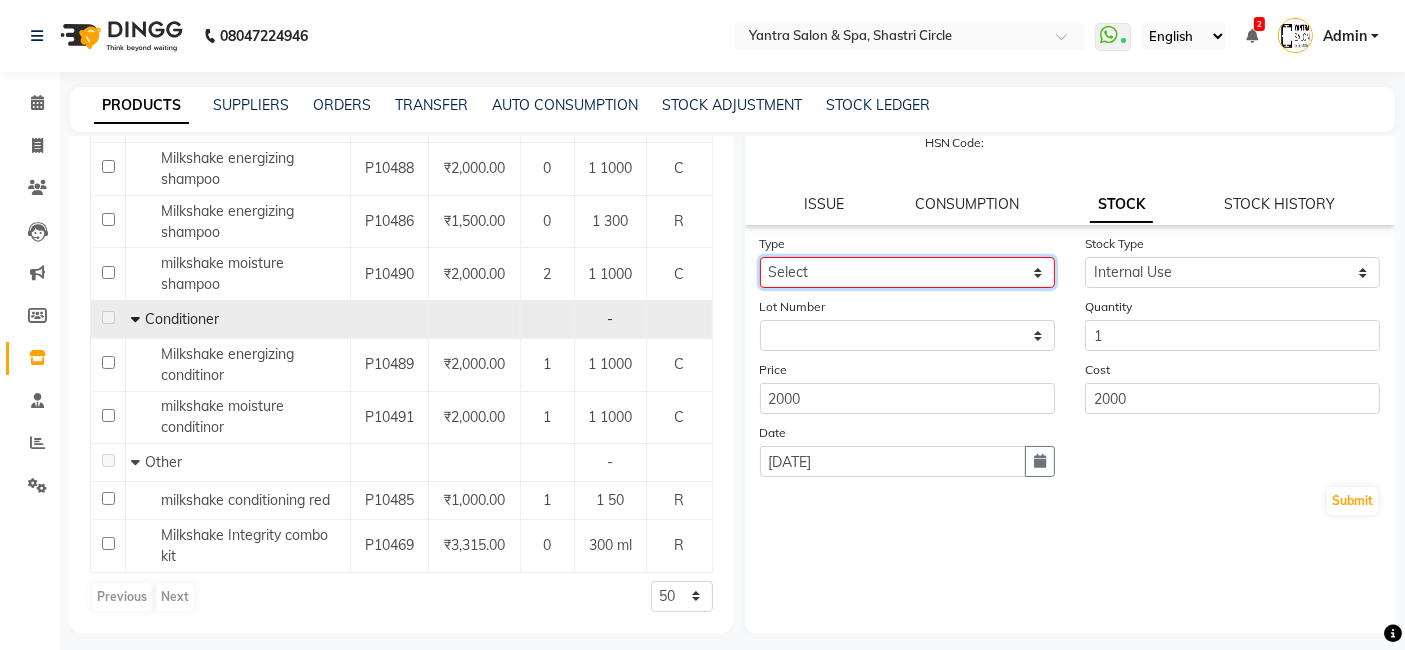 click on "Select In Out" 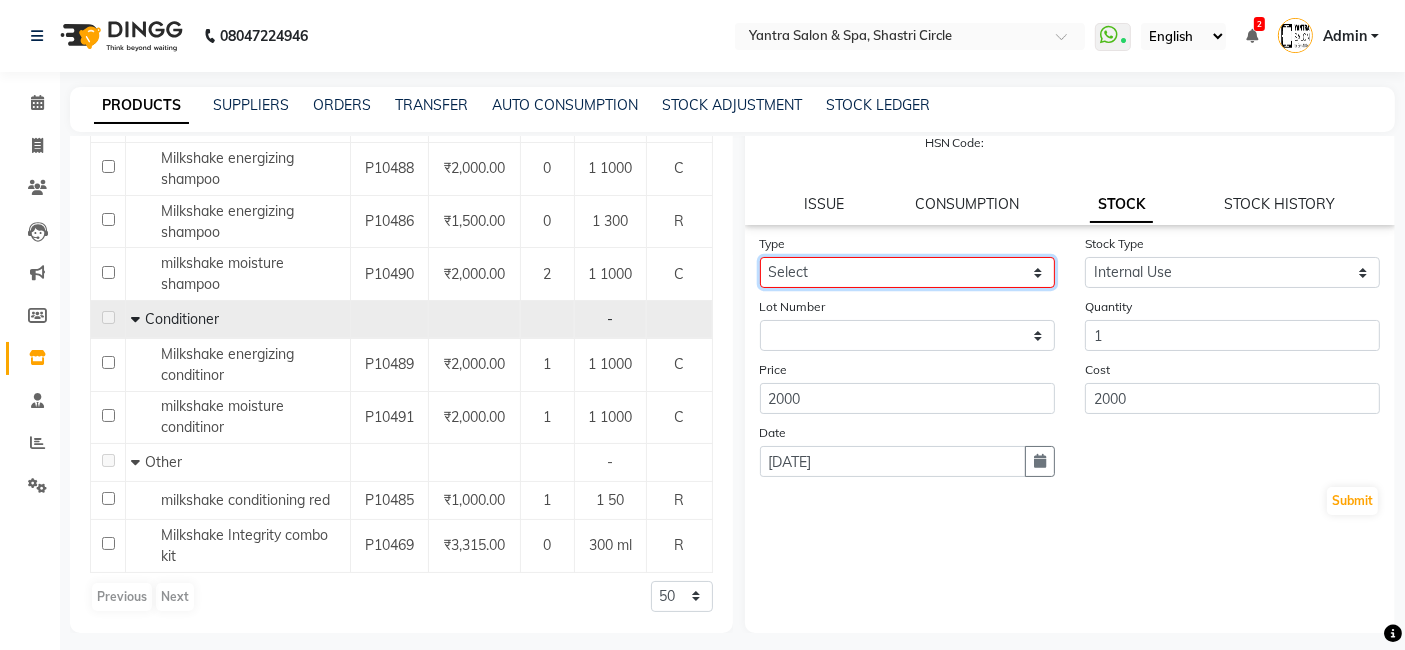 select on "in" 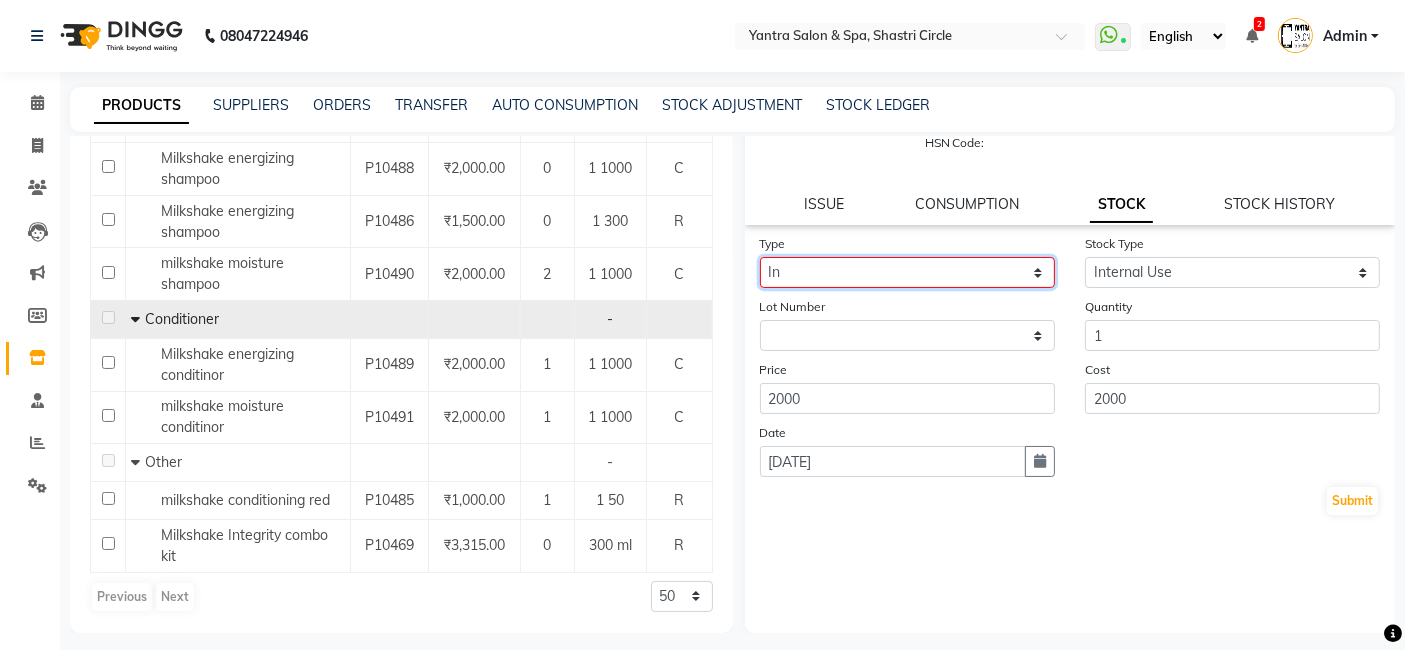click on "Select In Out" 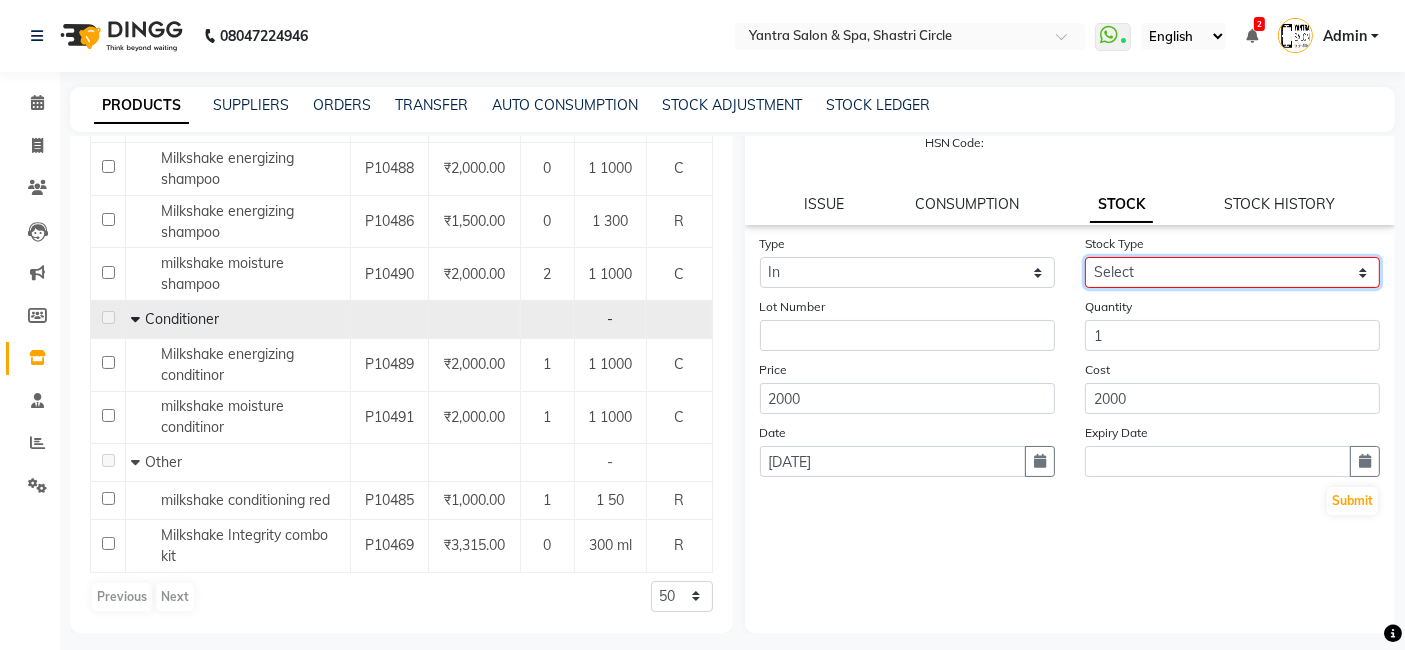 drag, startPoint x: 1148, startPoint y: 269, endPoint x: 1137, endPoint y: 285, distance: 19.416489 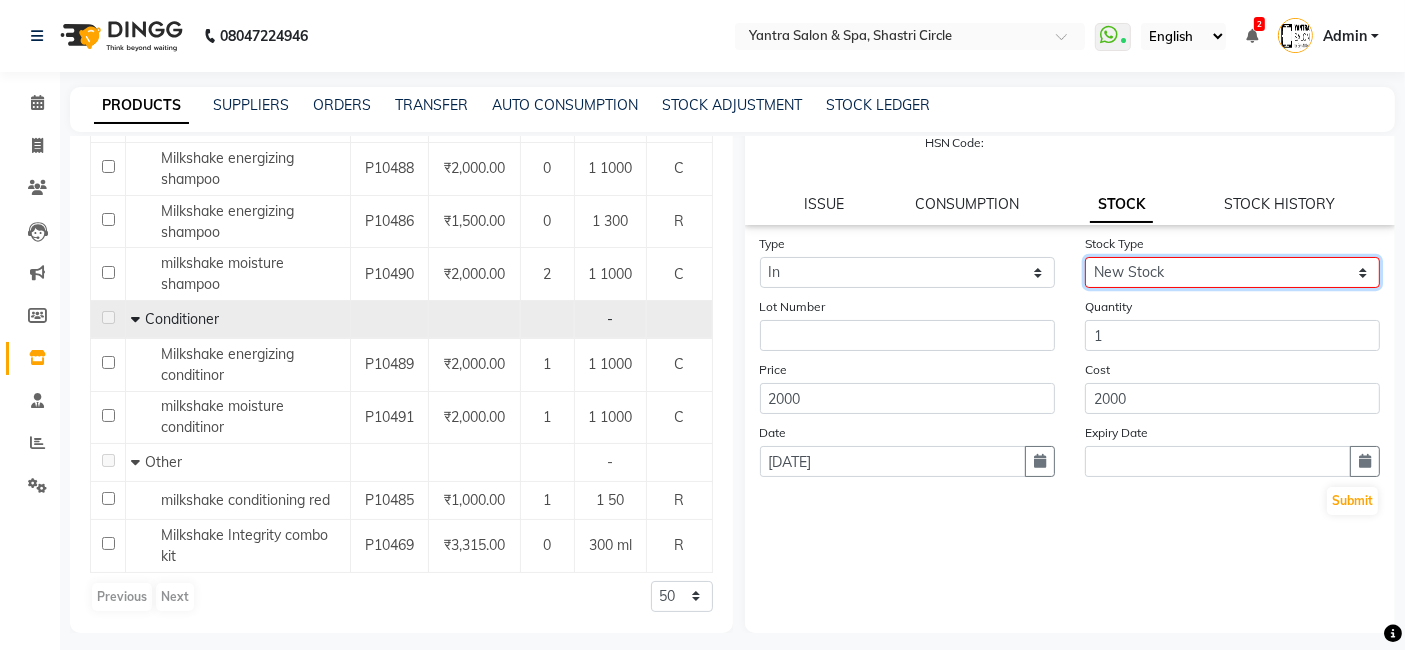 click on "Select New Stock Adjustment Return Other" 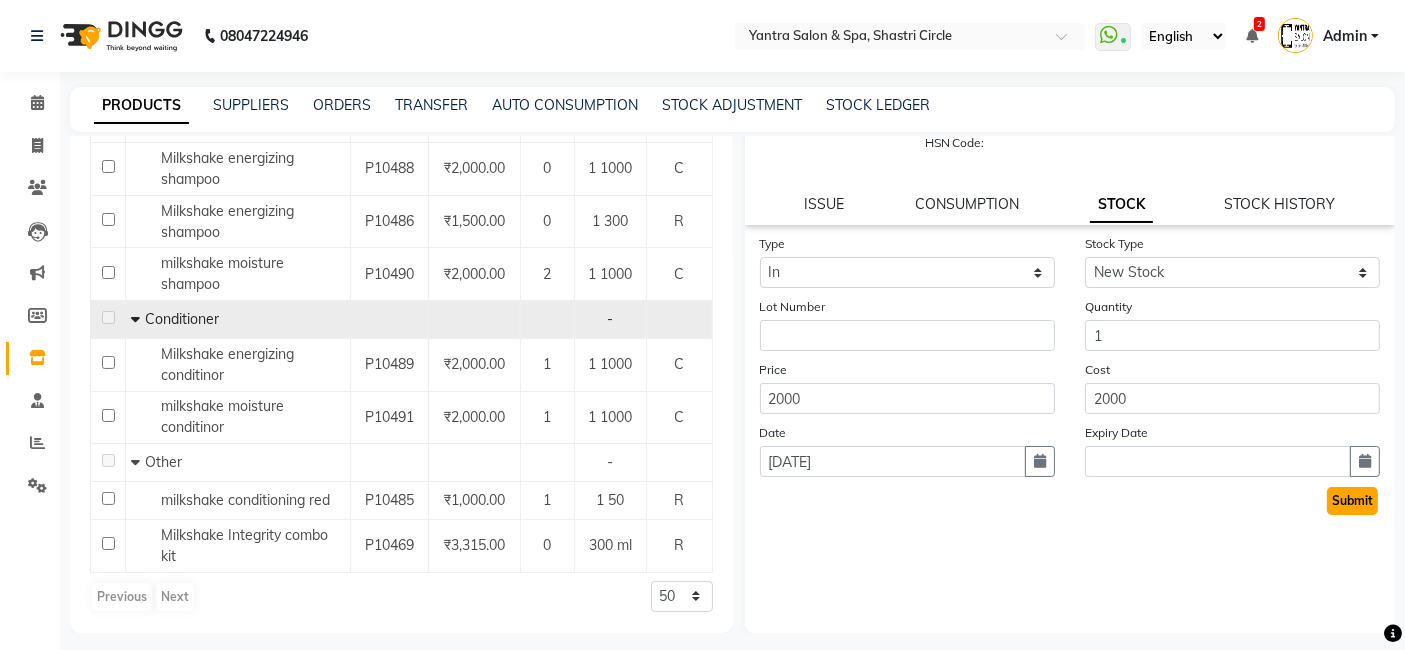 click on "Submit" 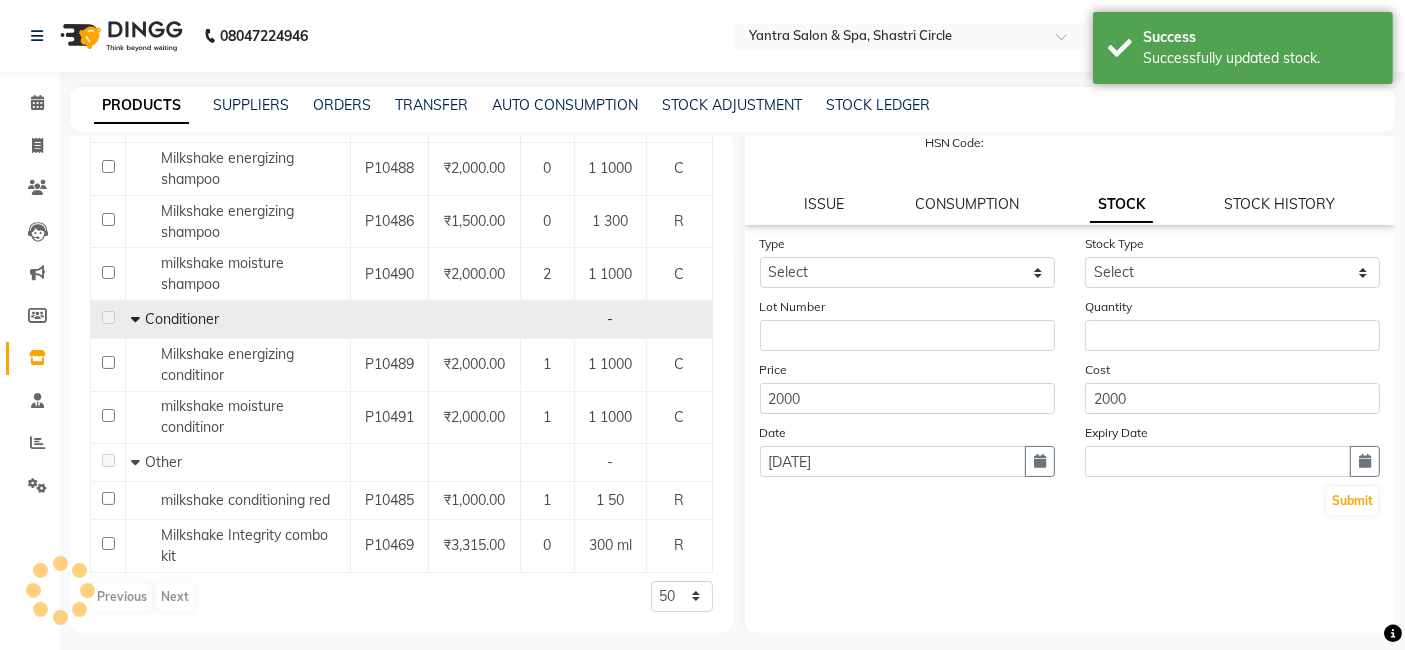 scroll, scrollTop: 0, scrollLeft: 0, axis: both 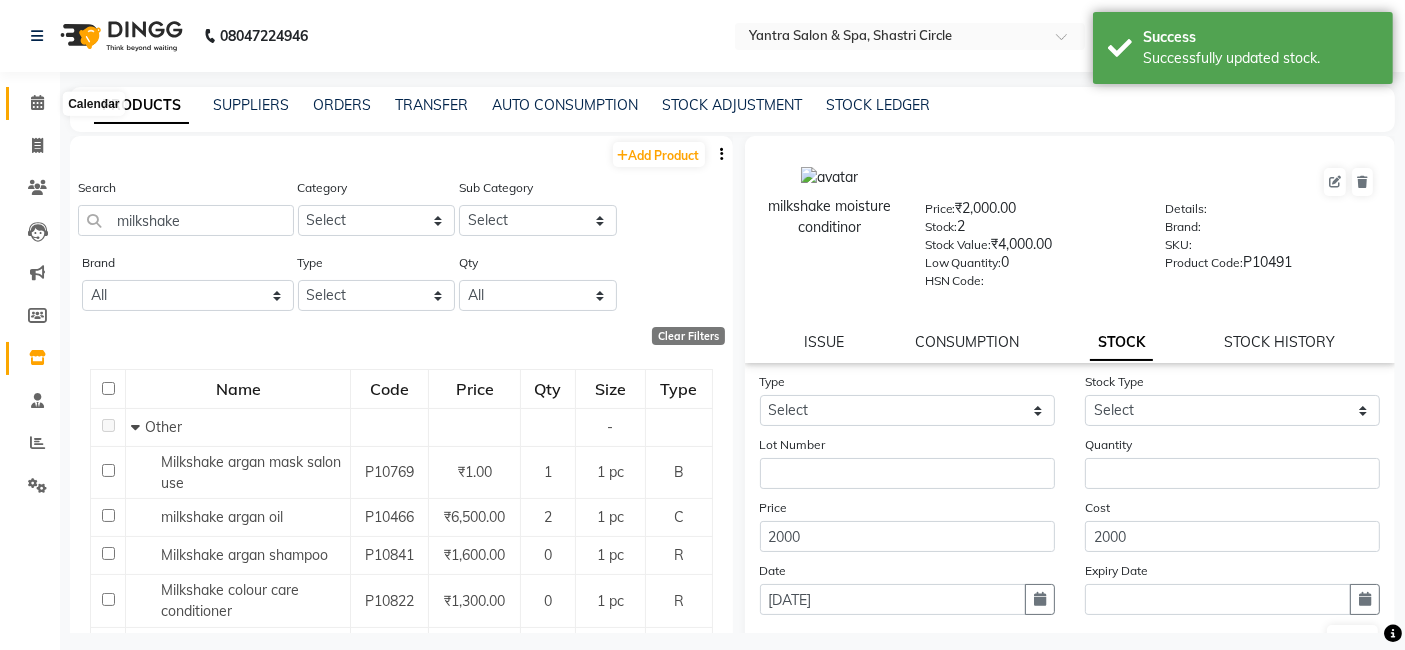 click 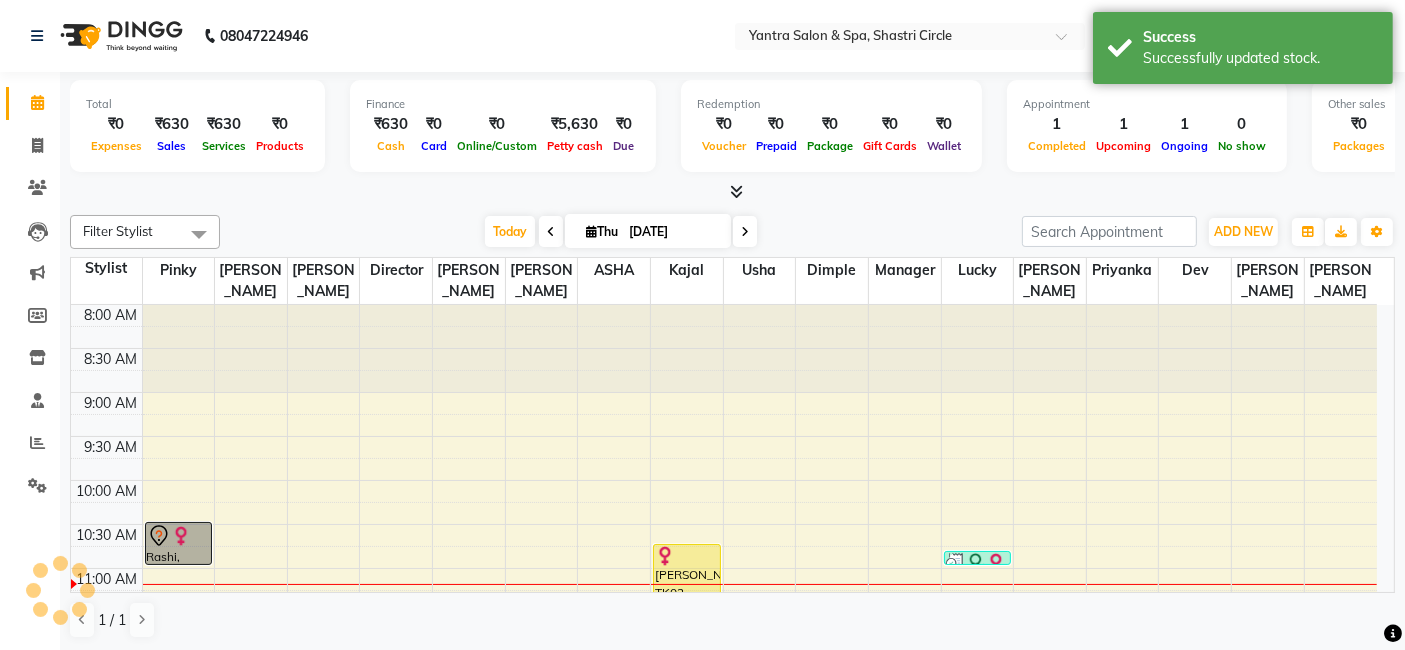 scroll, scrollTop: 0, scrollLeft: 0, axis: both 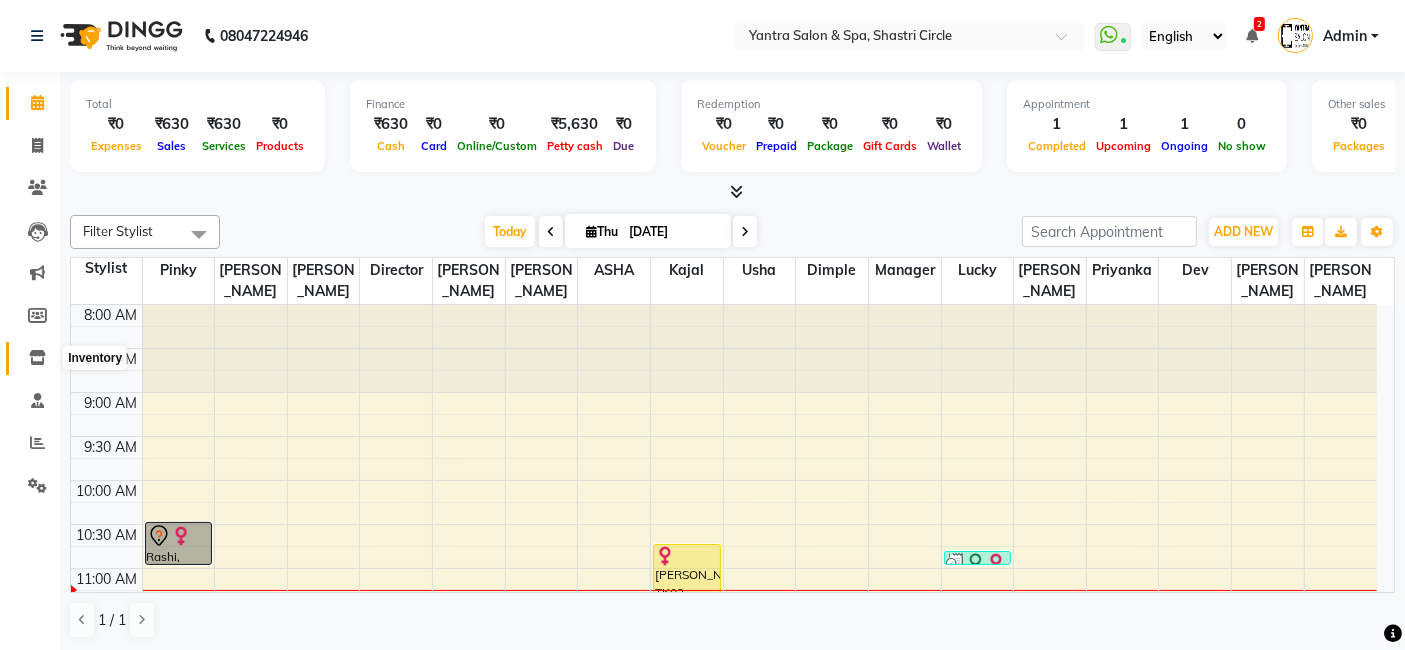 click 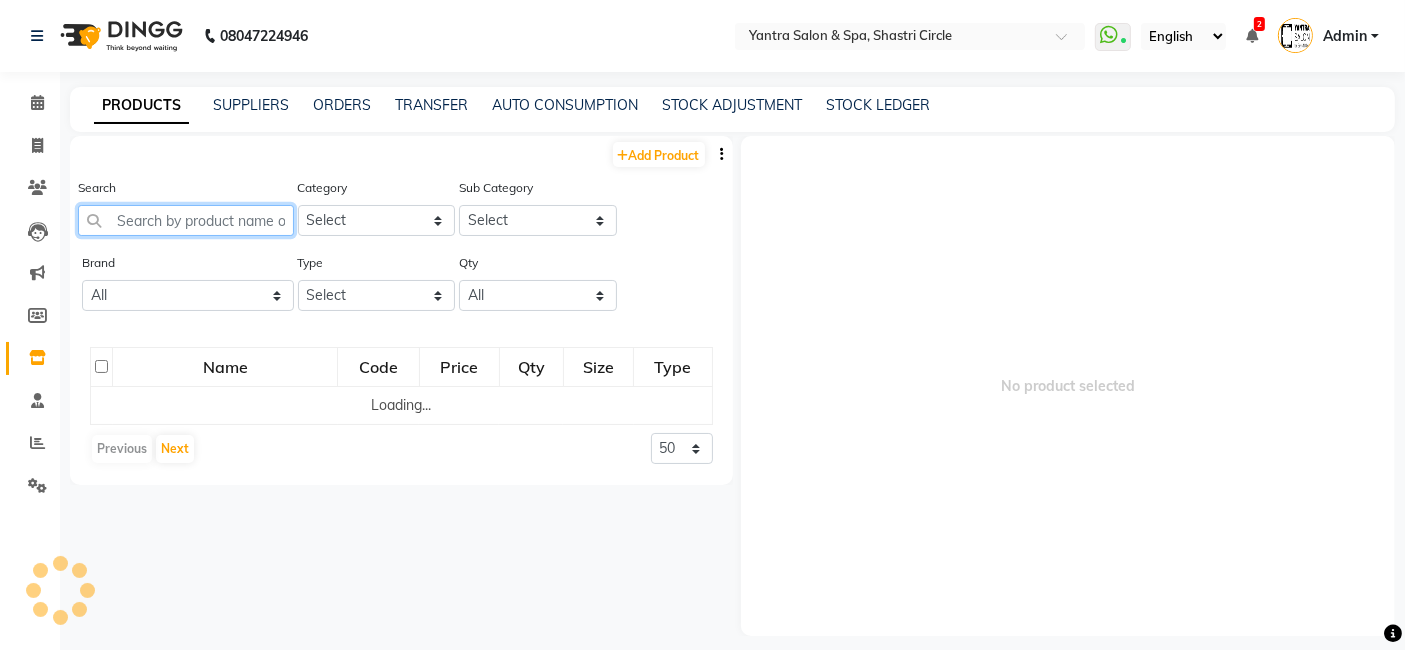 click 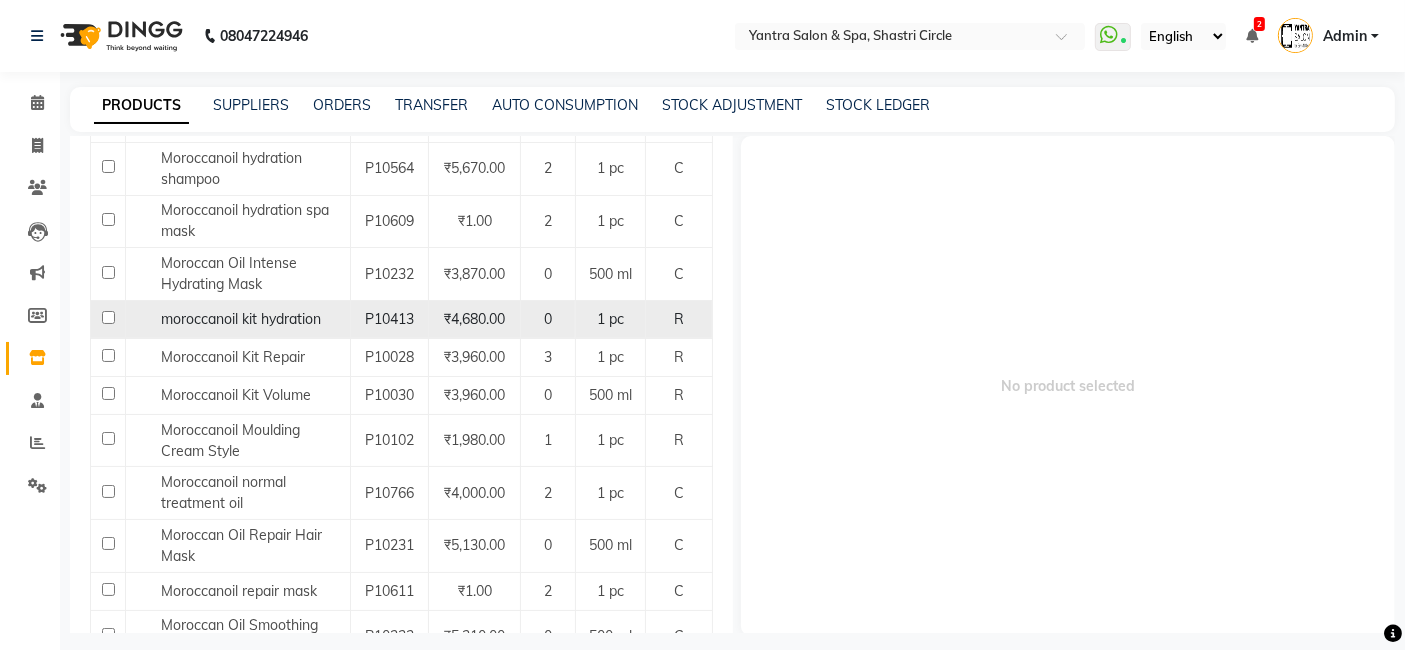 scroll, scrollTop: 444, scrollLeft: 0, axis: vertical 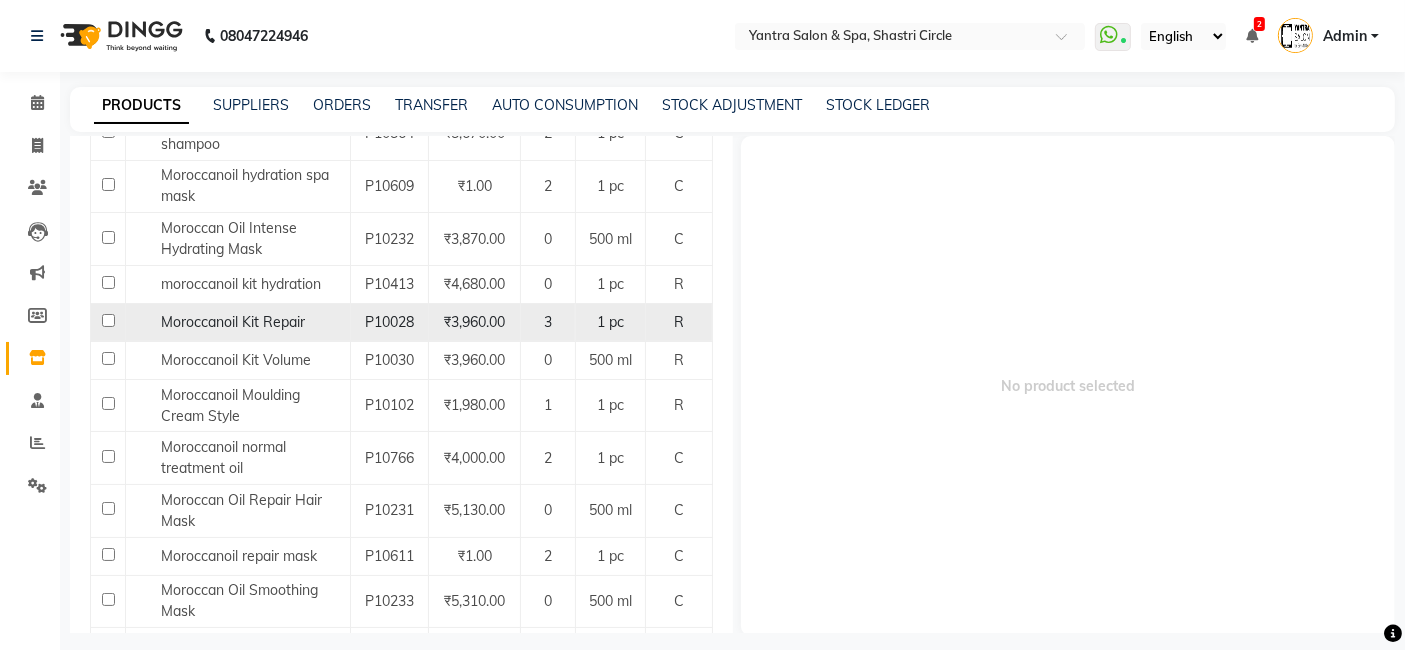 type on "morocc" 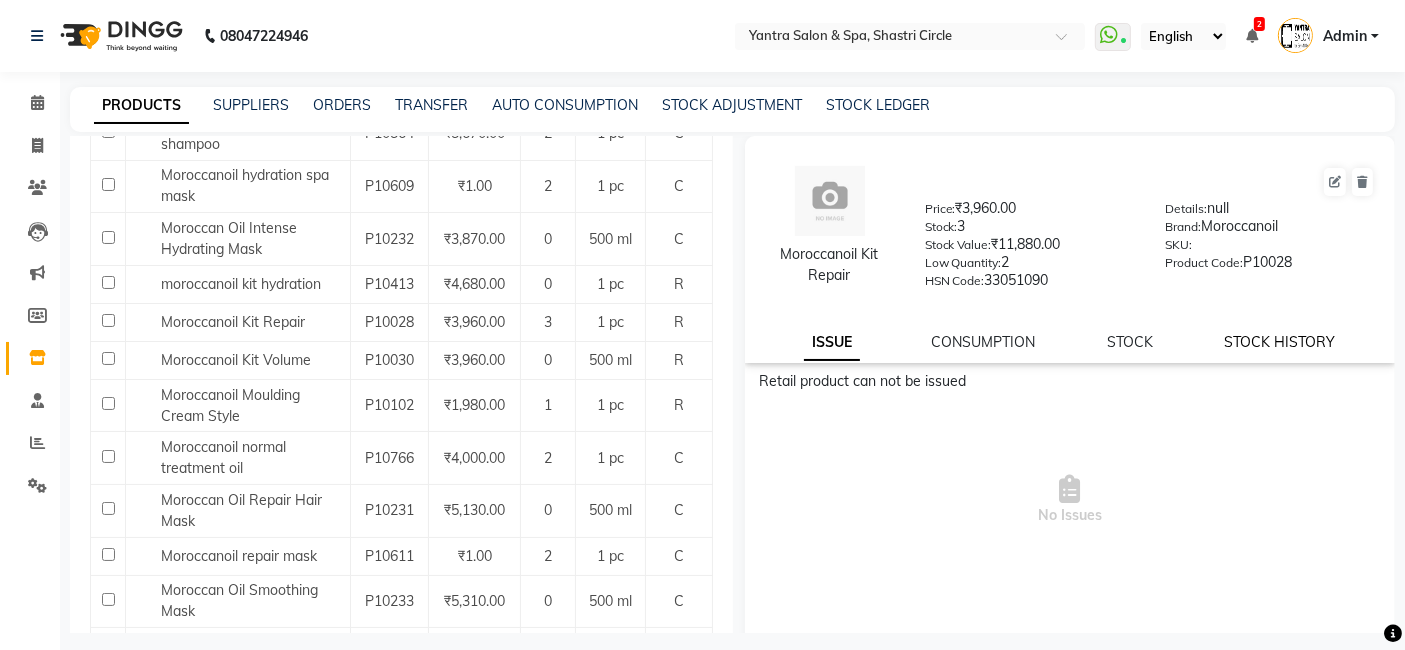 click on "STOCK HISTORY" 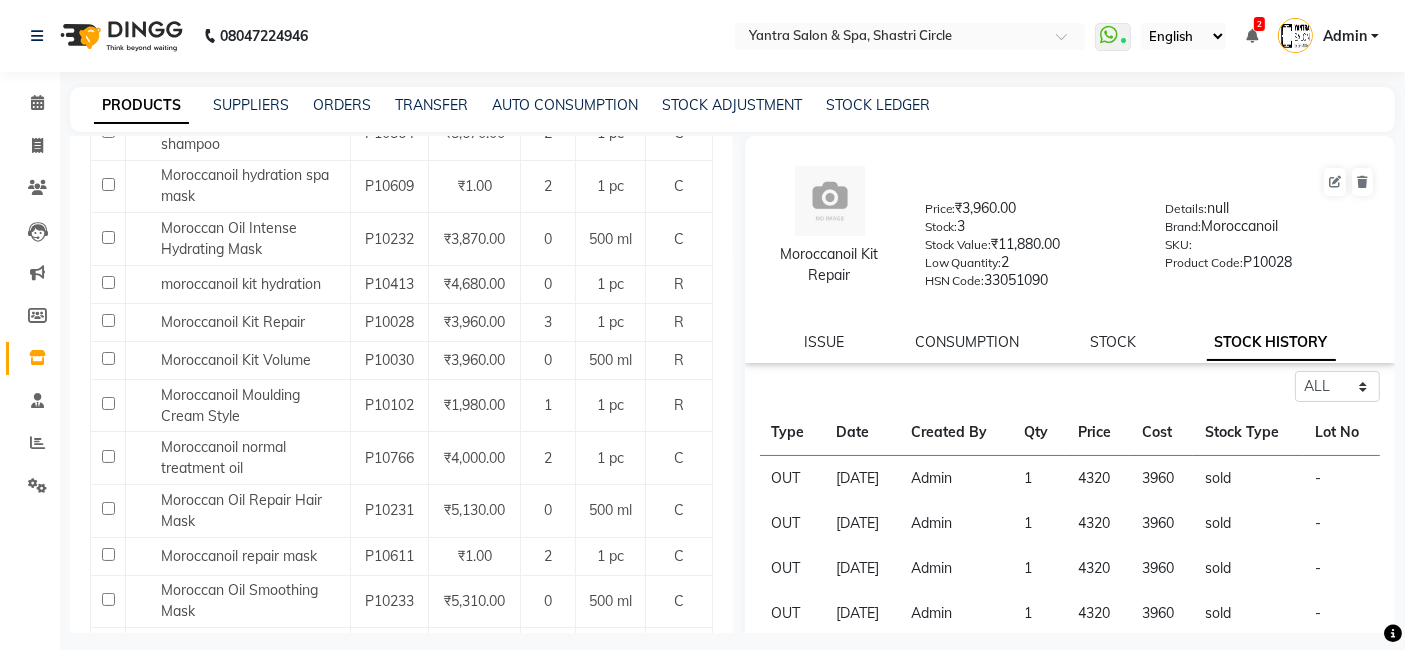 scroll, scrollTop: 111, scrollLeft: 0, axis: vertical 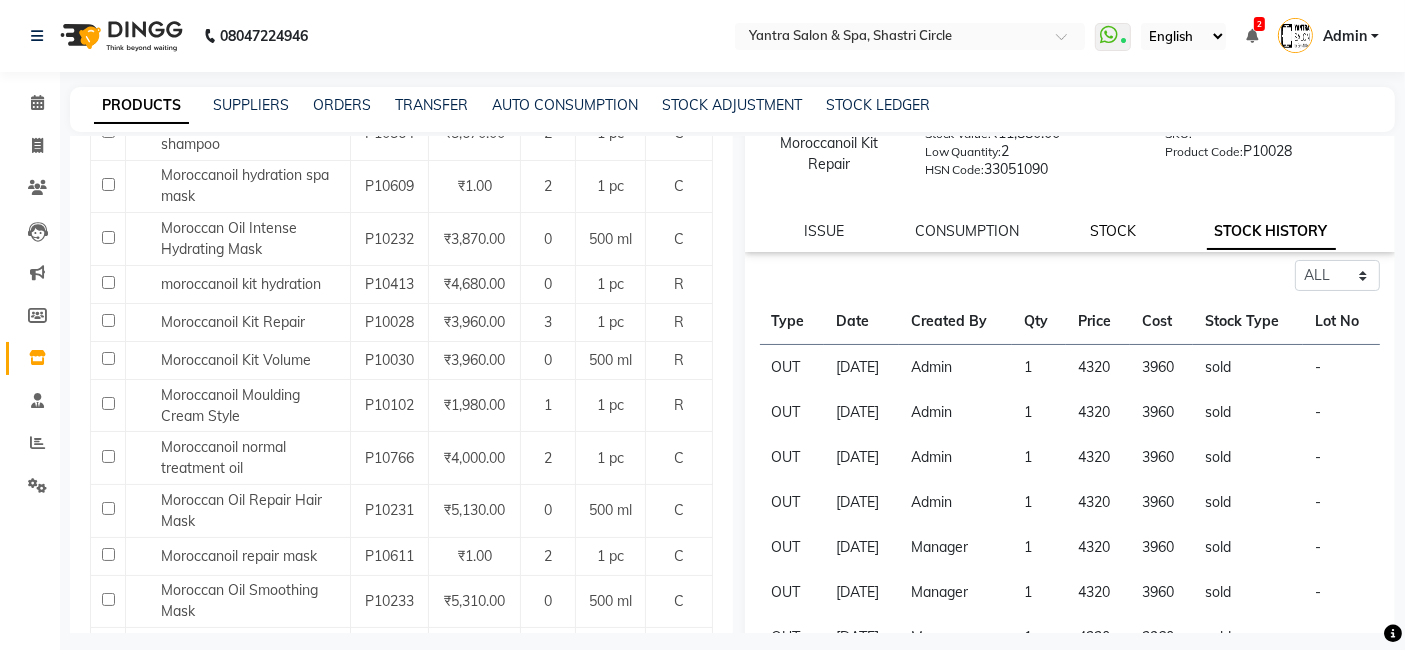 click on "STOCK" 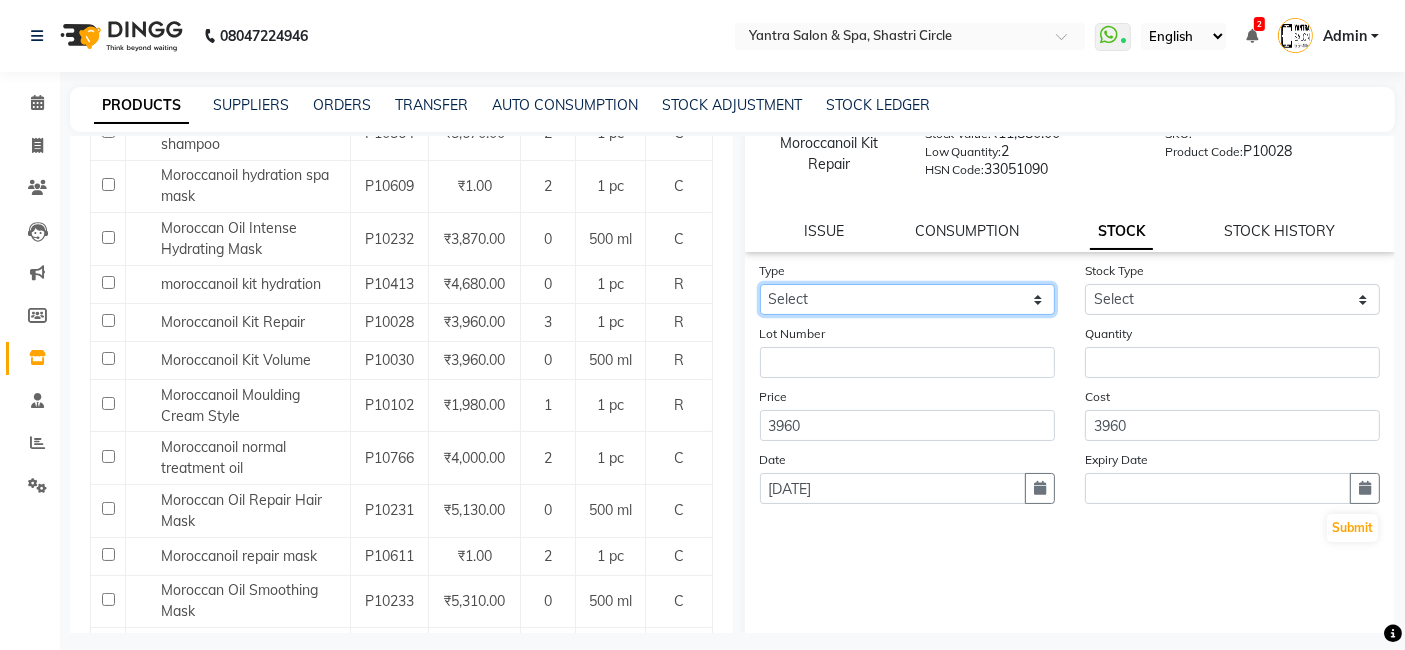 click on "Select In Out" 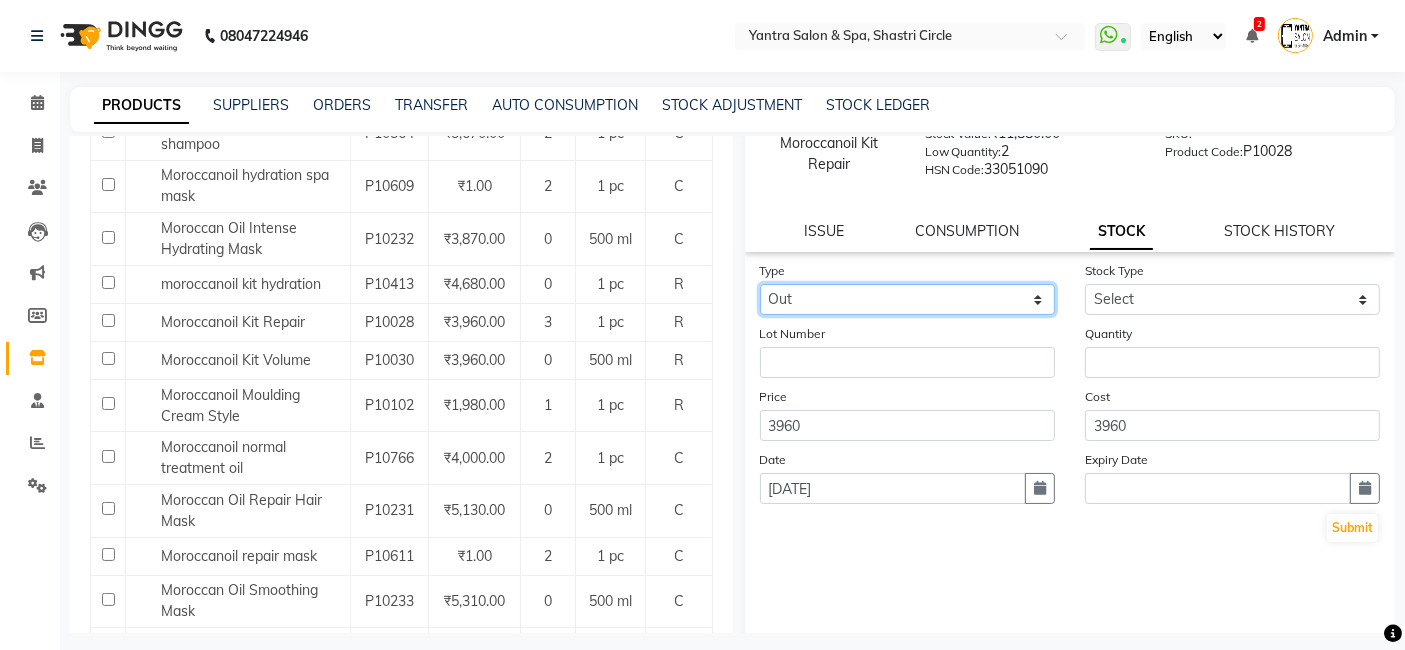 click on "Select In Out" 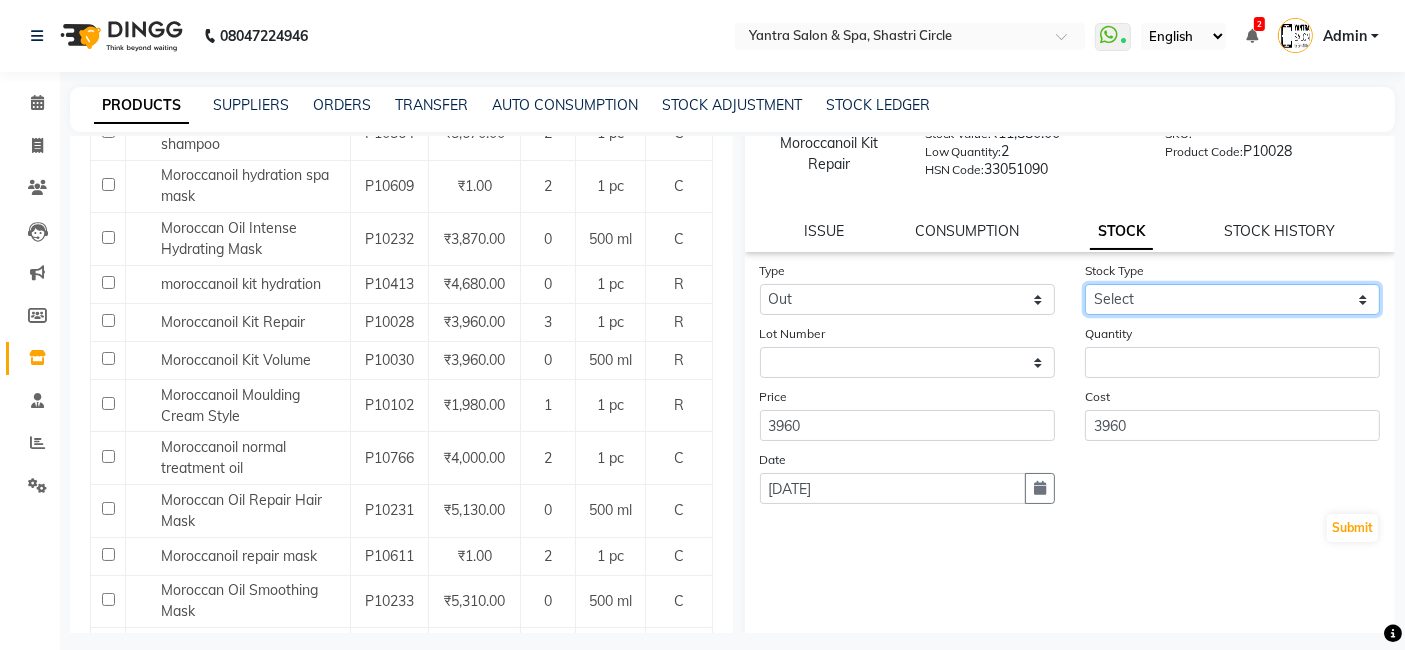 drag, startPoint x: 1119, startPoint y: 296, endPoint x: 1119, endPoint y: 313, distance: 17 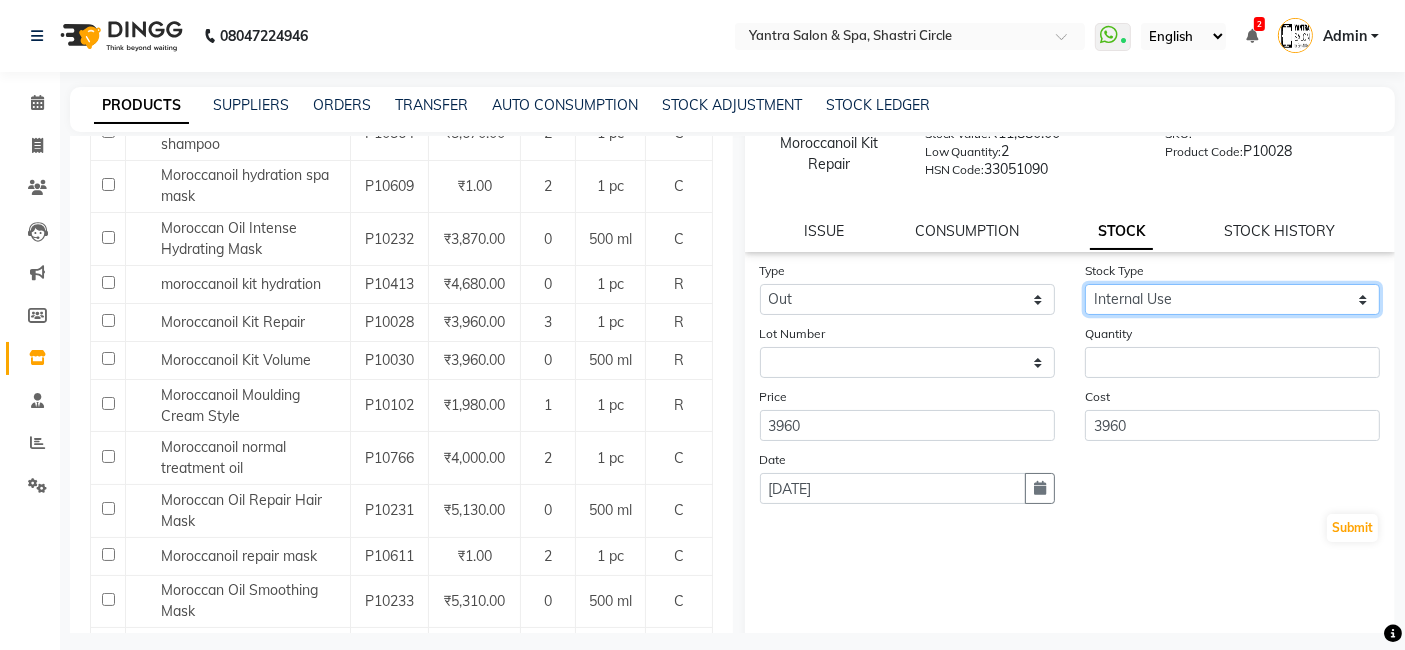 click on "Select Internal Use Damaged Expired Adjustment Return Other" 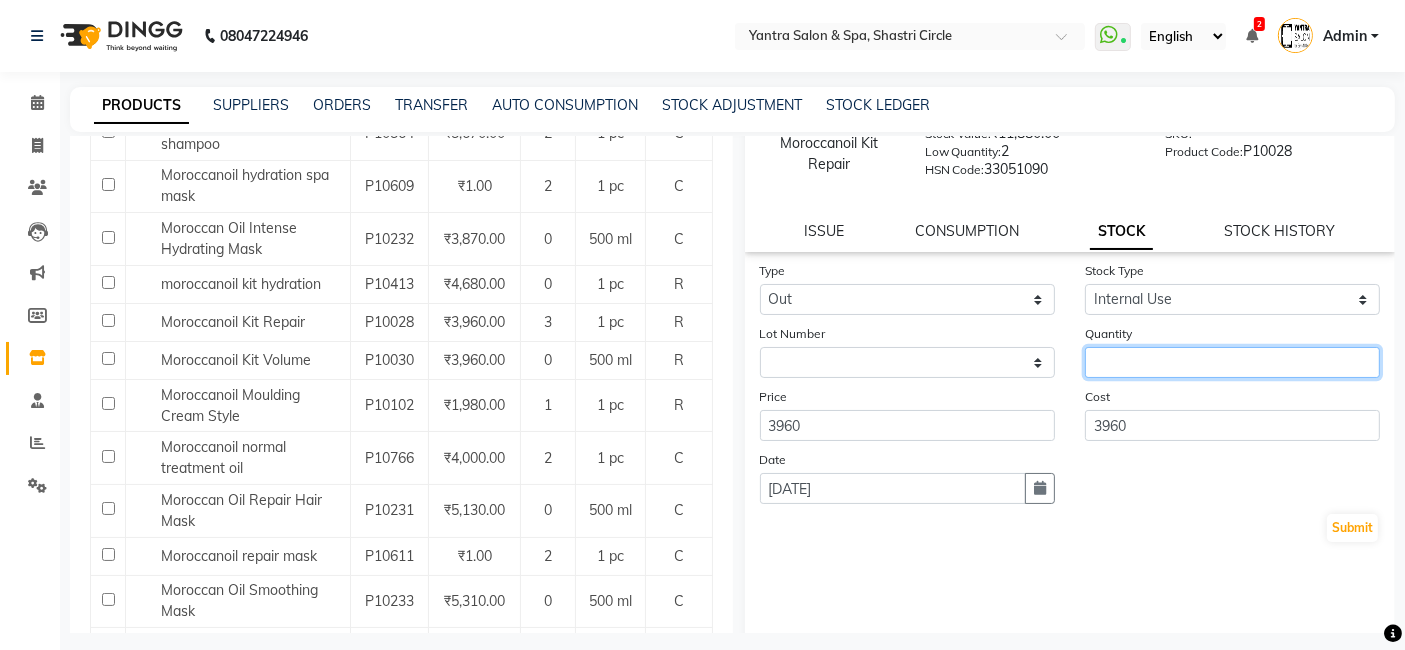 click 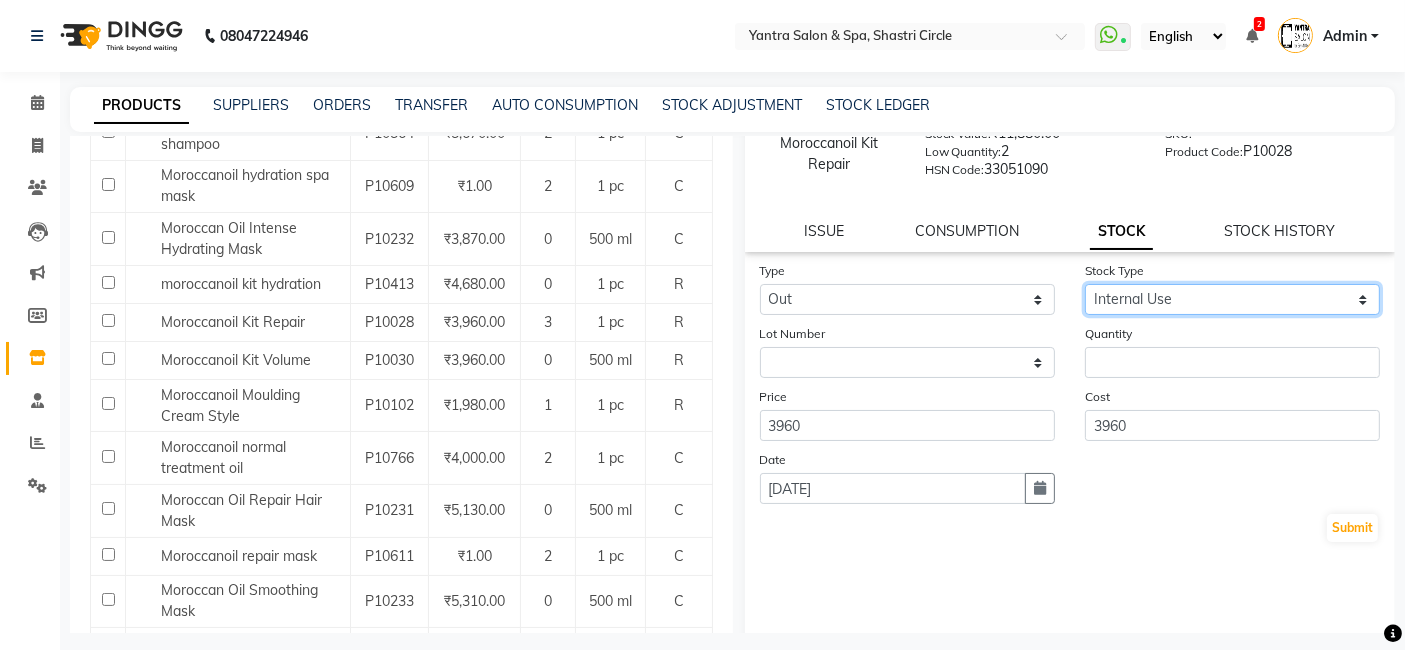 click on "Select Internal Use Damaged Expired Adjustment Return Other" 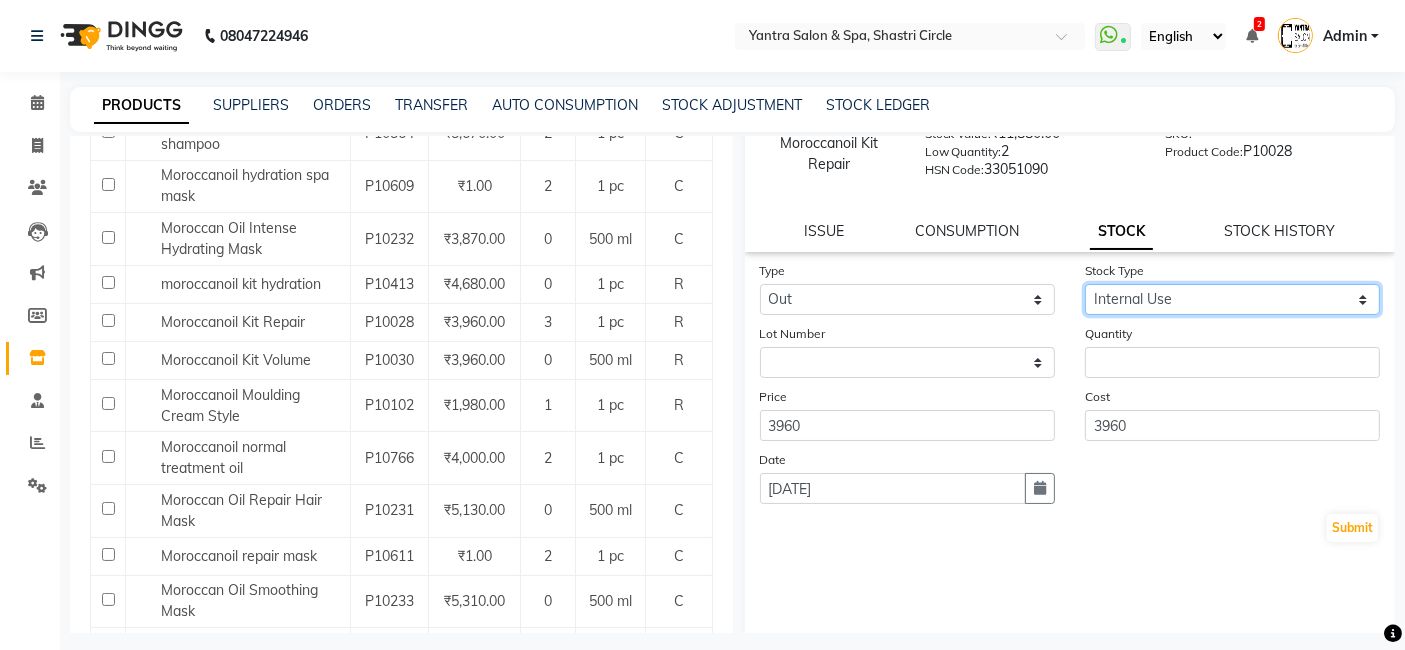 select on "return" 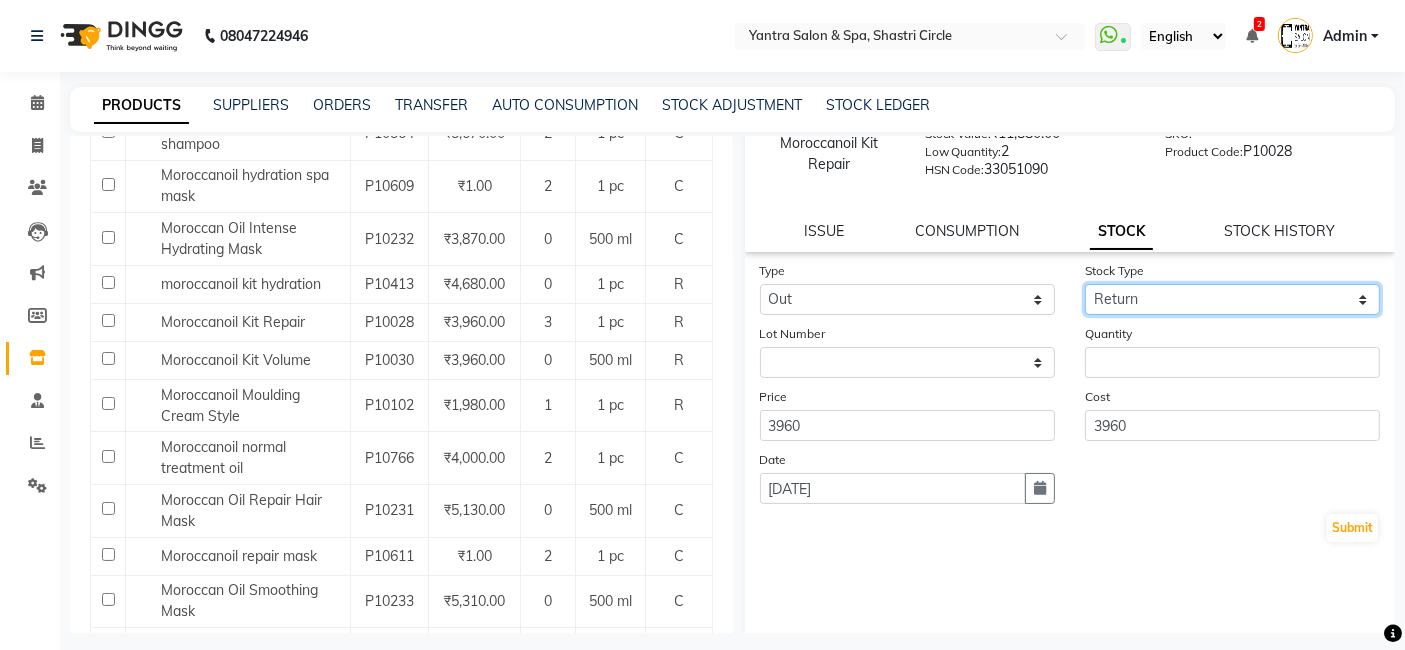 click on "Select Internal Use Damaged Expired Adjustment Return Other" 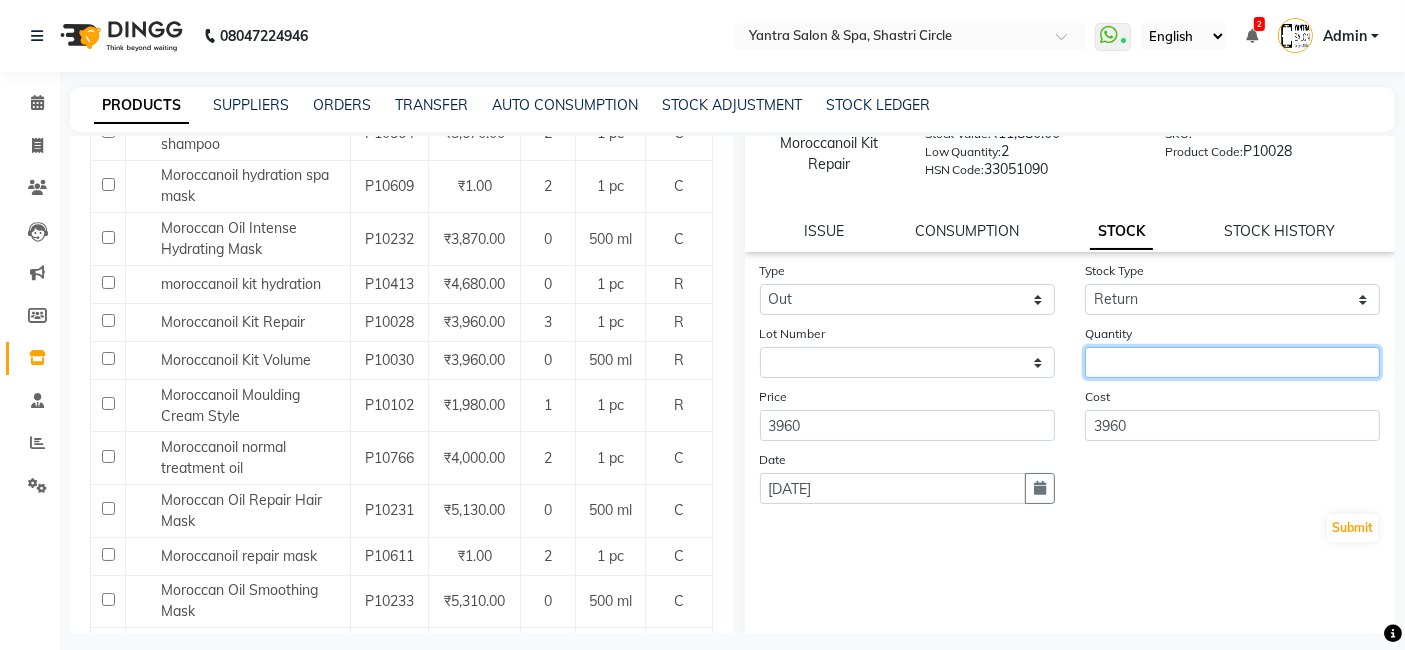 click 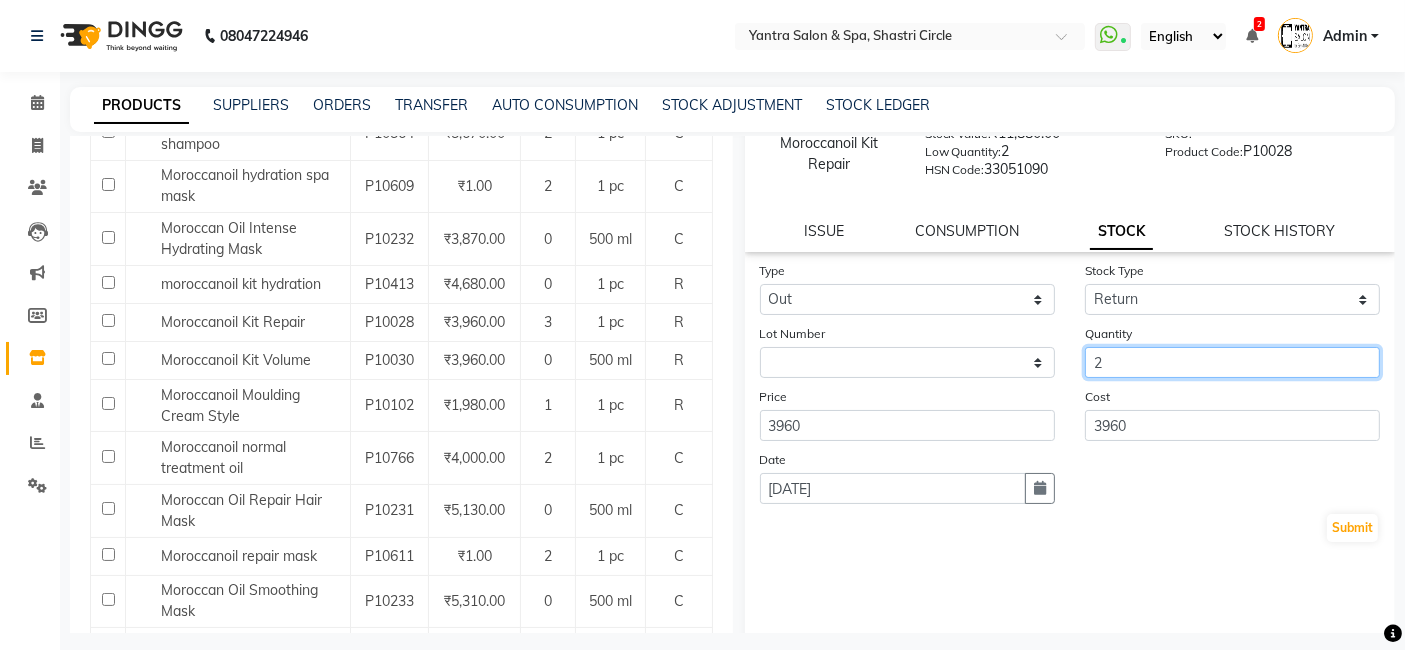 type on "2" 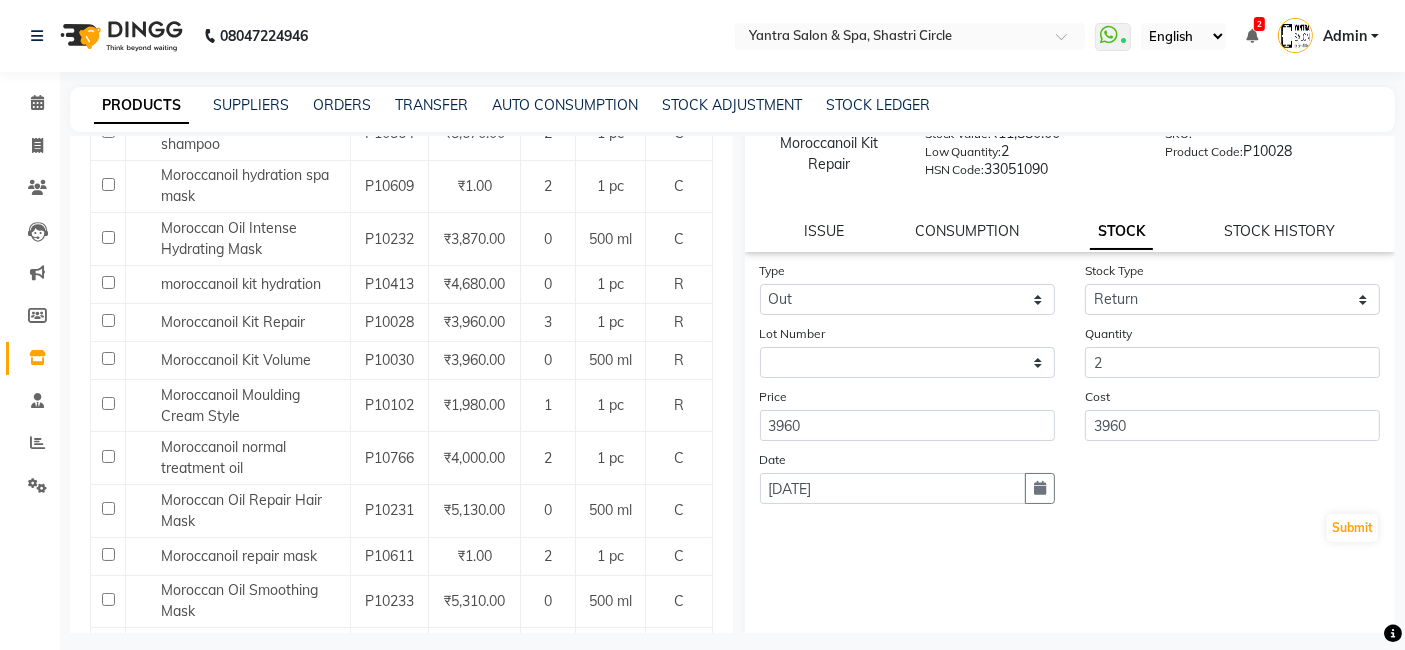 click on "Cost 3960" 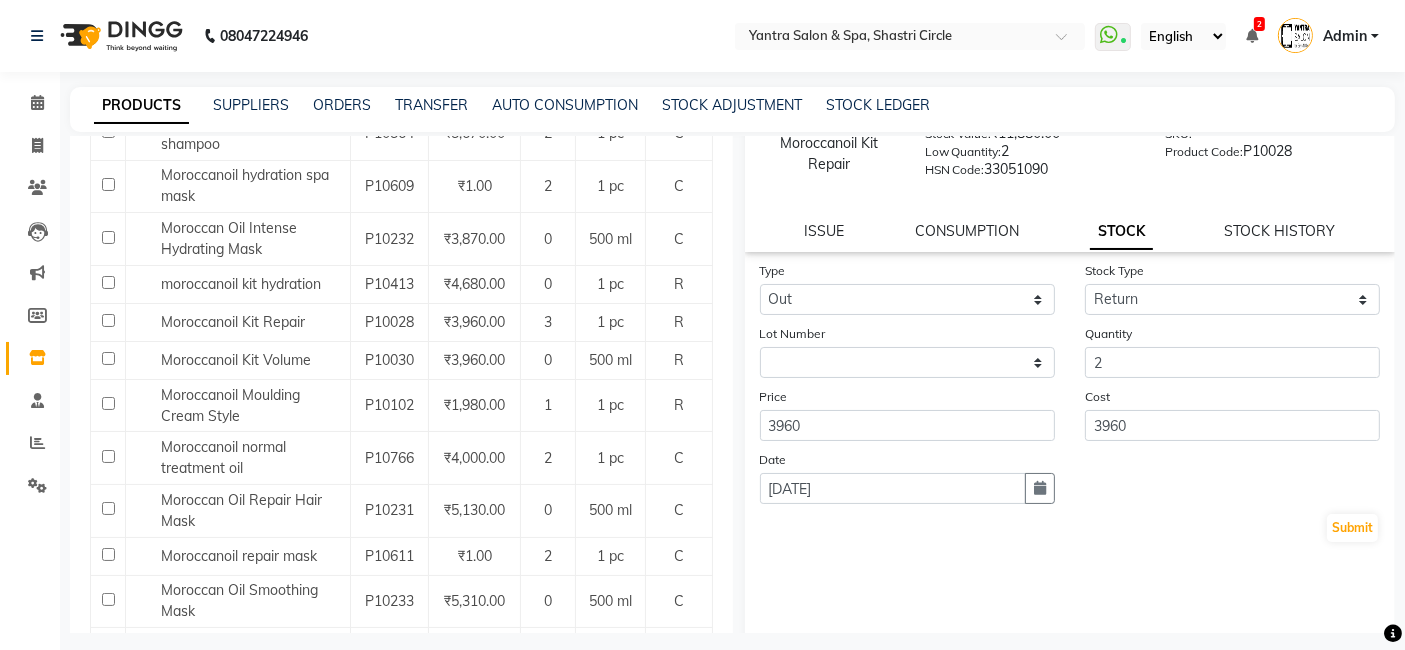 drag, startPoint x: 1037, startPoint y: 486, endPoint x: 1014, endPoint y: 481, distance: 23.537205 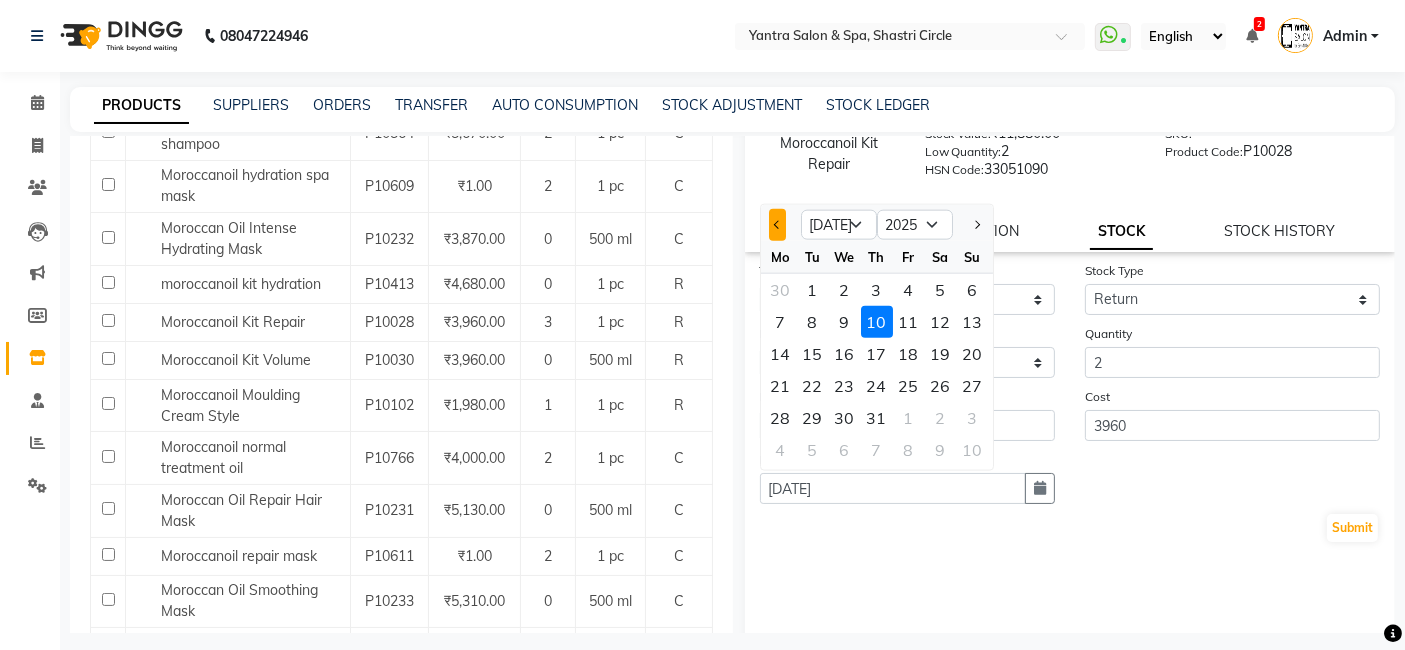 click 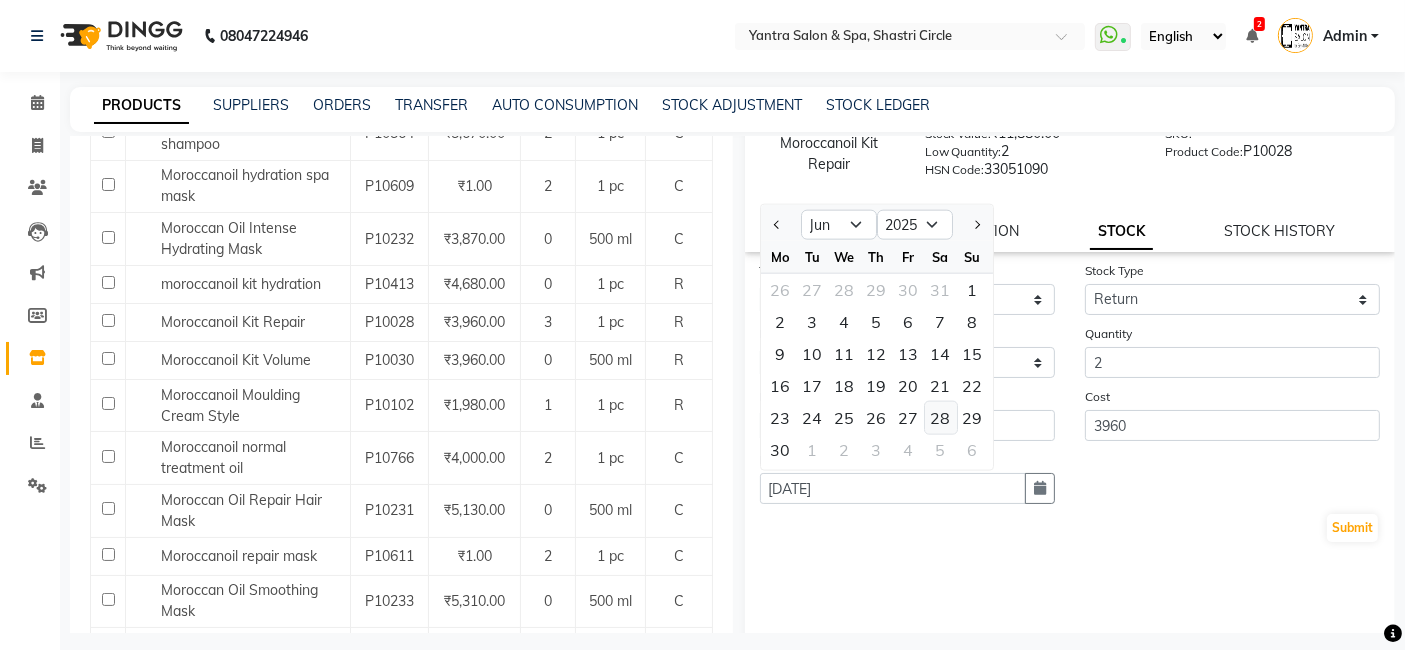 click on "28" 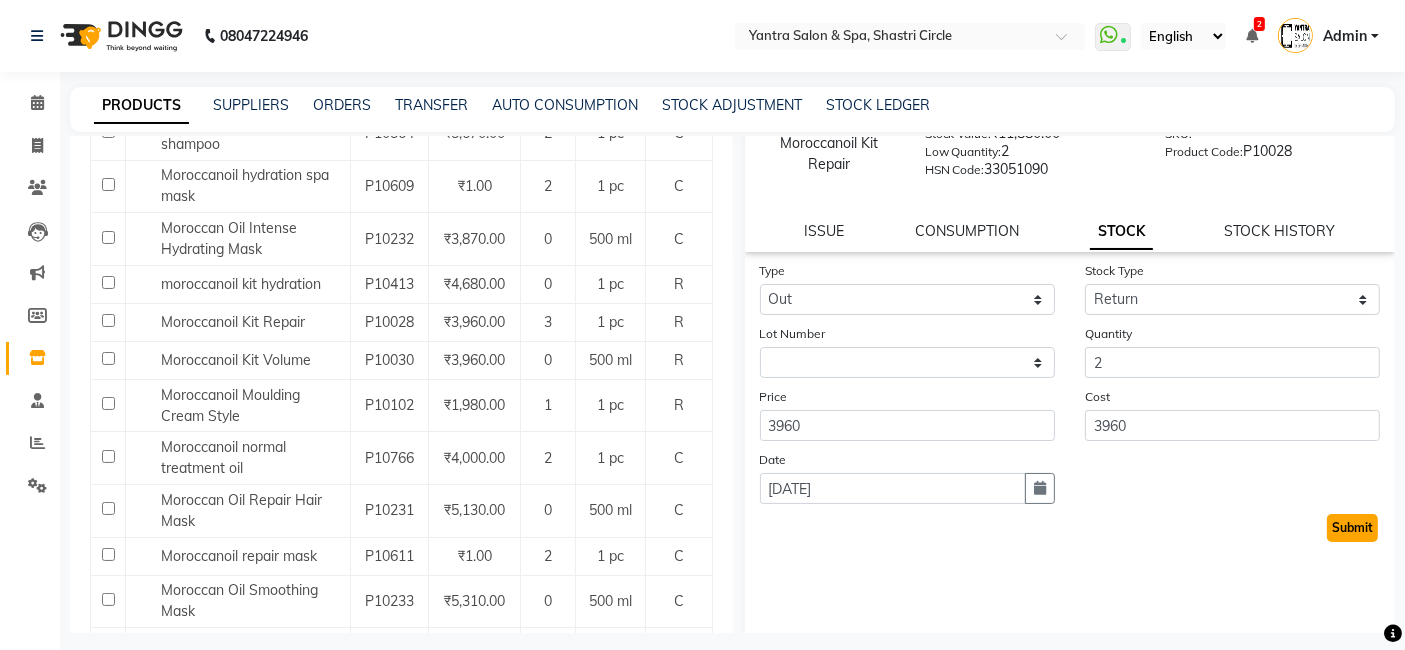 click on "Submit" 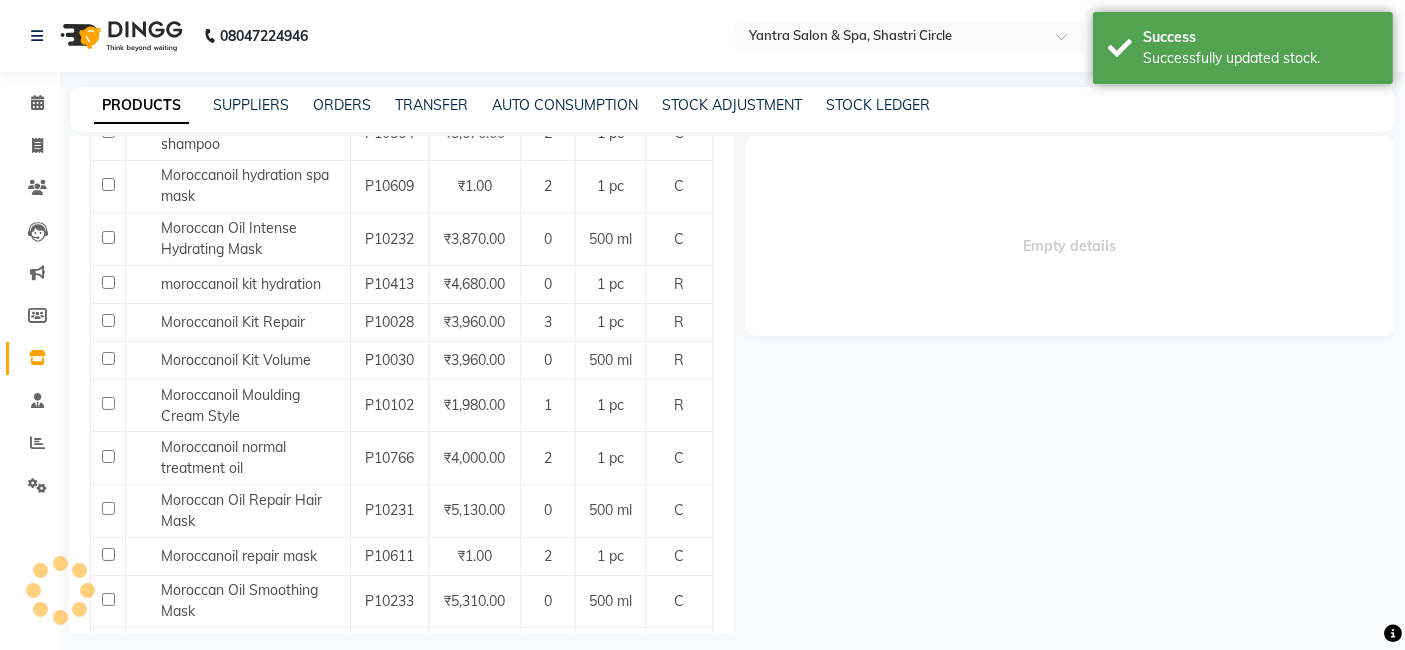 scroll, scrollTop: 0, scrollLeft: 0, axis: both 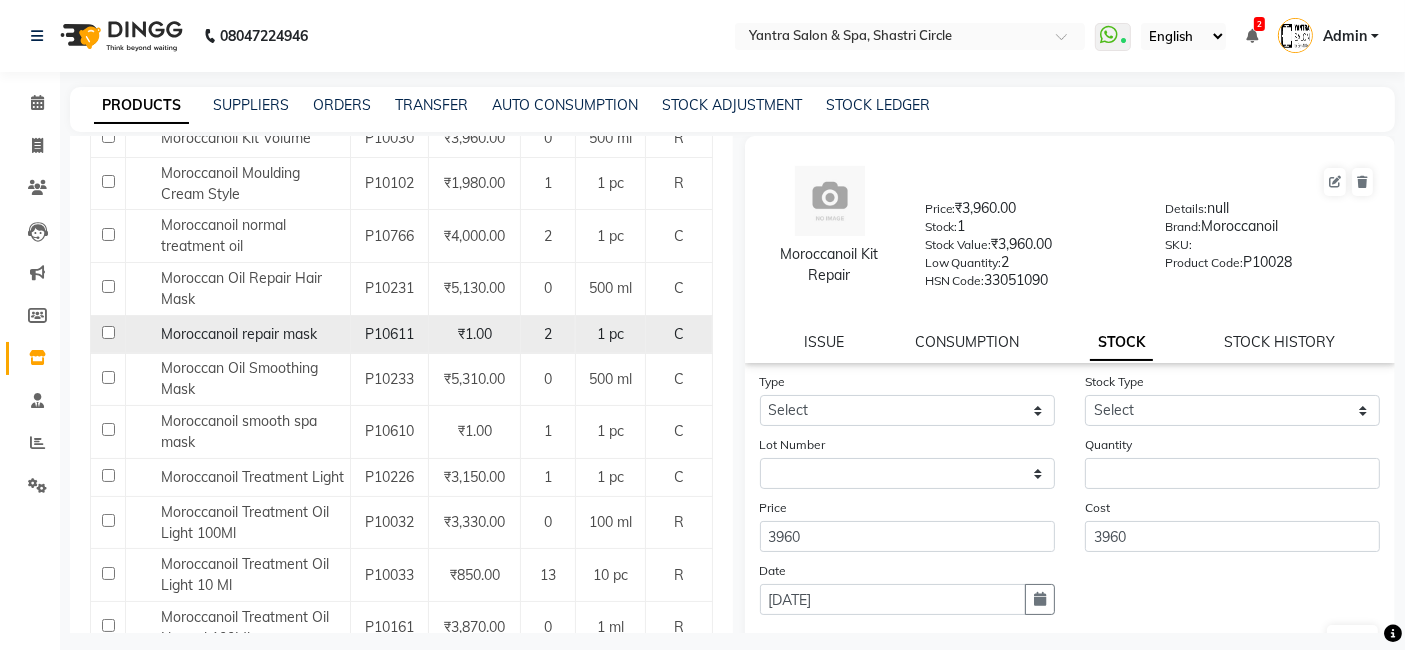 click on "Moroccanoil repair mask" 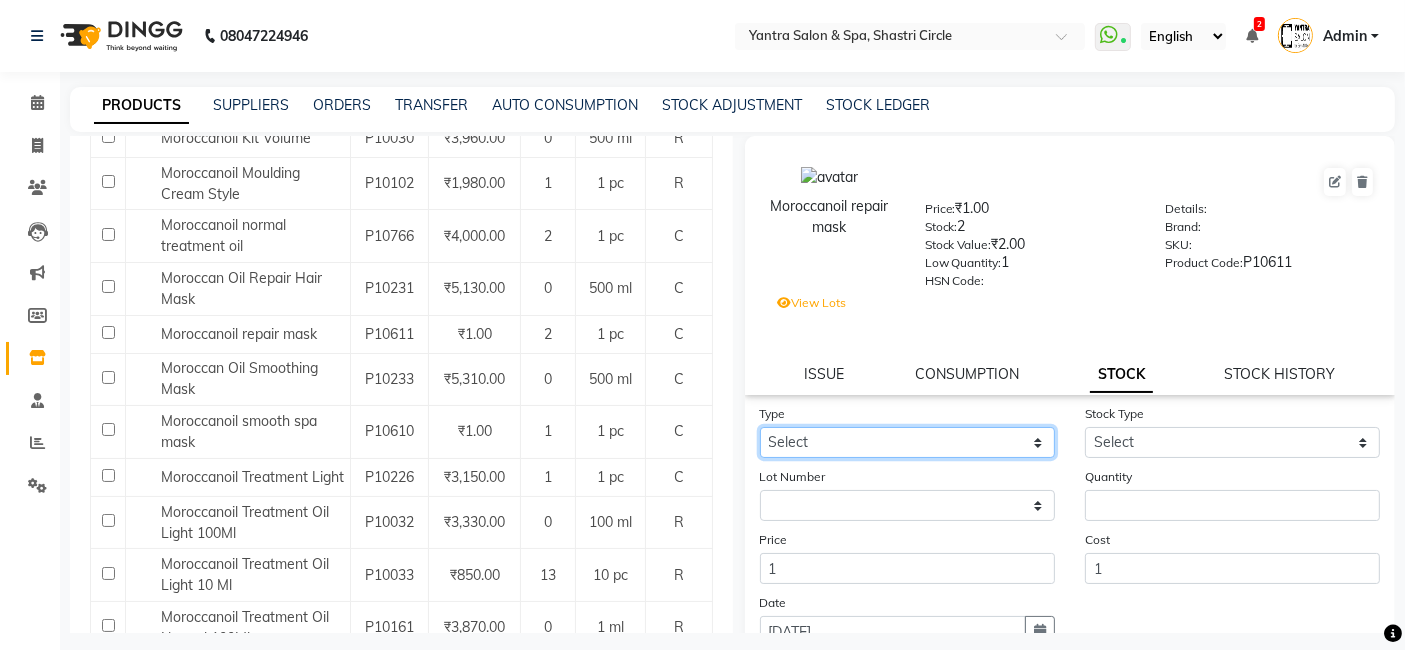 drag, startPoint x: 856, startPoint y: 430, endPoint x: 851, endPoint y: 443, distance: 13.928389 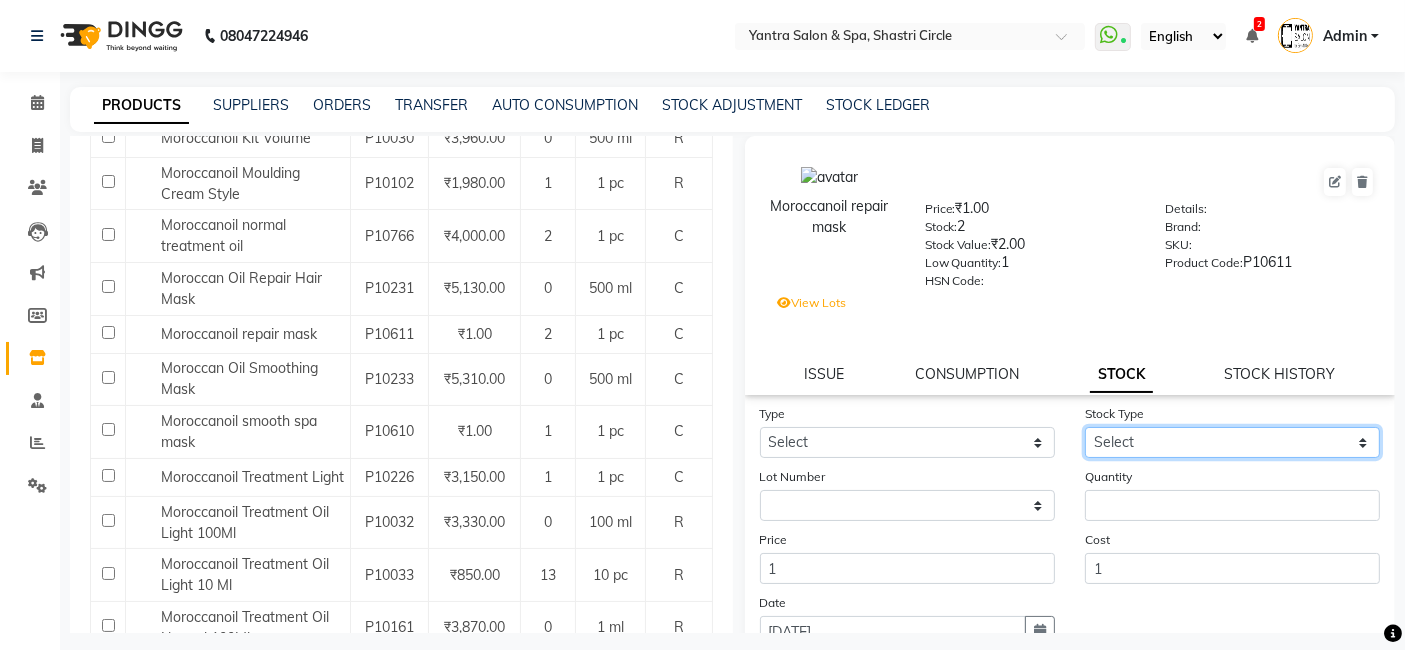 click on "Select Internal Use Damaged Expired Adjustment Return Other" 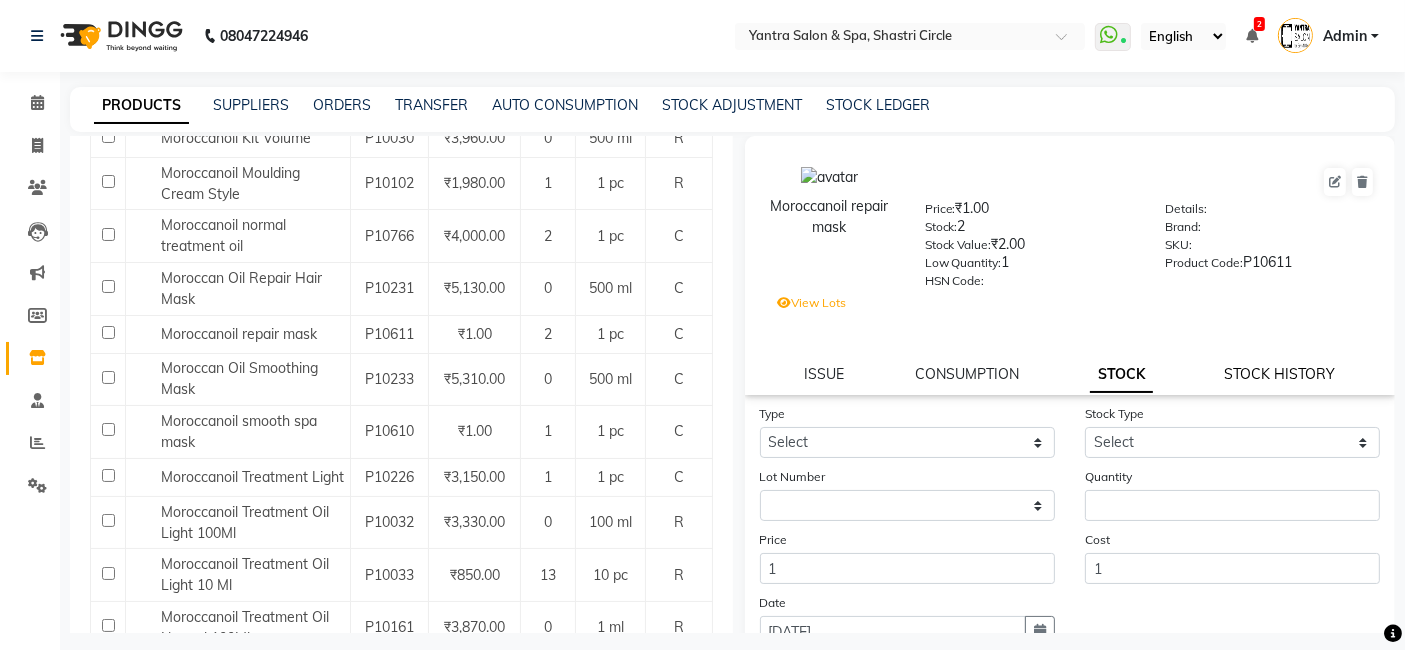 click on "STOCK HISTORY" 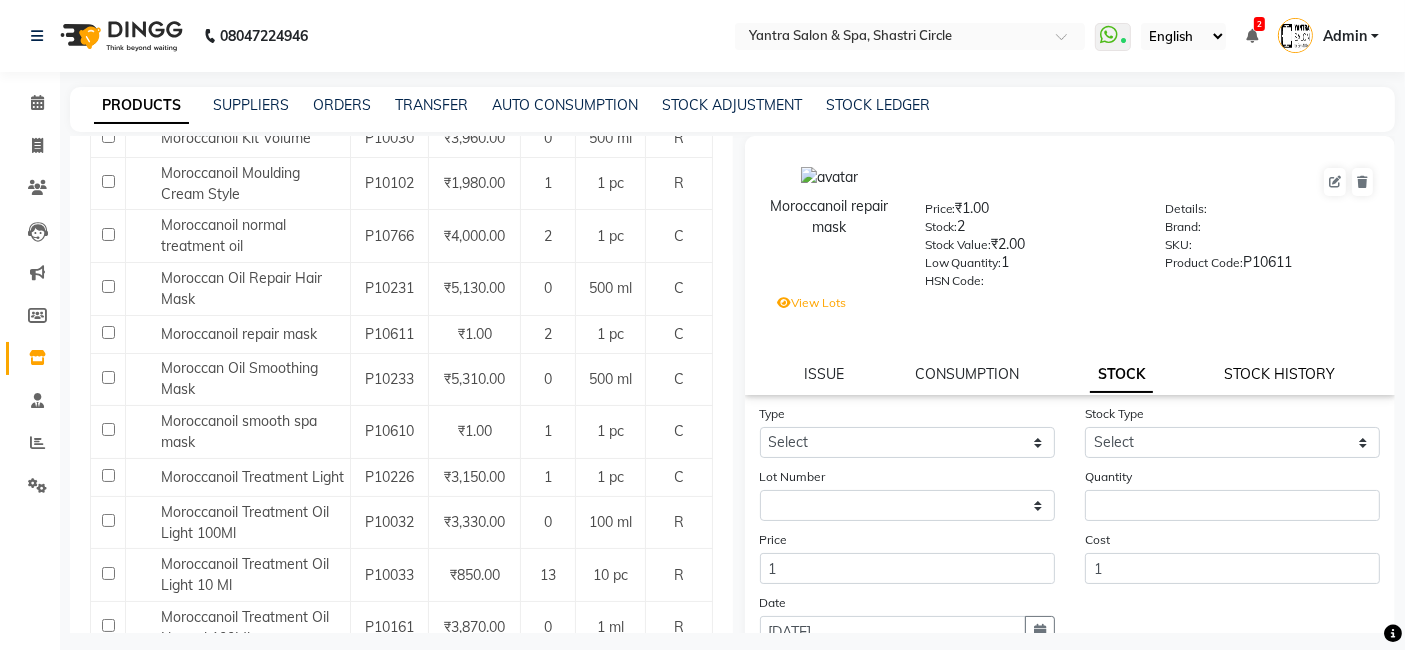 select on "all" 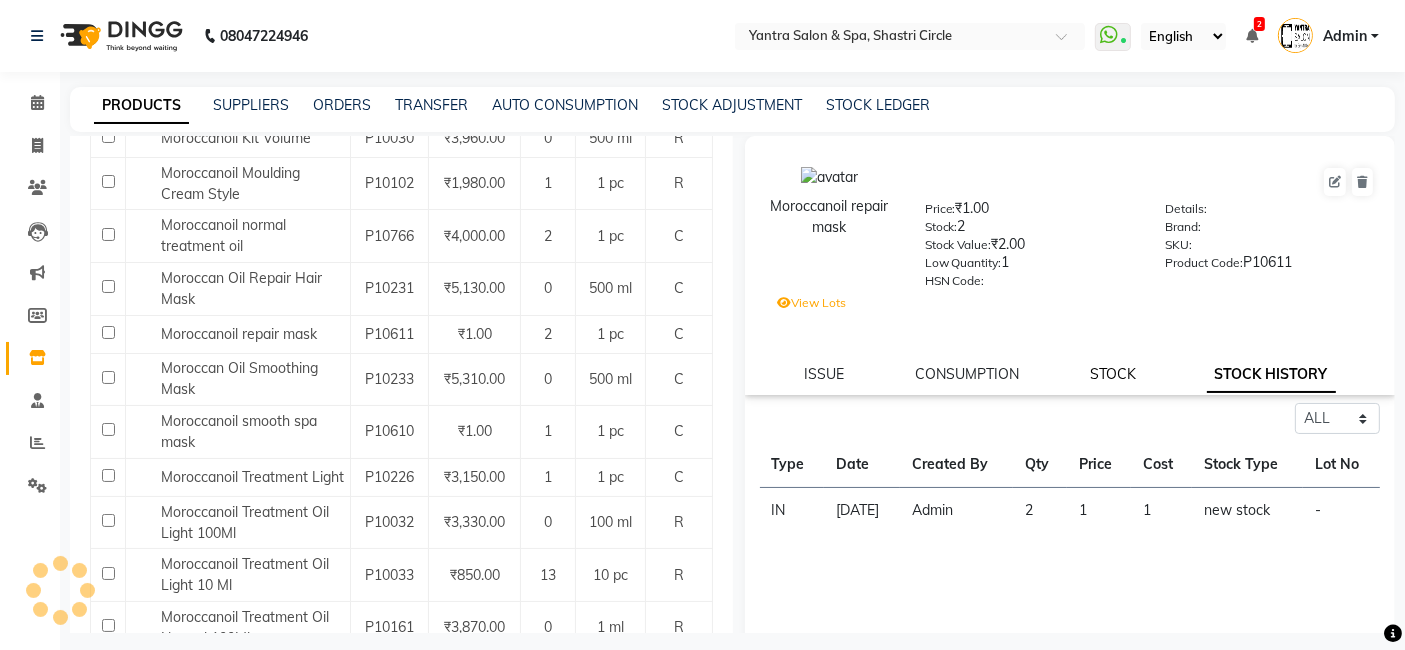 click on "STOCK" 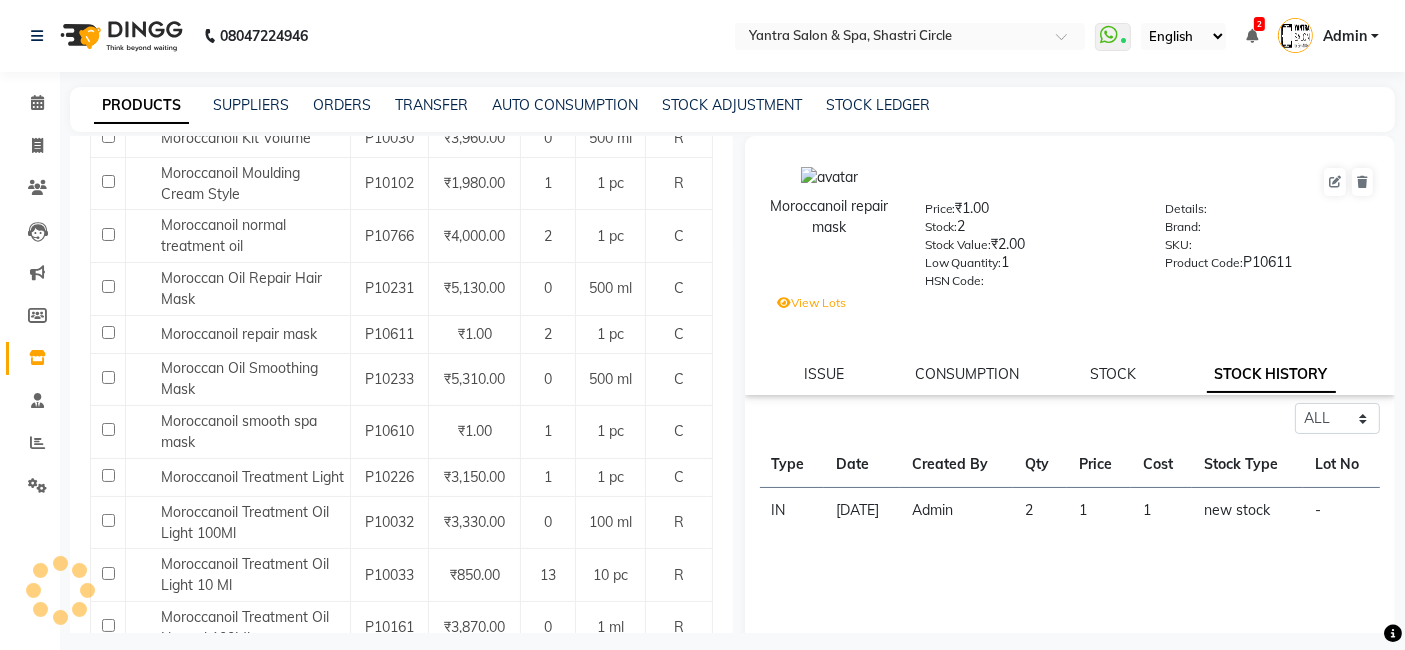 select 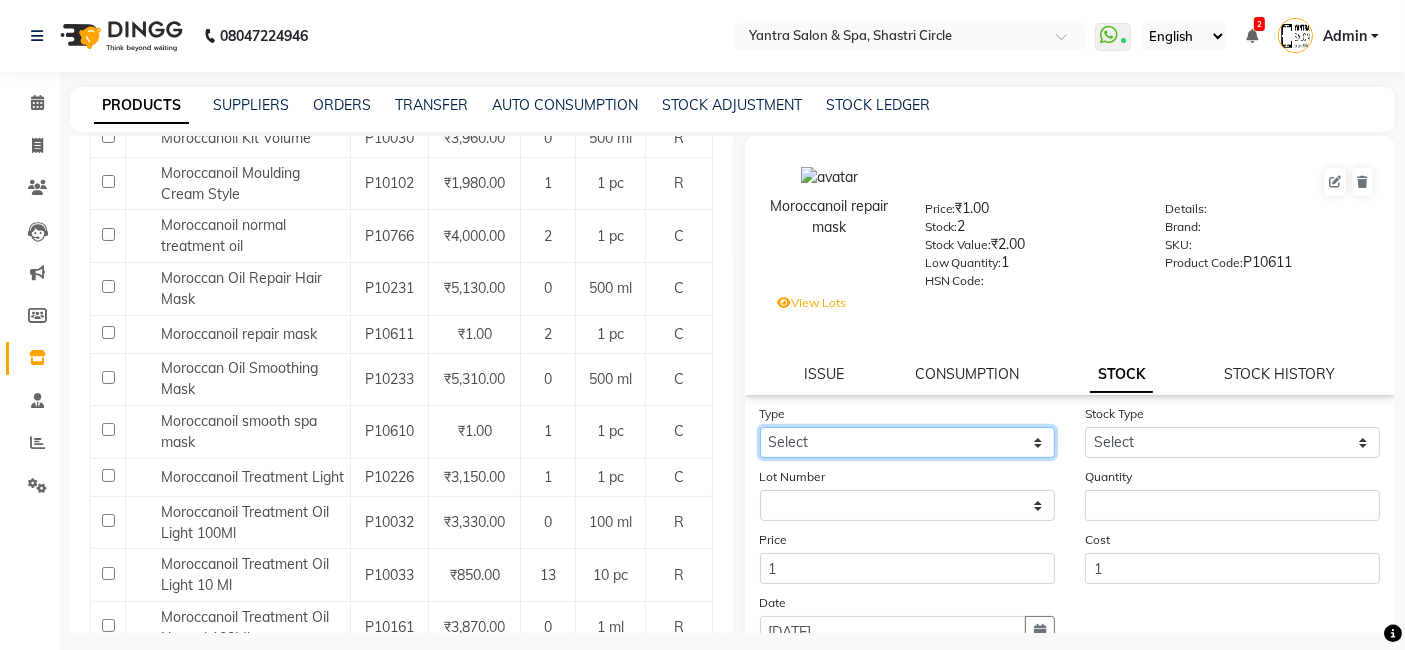 click on "Select In Out" 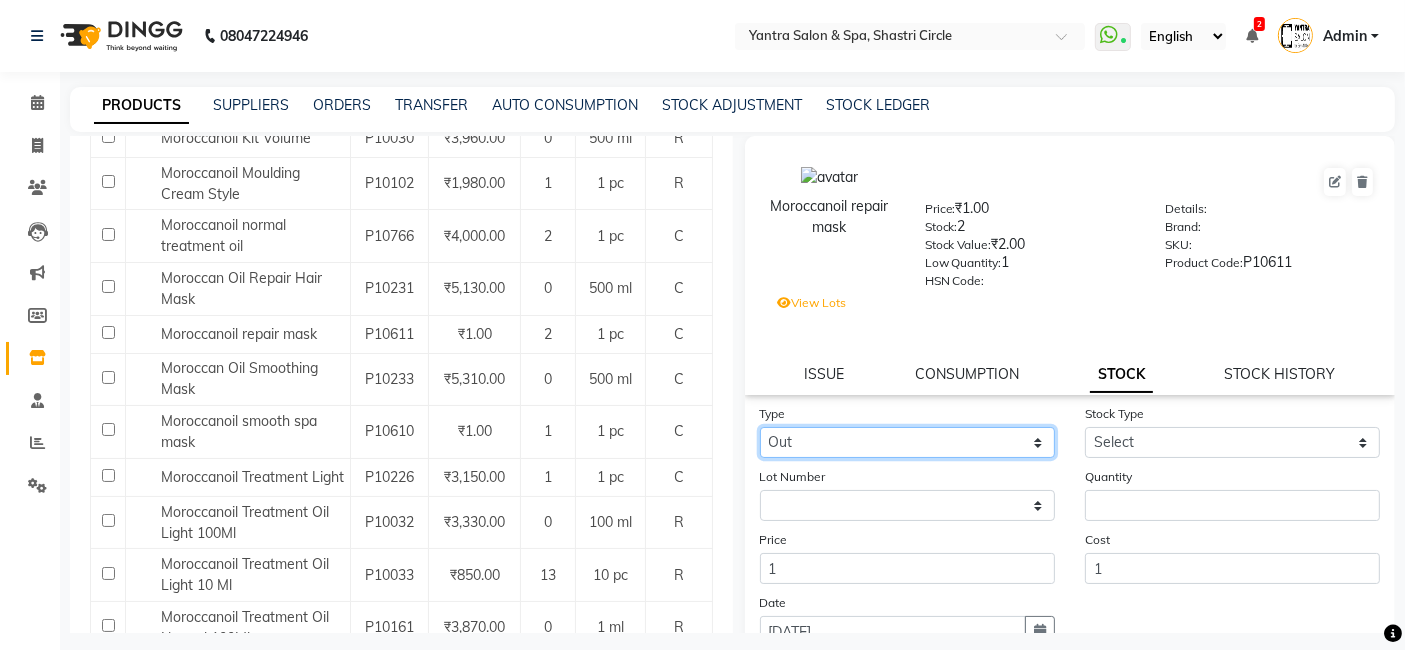 click on "Select In Out" 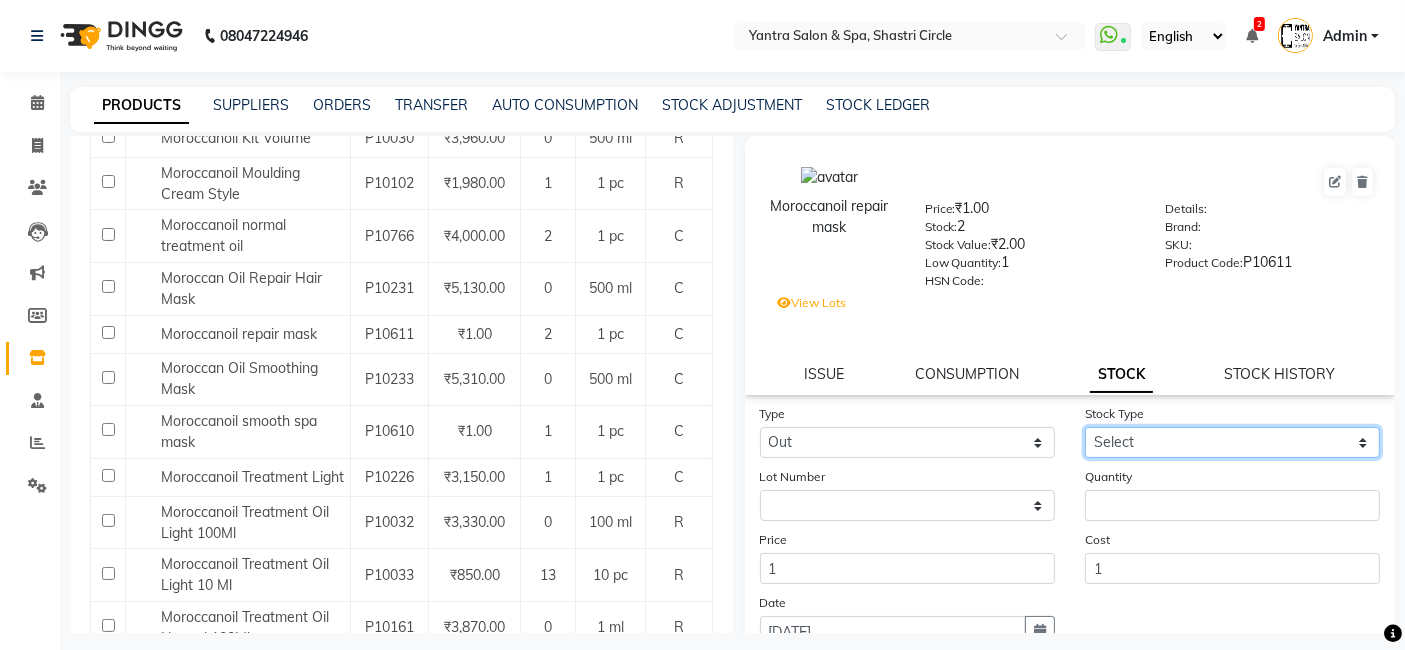 click on "Select Internal Use Damaged Expired Adjustment Return Other" 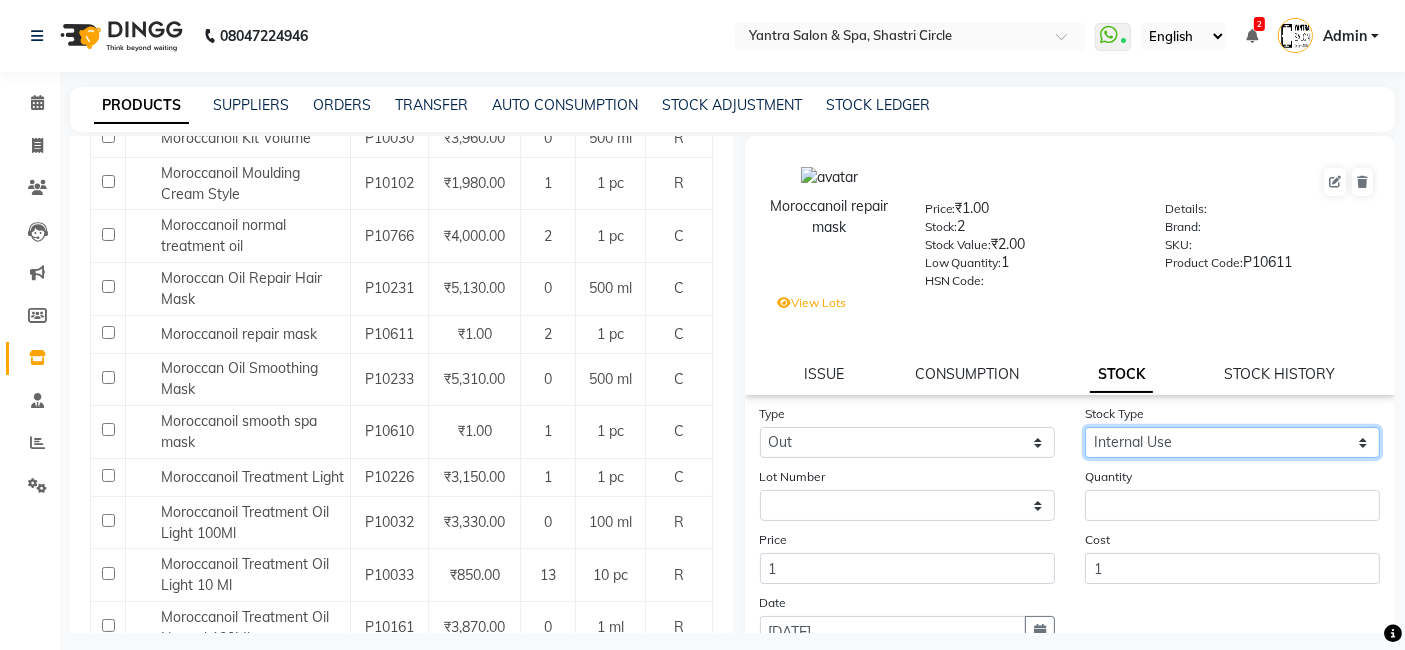click on "Select Internal Use Damaged Expired Adjustment Return Other" 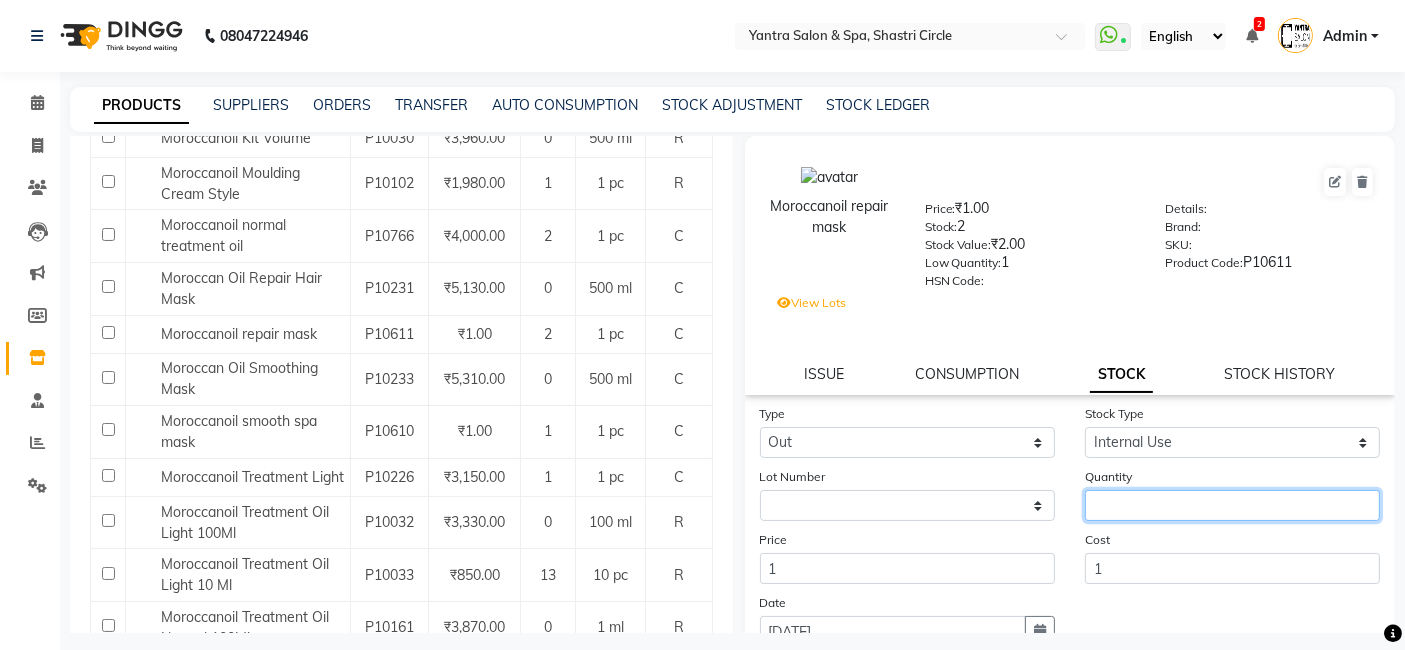 click 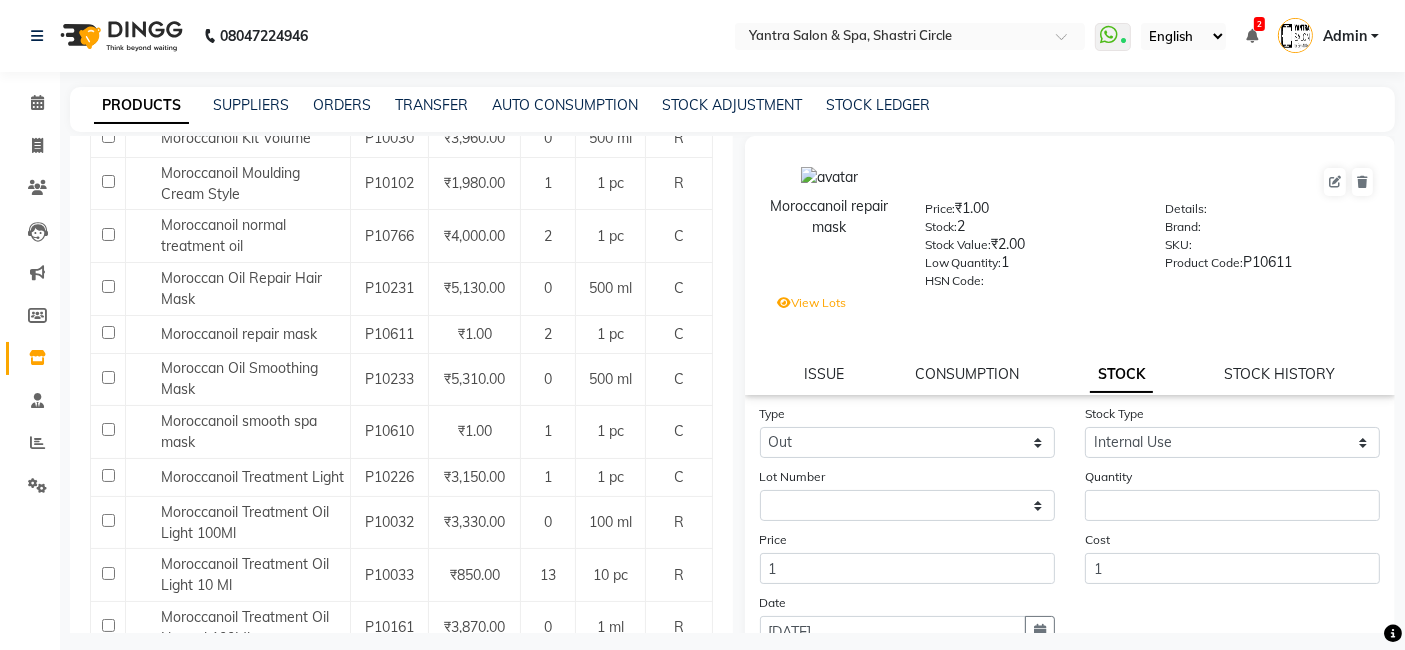 click on "Date [DATE]" 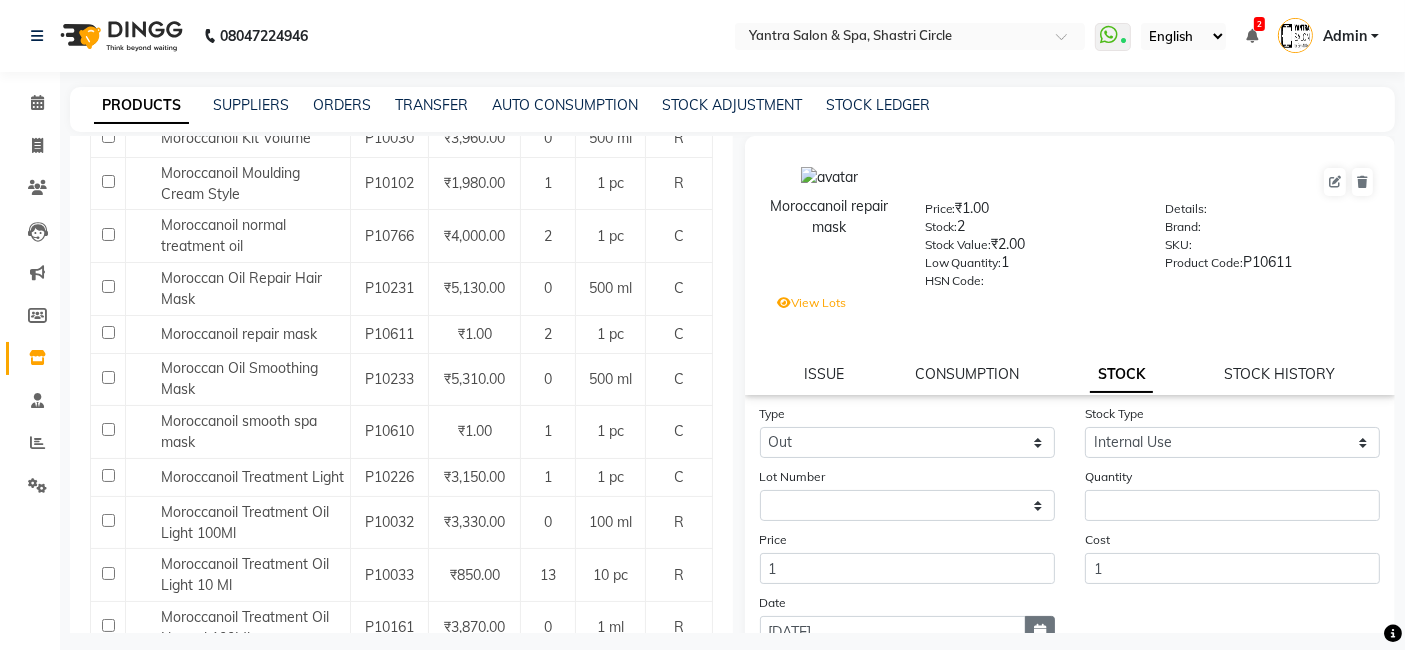 click 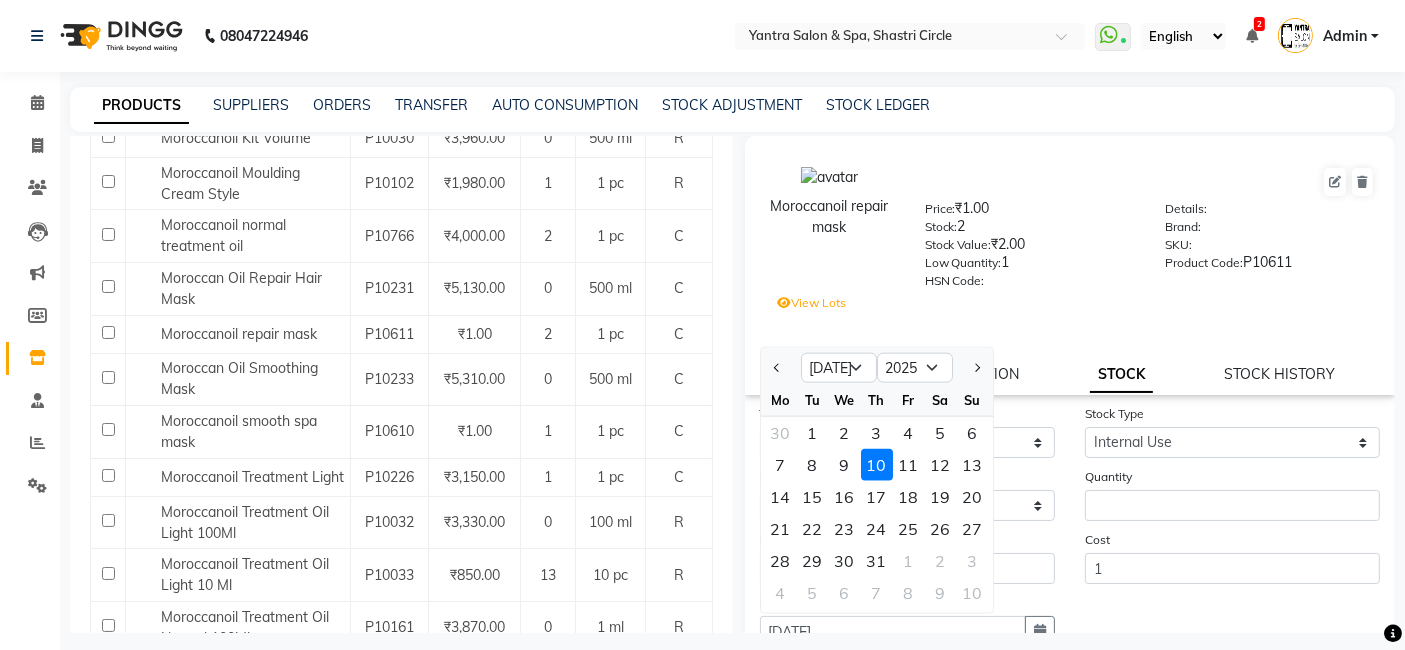 click 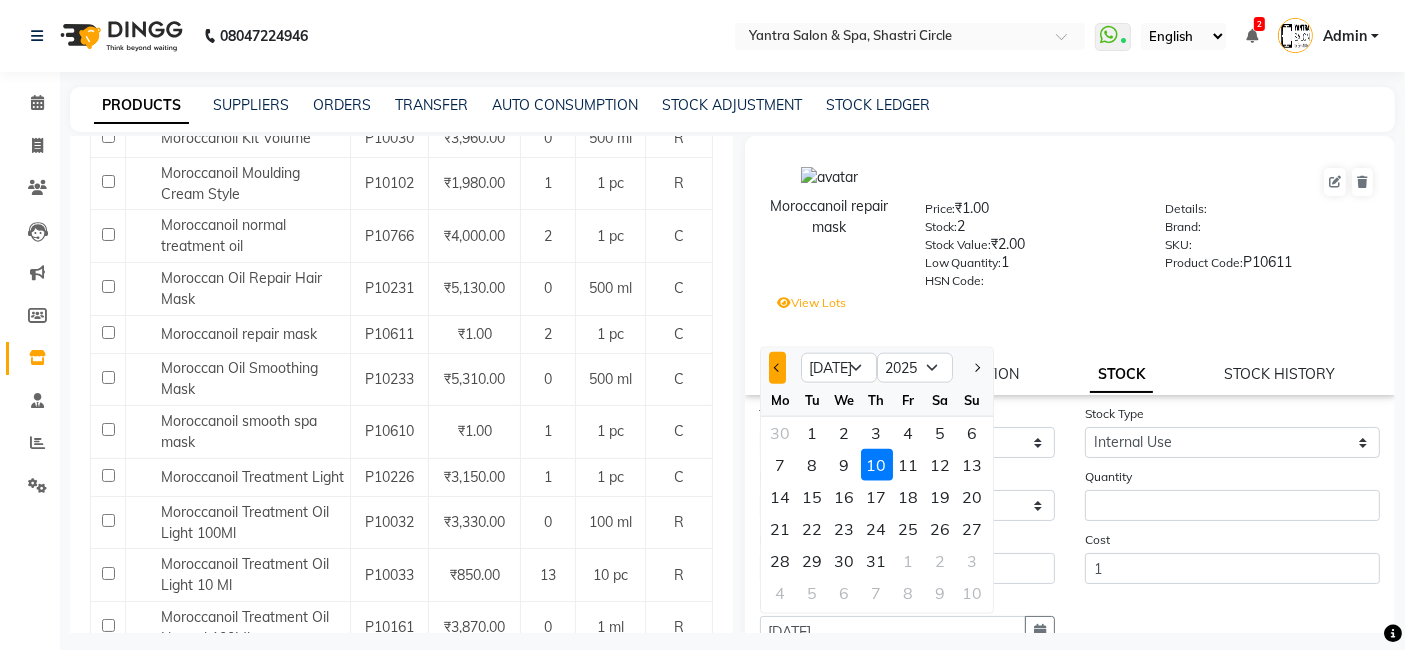 click 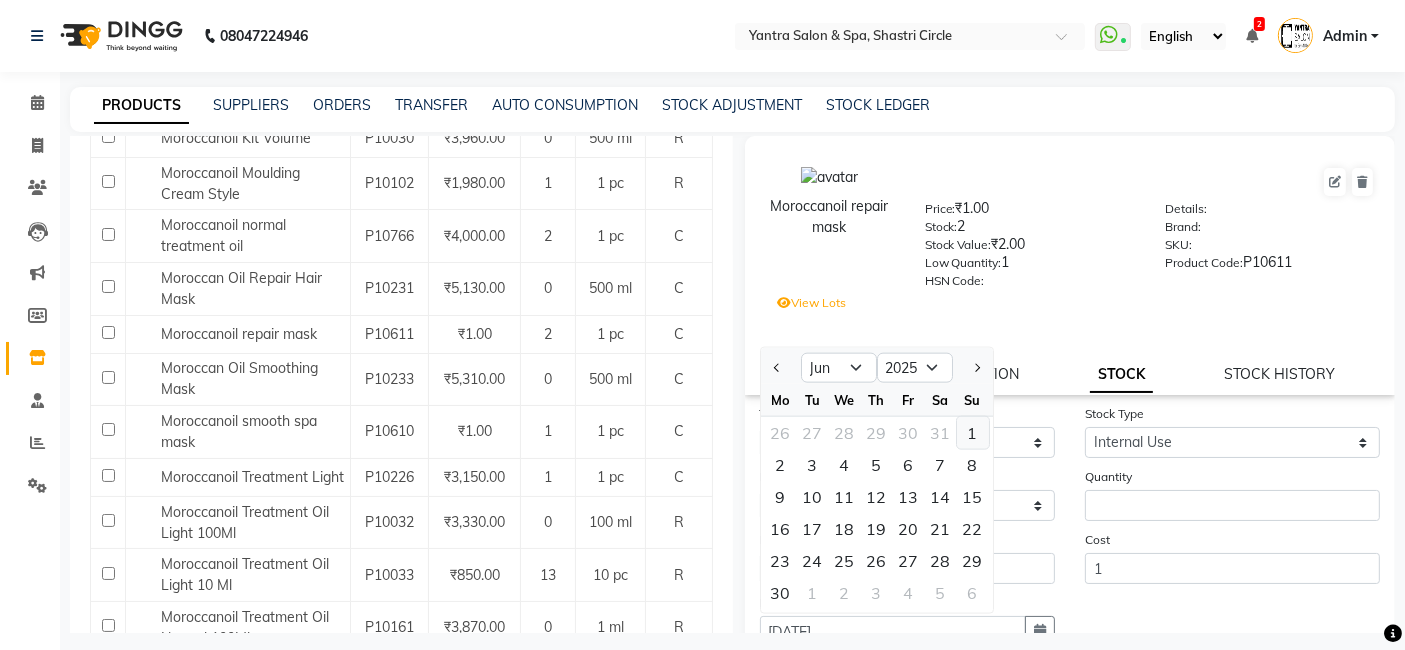 click on "1" 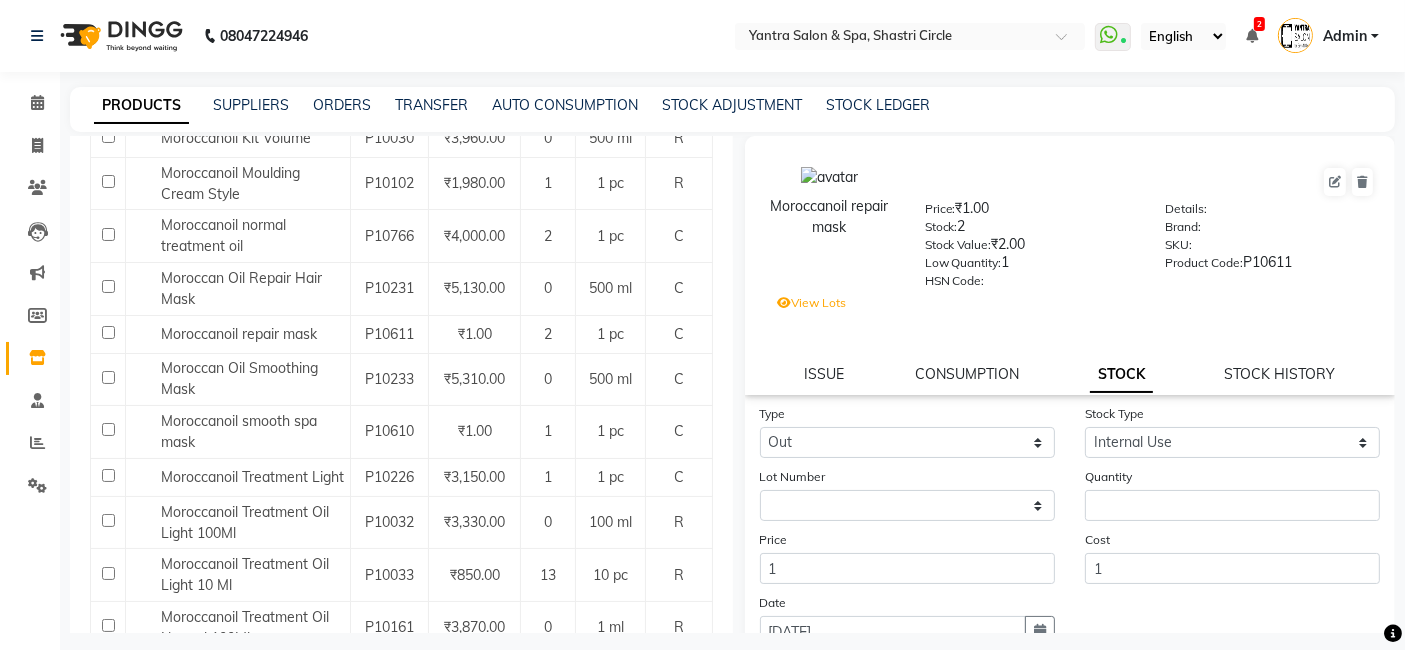 scroll, scrollTop: 16, scrollLeft: 0, axis: vertical 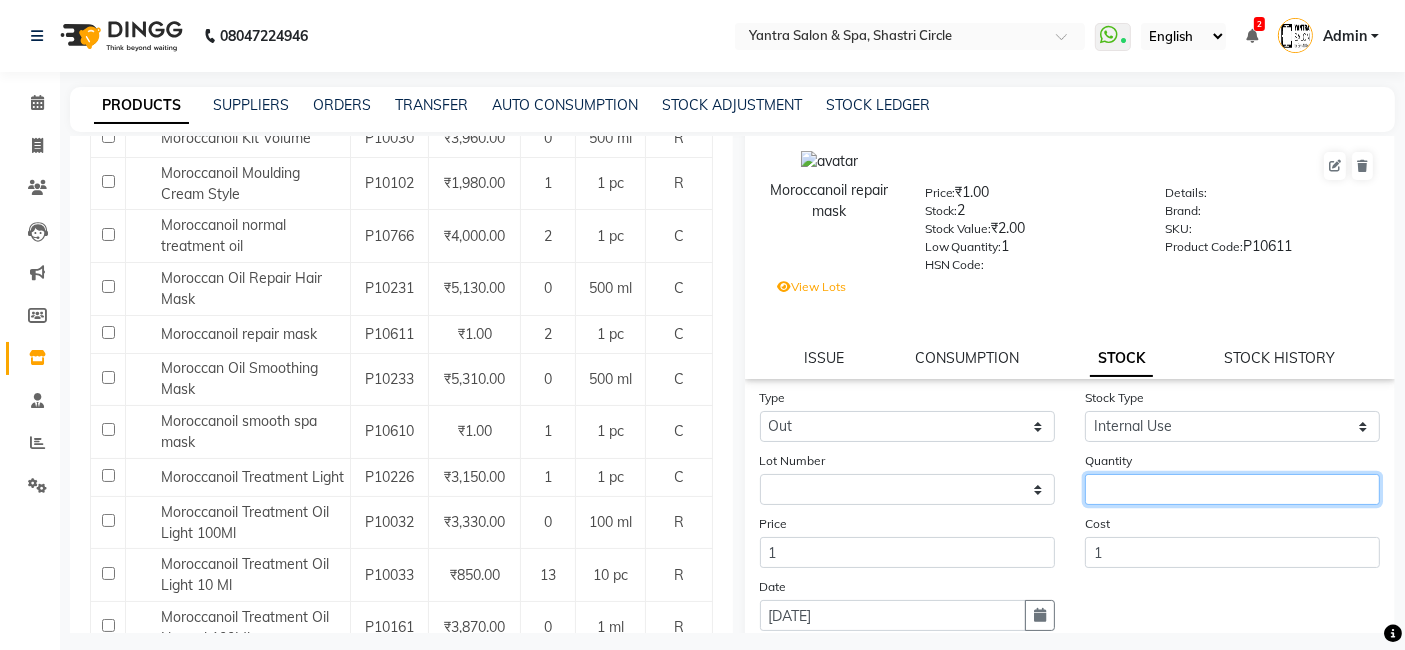 click 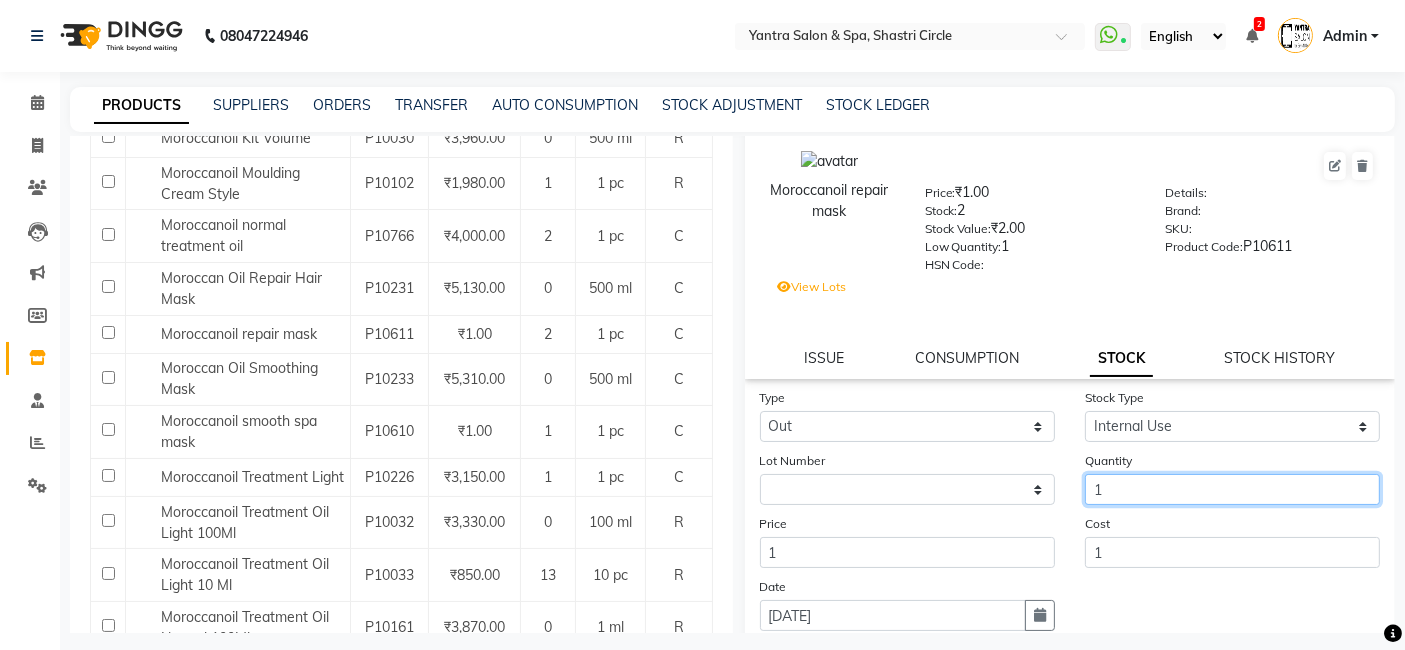 click on "1" 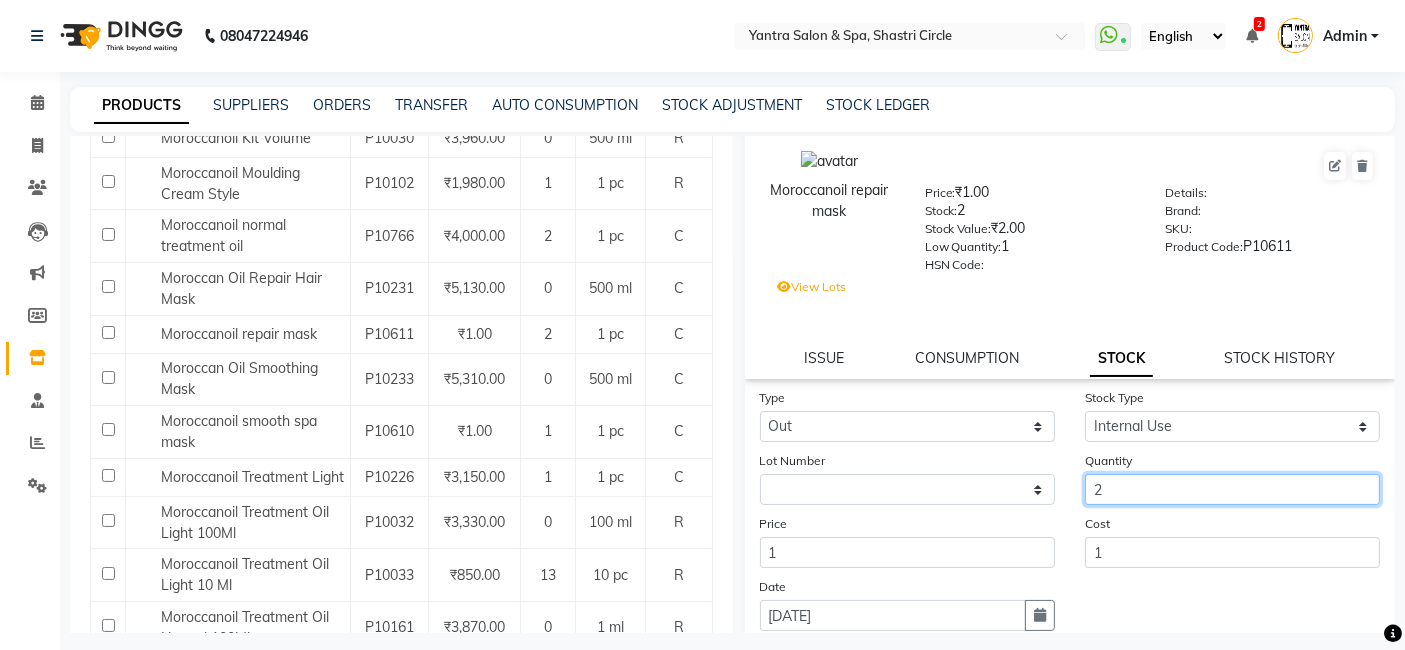 type on "2" 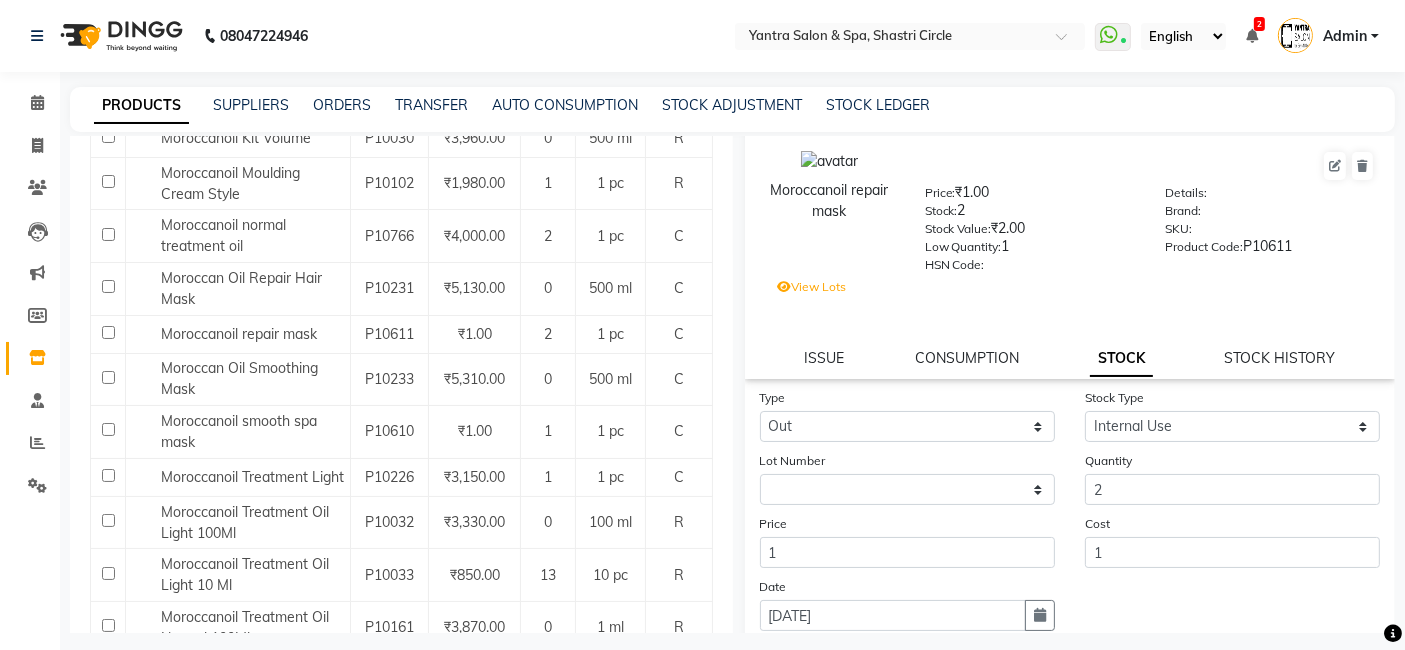 click on "Cost 1" 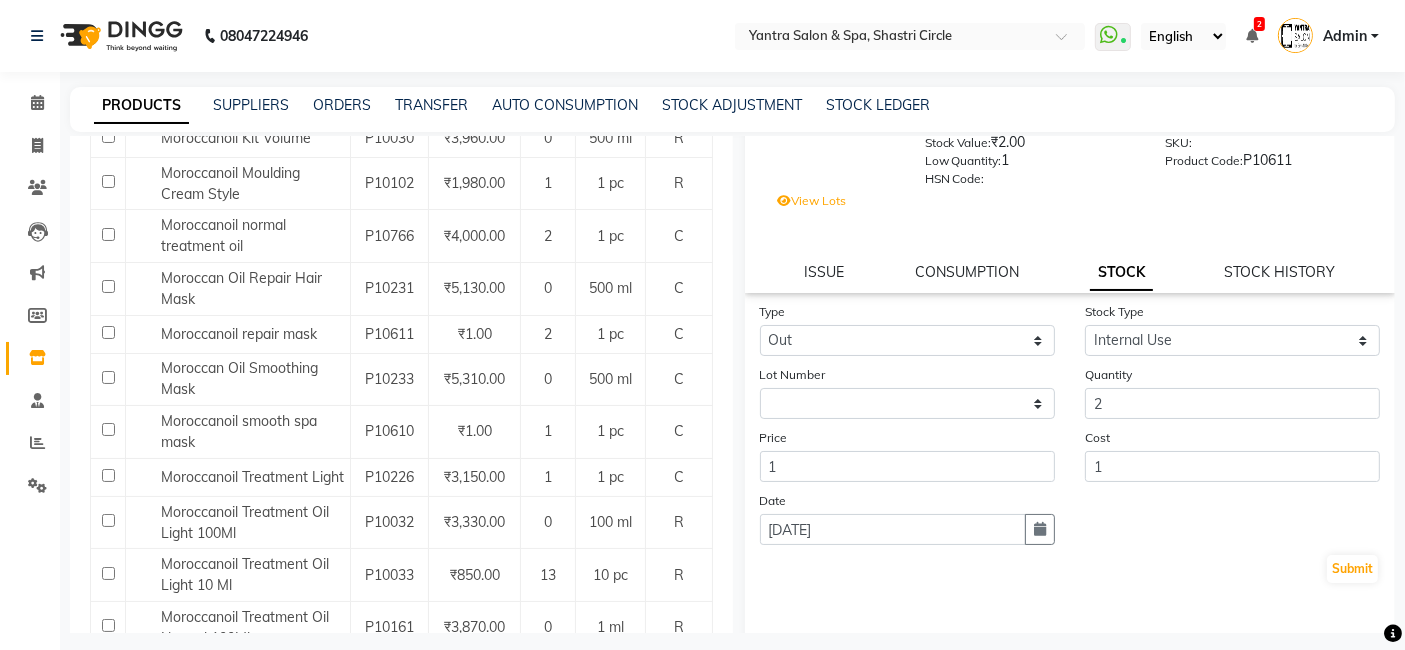 scroll, scrollTop: 171, scrollLeft: 0, axis: vertical 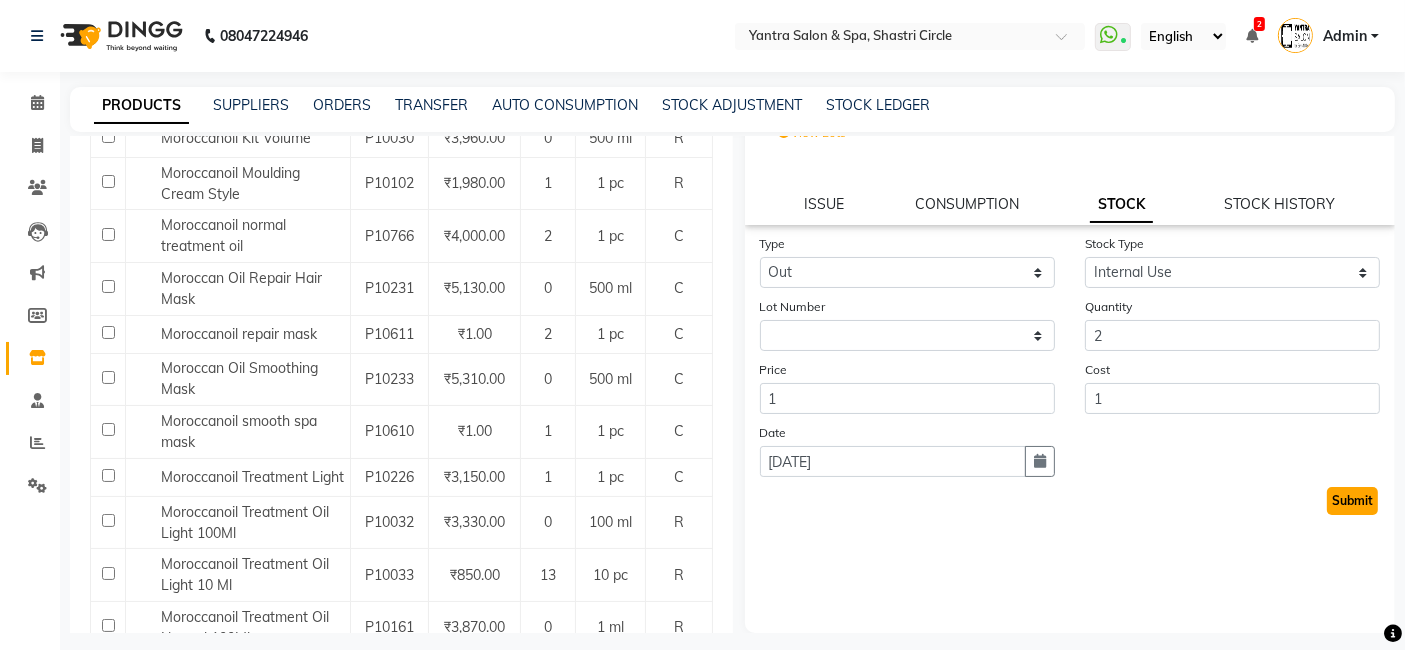 click on "Submit" 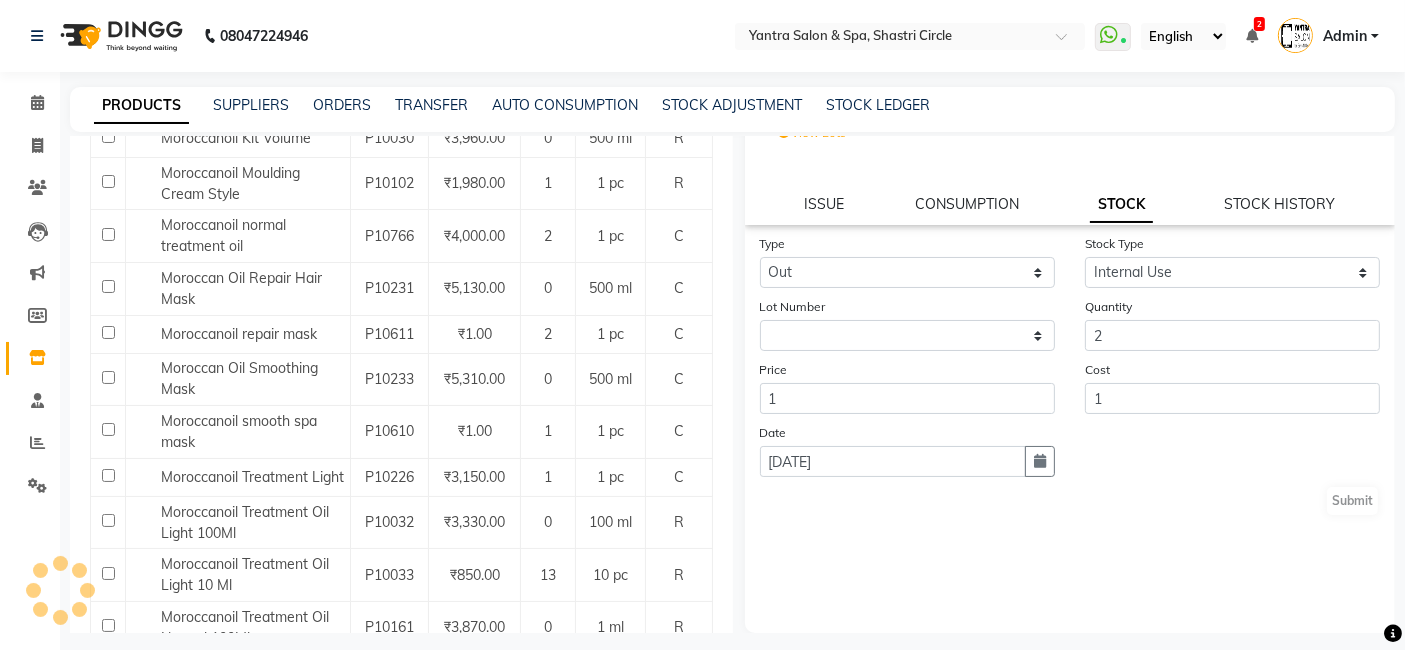 scroll, scrollTop: 0, scrollLeft: 0, axis: both 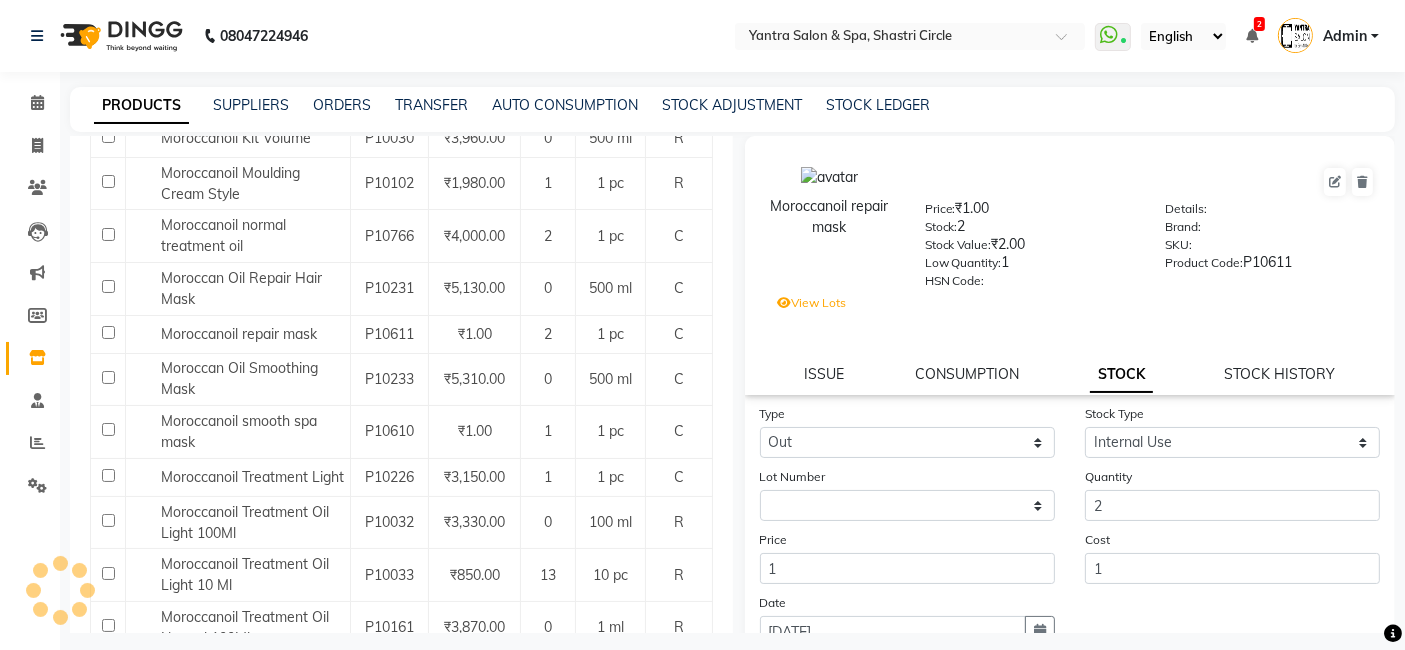 select 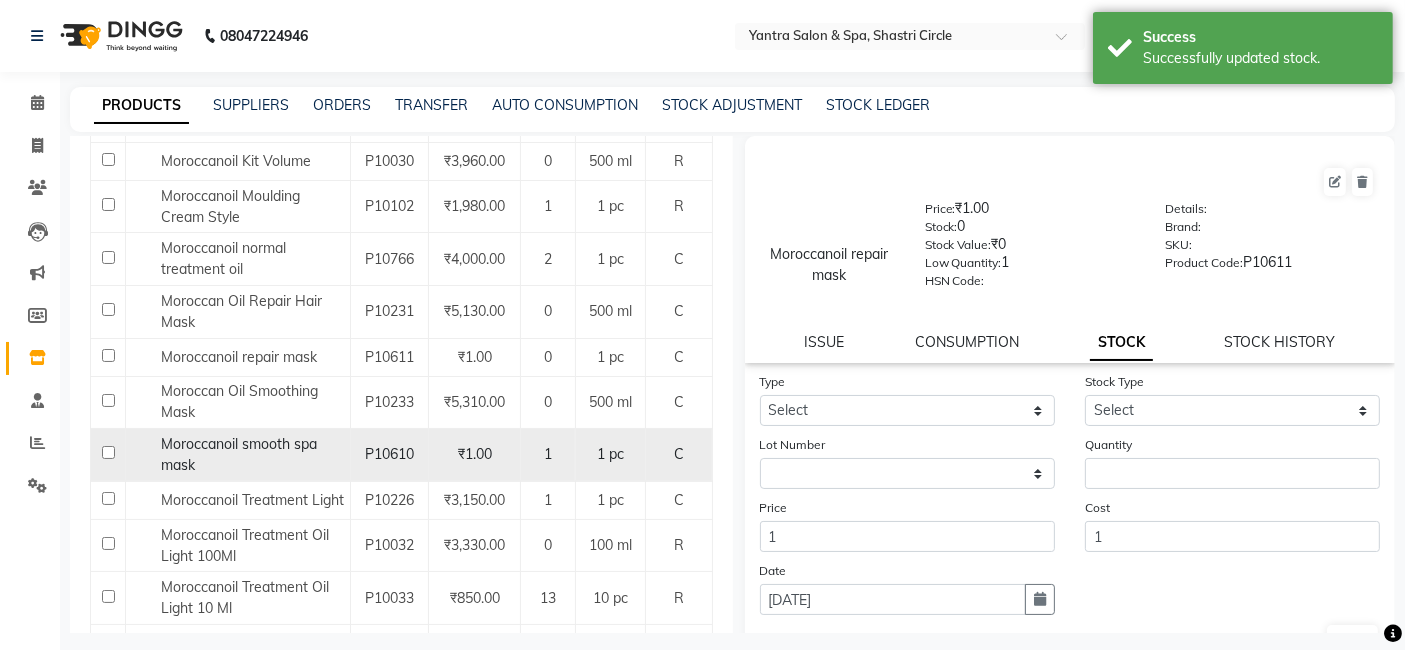 scroll, scrollTop: 666, scrollLeft: 0, axis: vertical 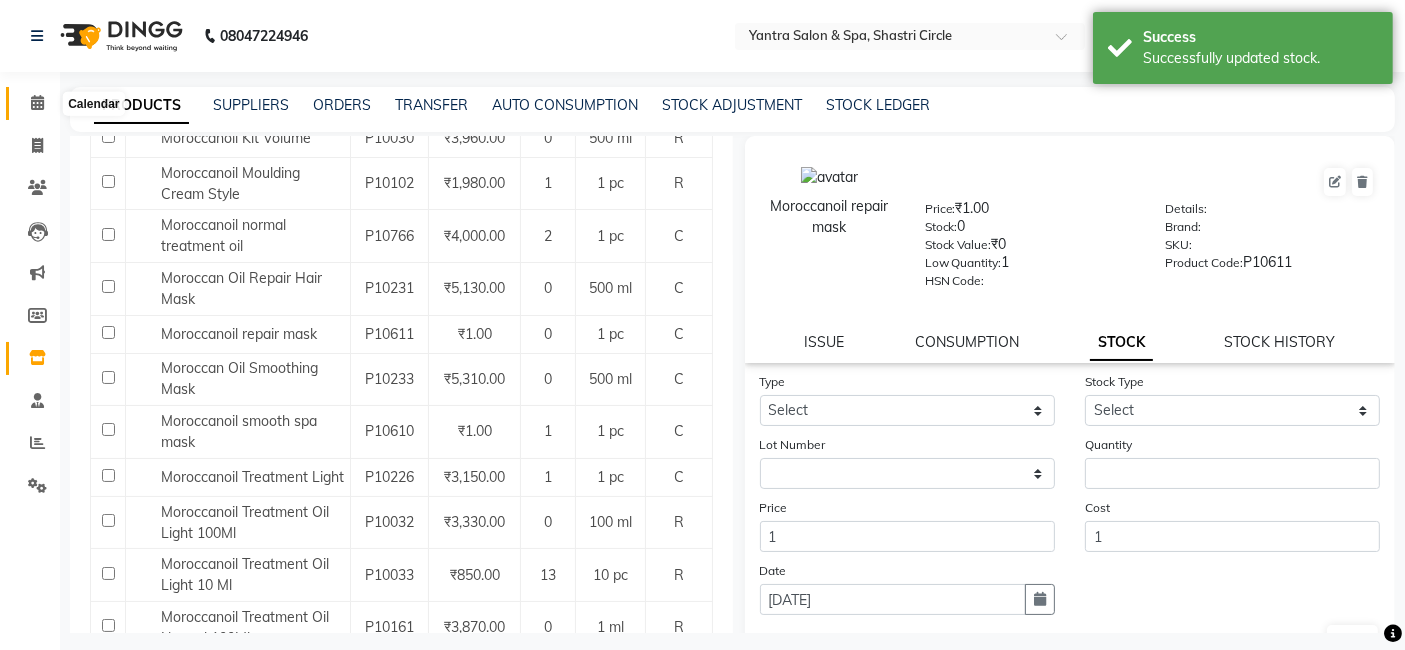 click 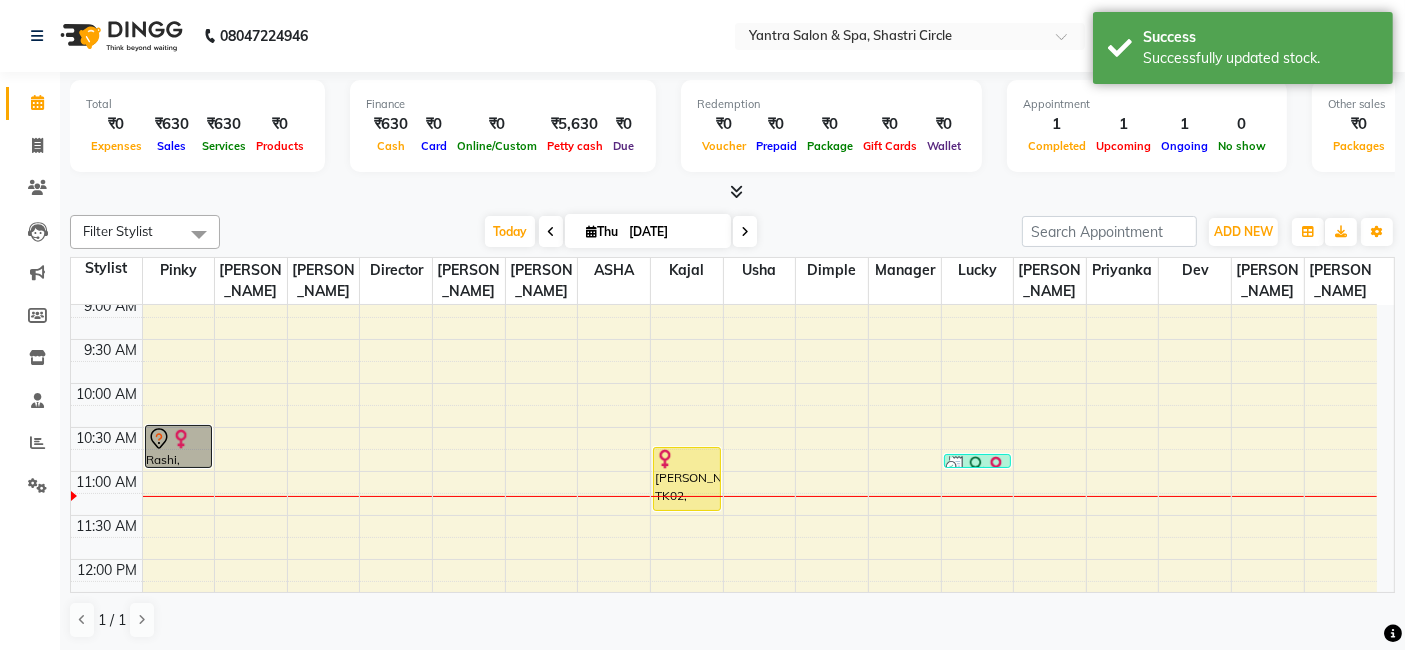 scroll, scrollTop: 222, scrollLeft: 0, axis: vertical 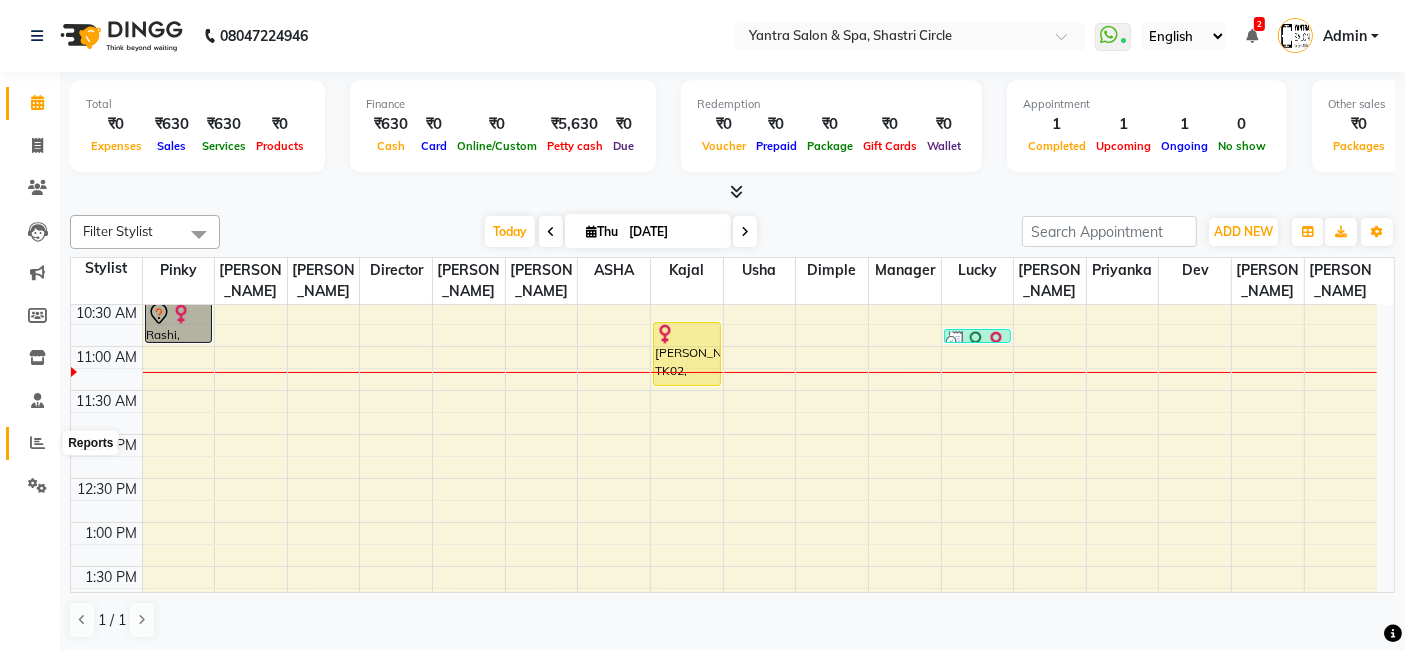 click 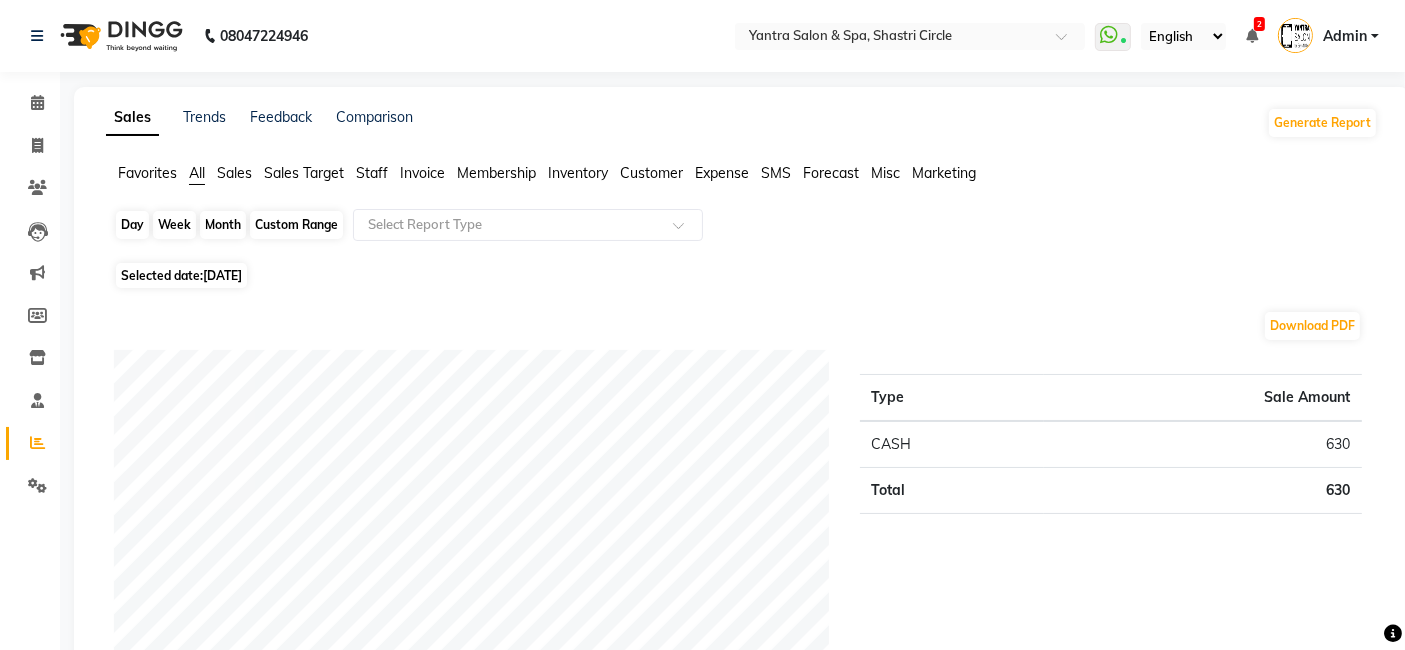 click on "Day" 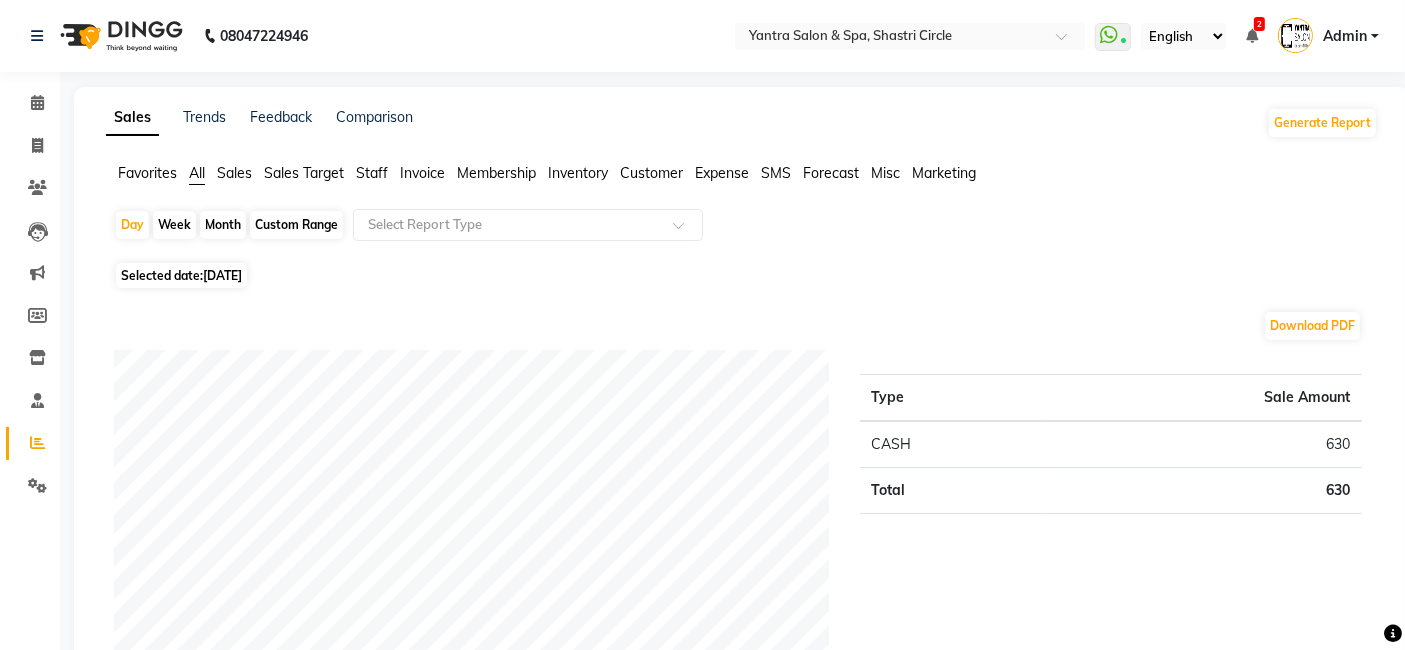 select on "7" 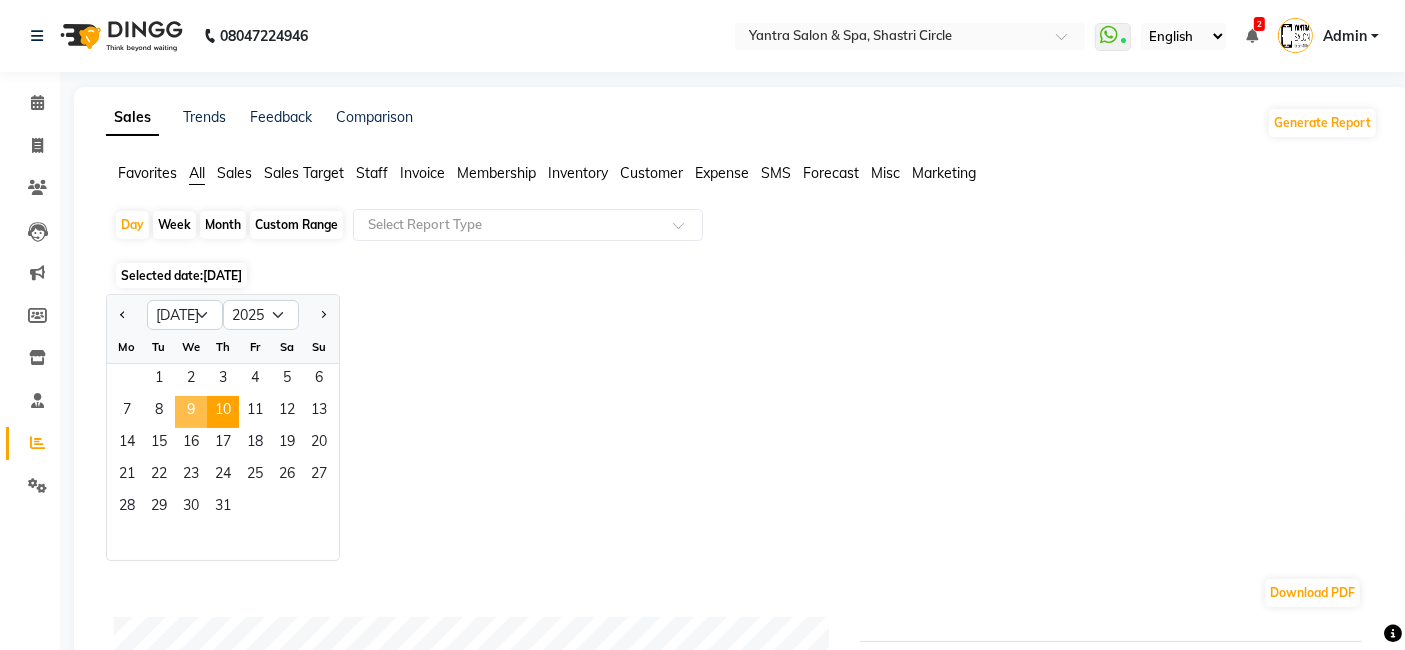 click on "9" 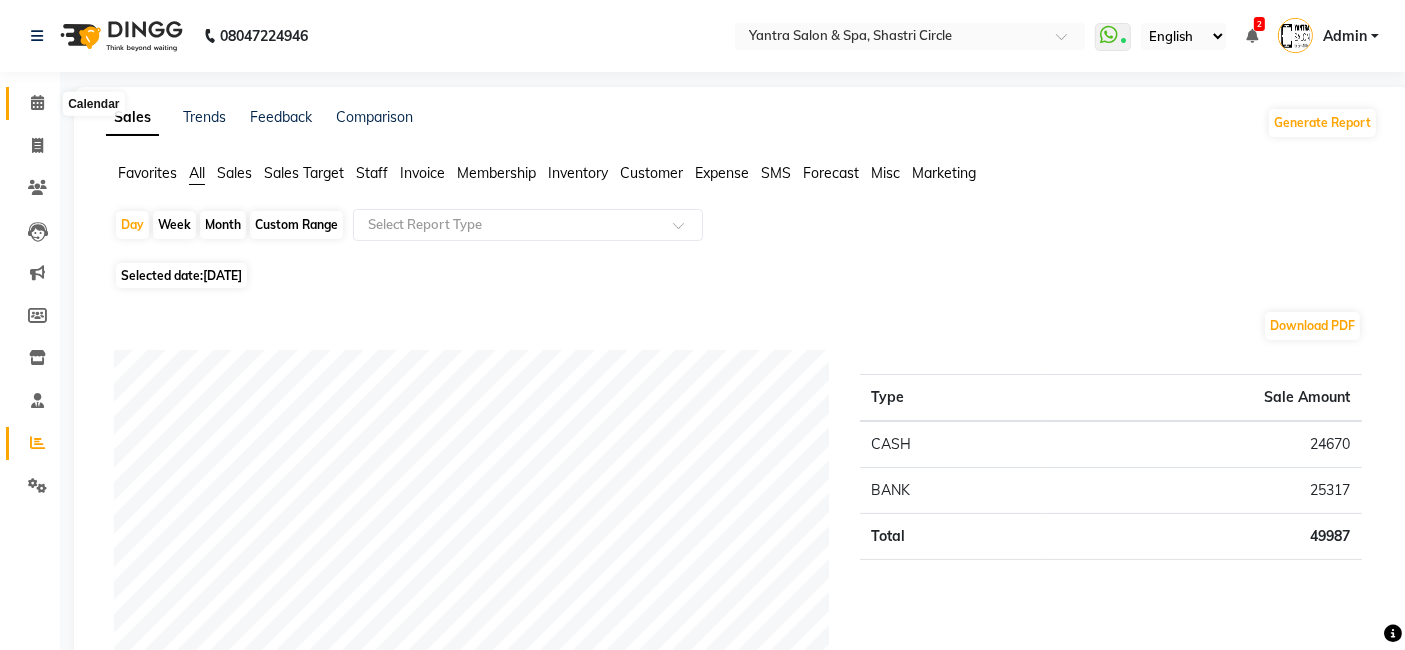 click 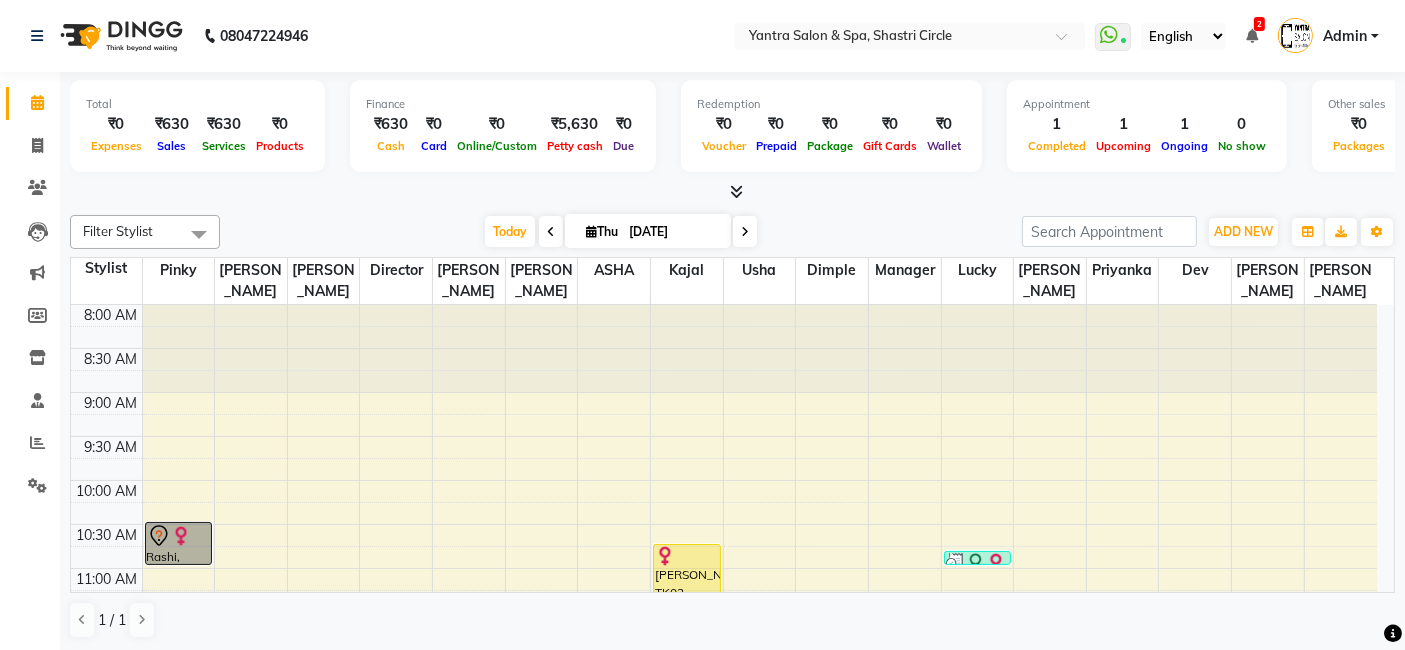 scroll, scrollTop: 0, scrollLeft: 0, axis: both 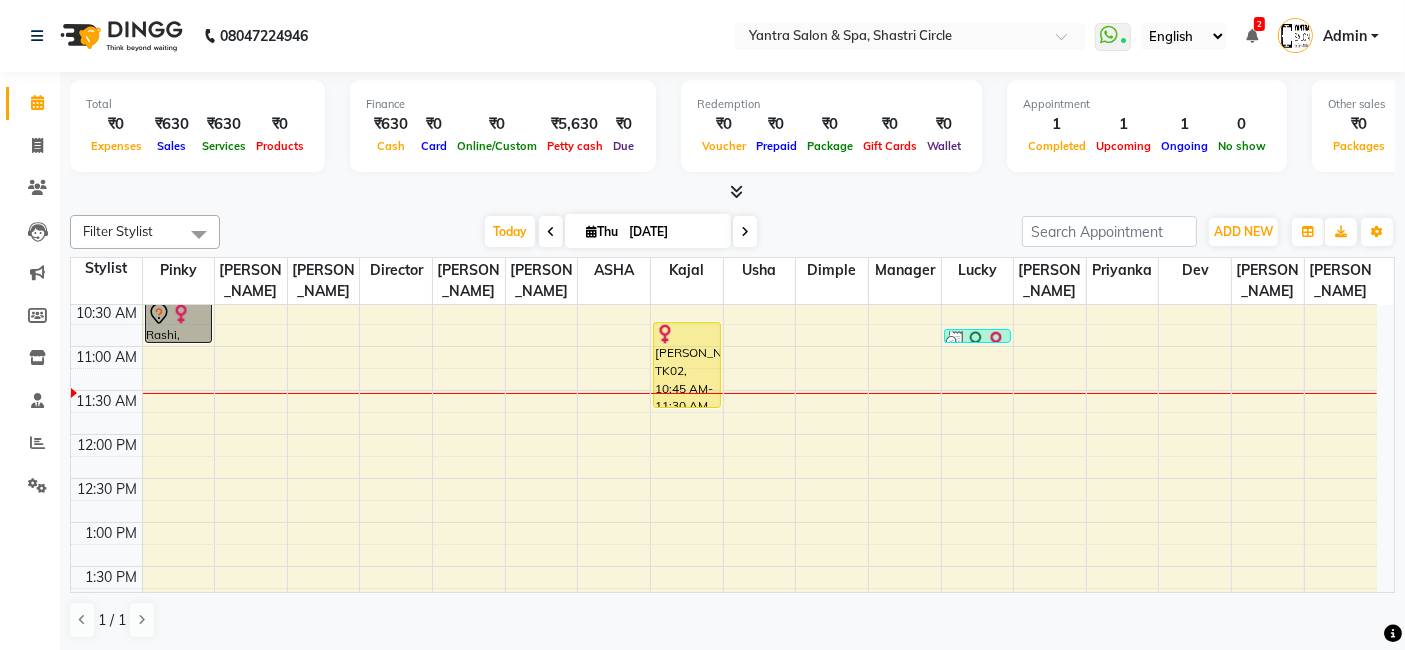 click on "[PERSON_NAME], TK02, 10:45 AM-11:30 AM, Pedi Pai pedicure     [PERSON_NAME], TK02, 10:45 AM-11:30 AM, Pedi Pai pedicure" at bounding box center (687, 610) 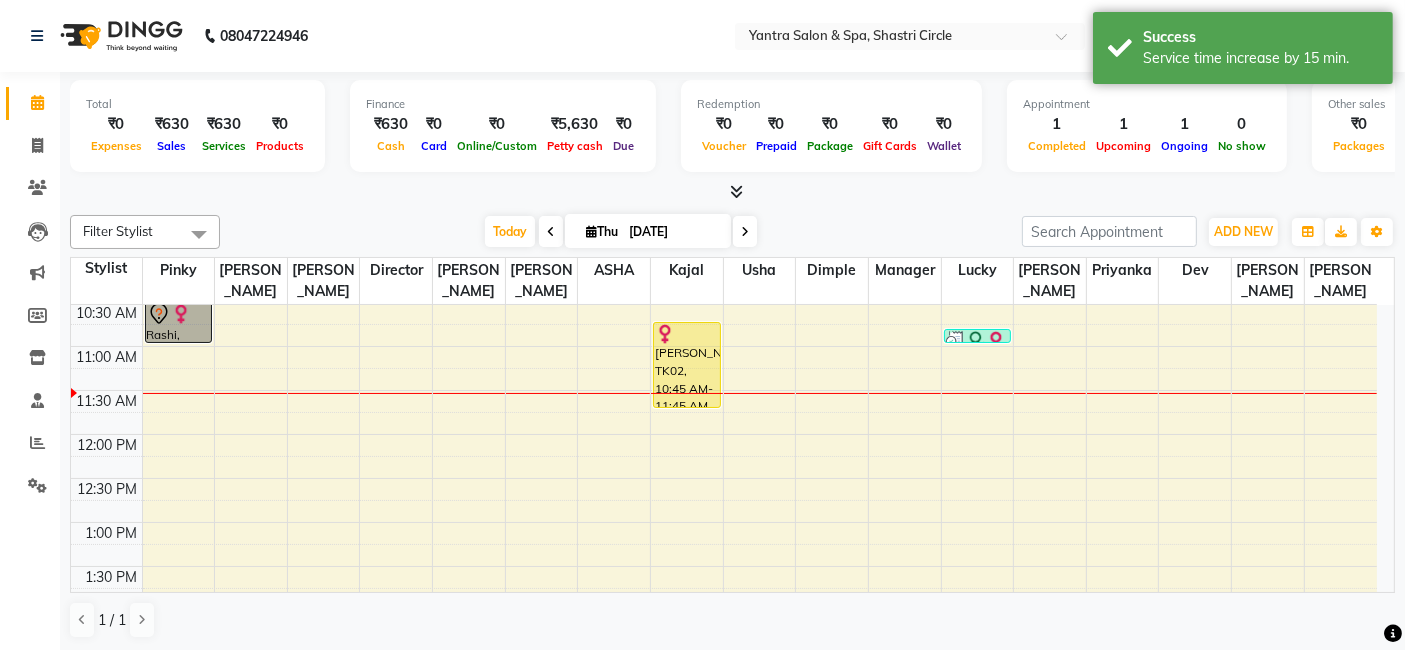 drag, startPoint x: 681, startPoint y: 347, endPoint x: 656, endPoint y: 347, distance: 25 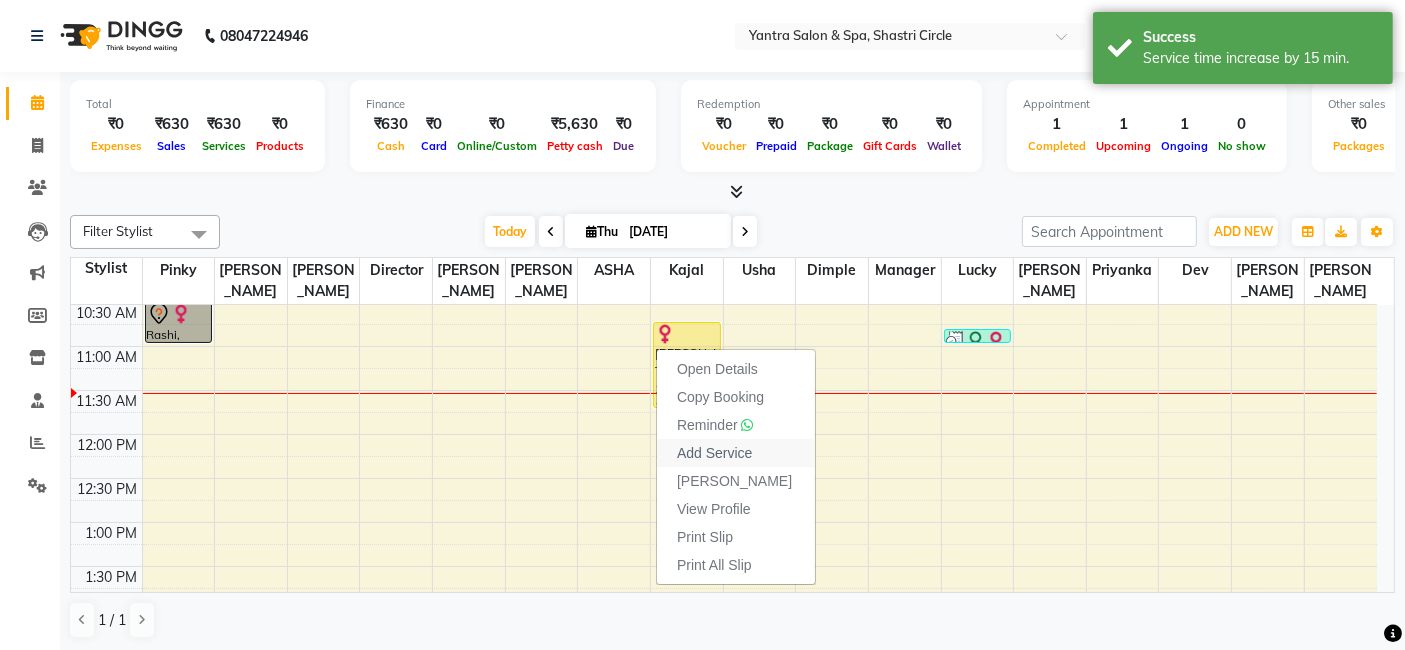 click on "Add Service" at bounding box center (714, 453) 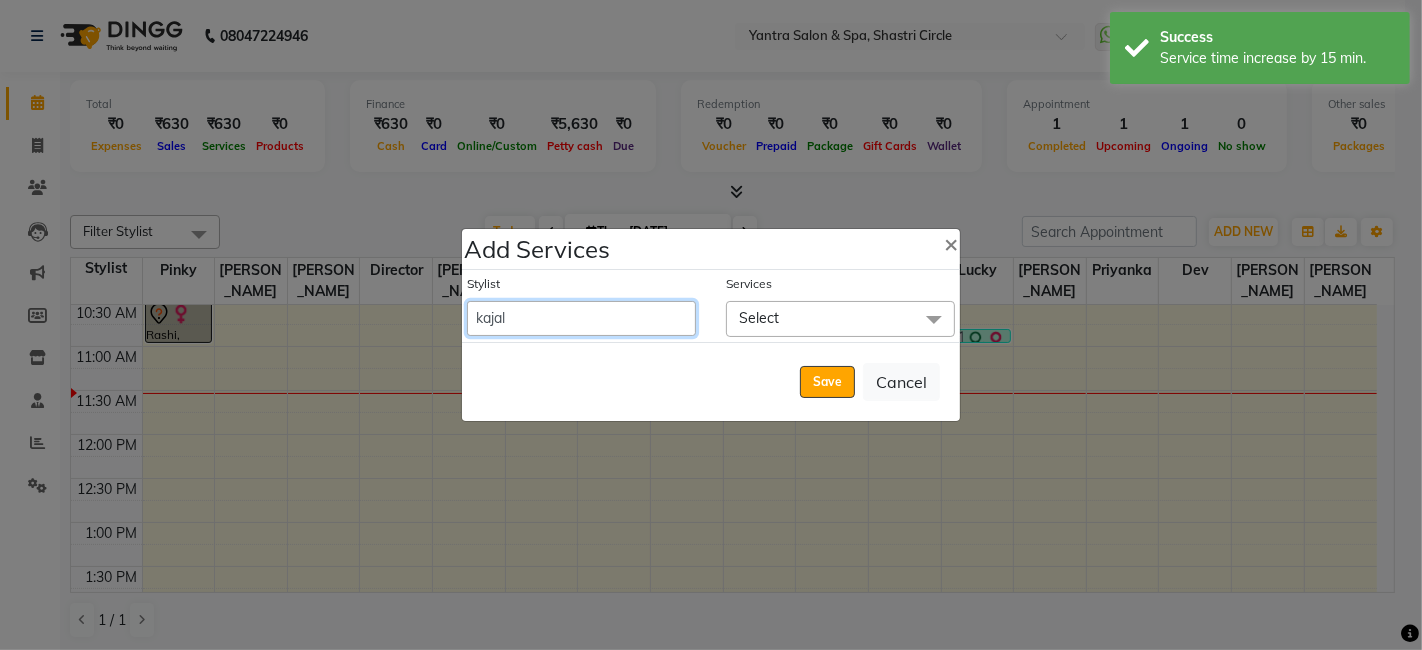 click on "[PERSON_NAME]   ASHA   [PERSON_NAME]   [PERSON_NAME]   Director   [PERSON_NAME]   kajal   [PERSON_NAME]   lucky   Manager   [PERSON_NAME] maam   [PERSON_NAME]    Pallavi   Pinky   [PERSON_NAME]   [PERSON_NAME]" at bounding box center (581, 318) 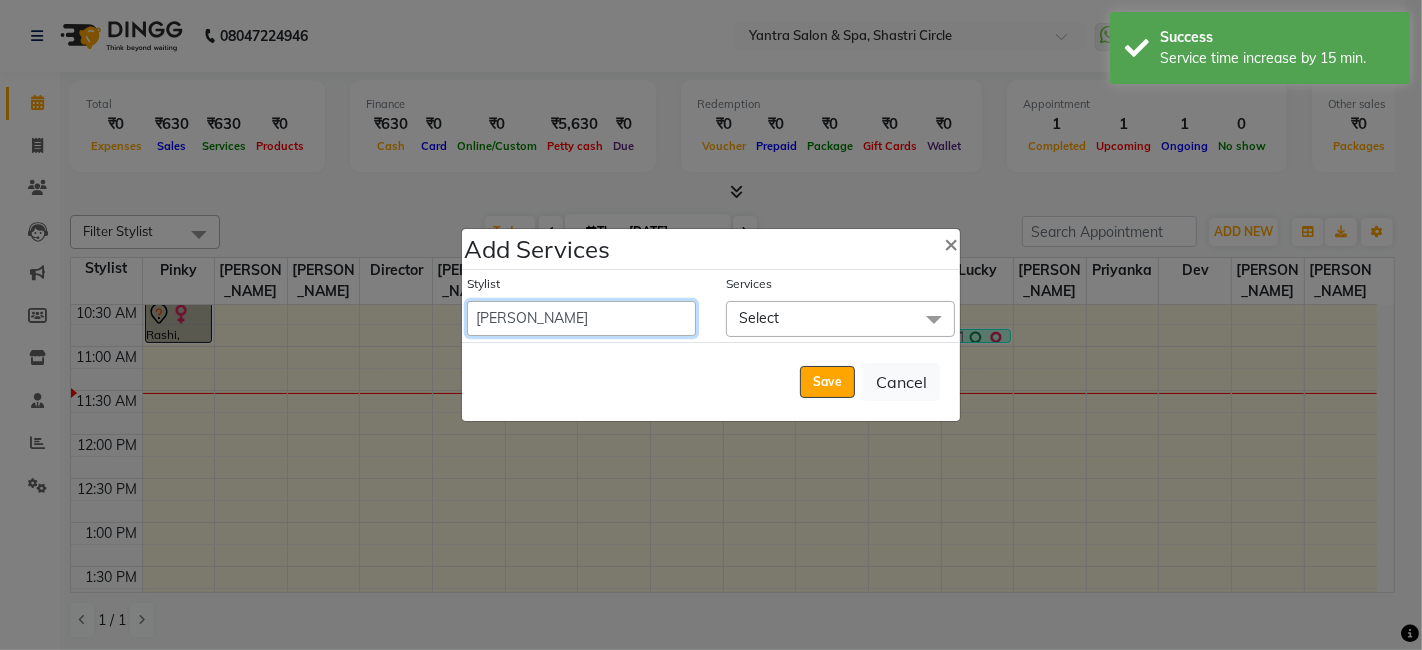 click on "[PERSON_NAME]   ASHA   [PERSON_NAME]   [PERSON_NAME]   Director   [PERSON_NAME]   kajal   [PERSON_NAME]   lucky   Manager   [PERSON_NAME] maam   [PERSON_NAME]    Pallavi   Pinky   [PERSON_NAME]   [PERSON_NAME]" at bounding box center [581, 318] 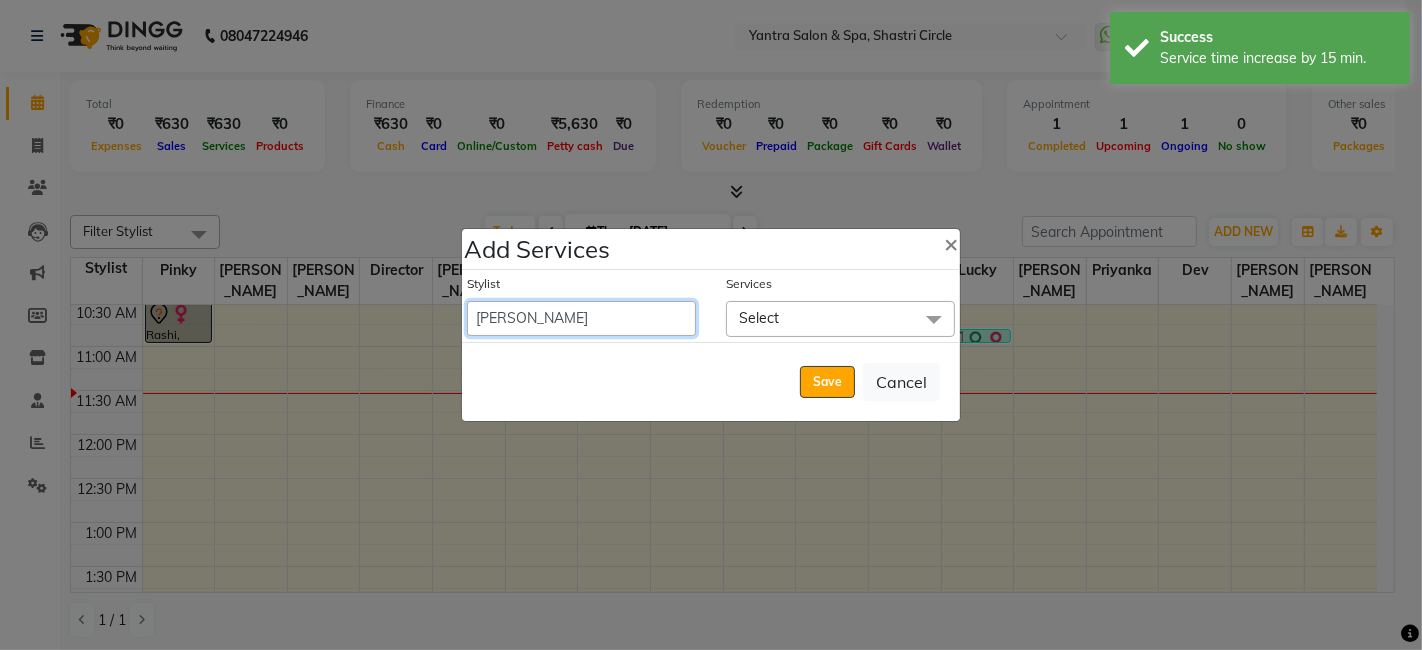 select on "690" 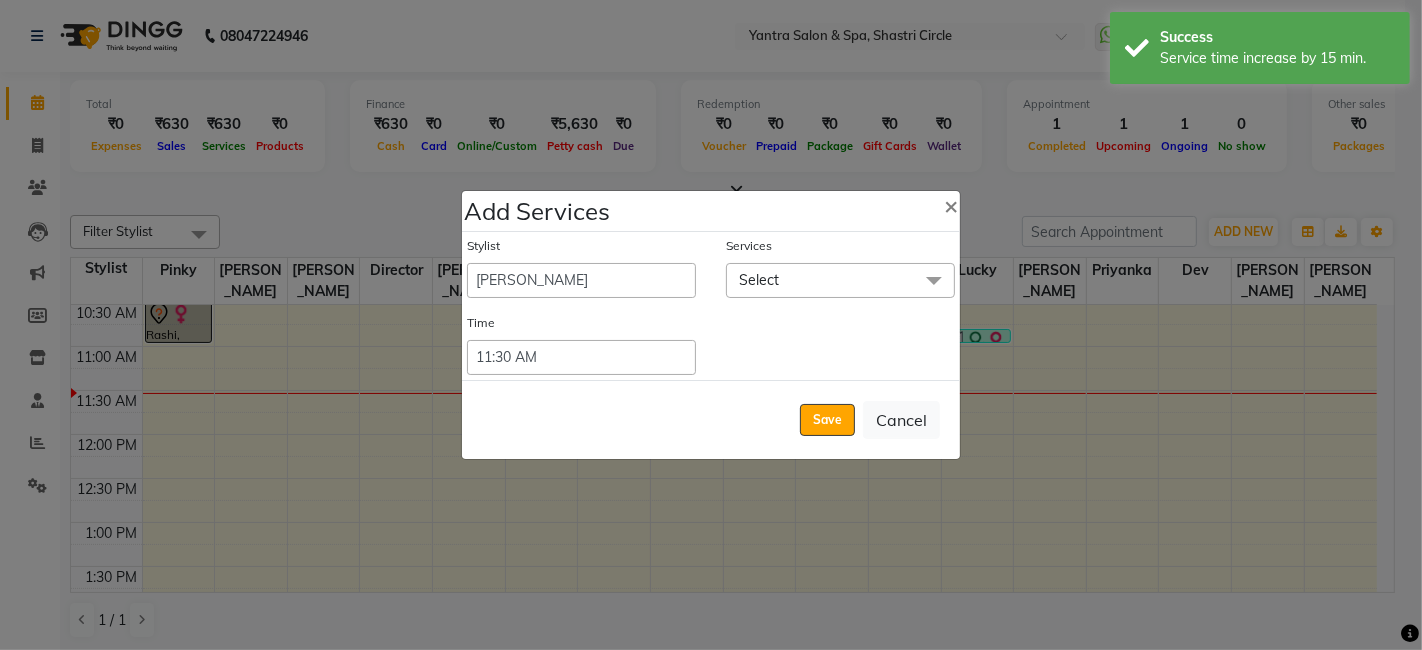 click on "Select" 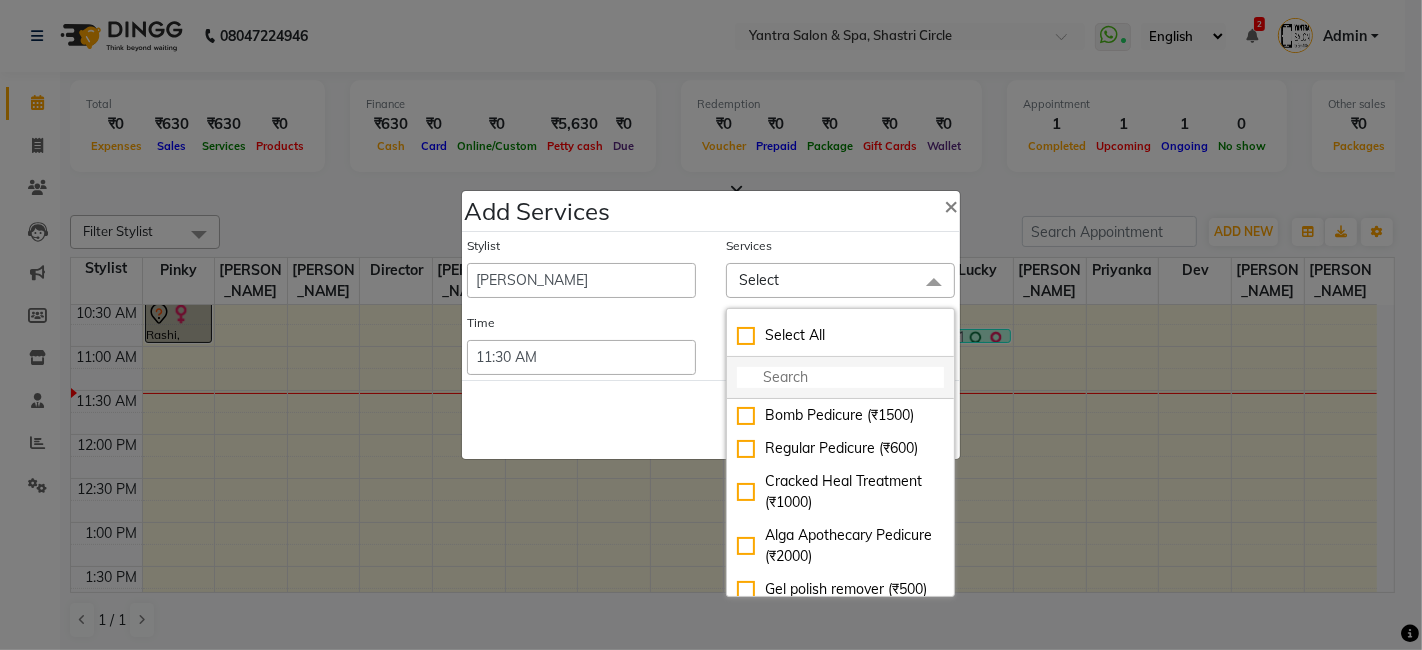 click 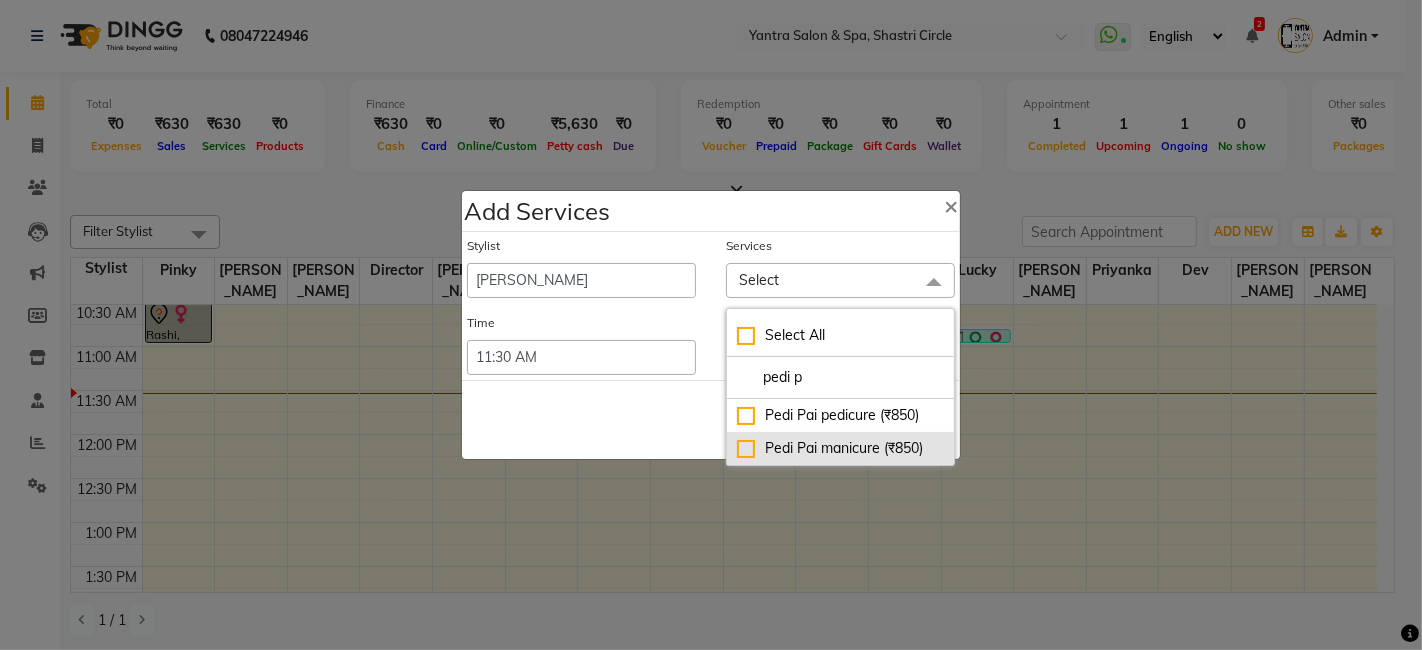 type on "pedi p" 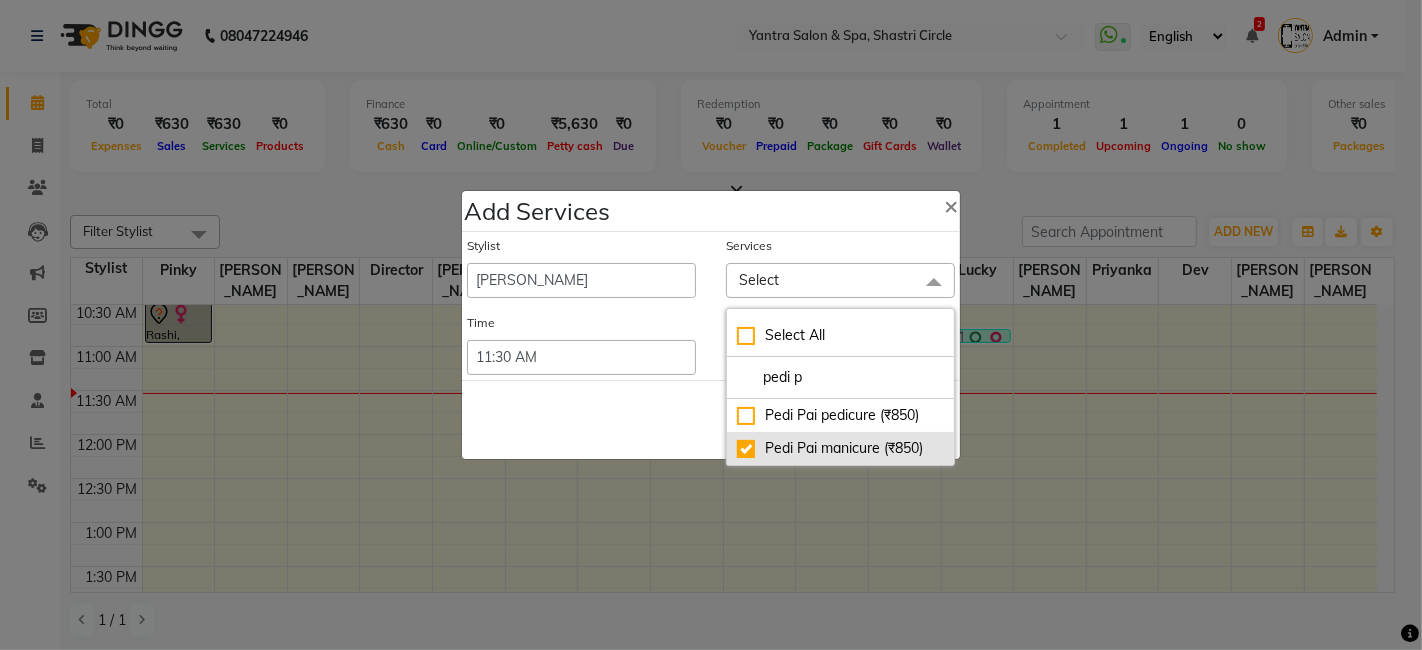 checkbox on "true" 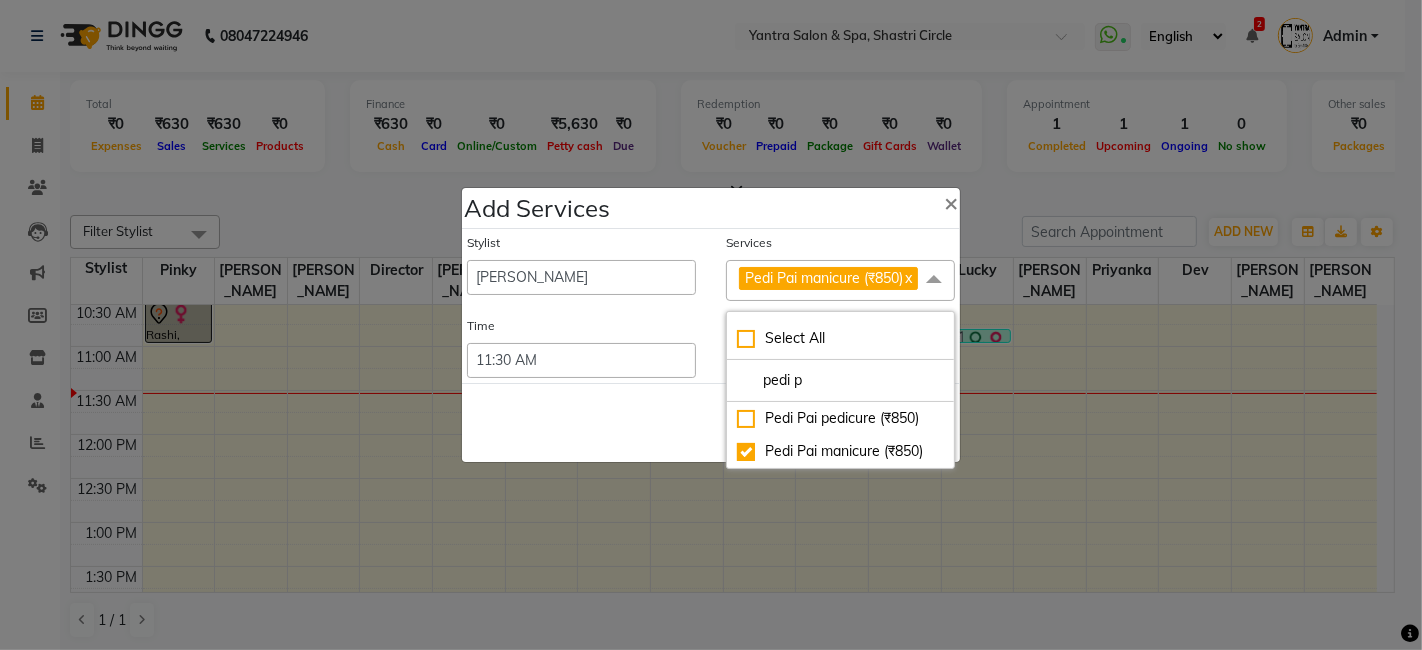 drag, startPoint x: 660, startPoint y: 431, endPoint x: 696, endPoint y: 433, distance: 36.05551 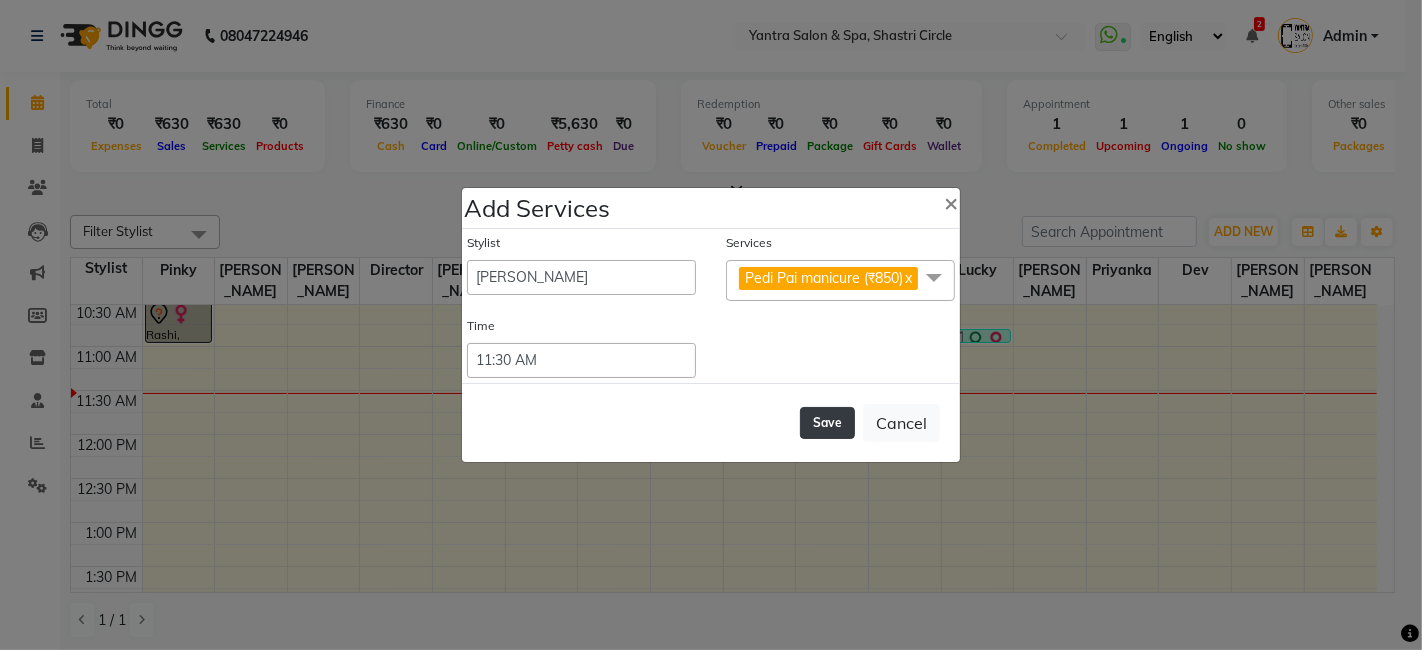 click on "Save" 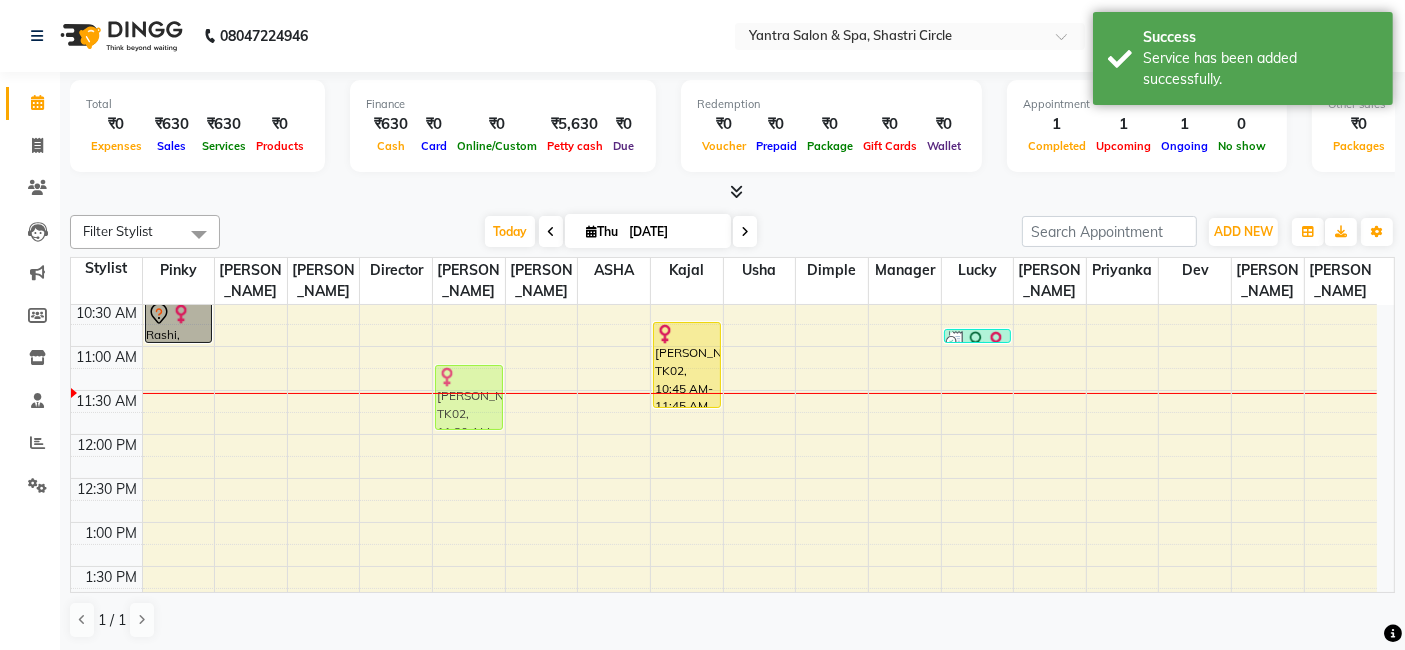 drag, startPoint x: 472, startPoint y: 409, endPoint x: 479, endPoint y: 393, distance: 17.464249 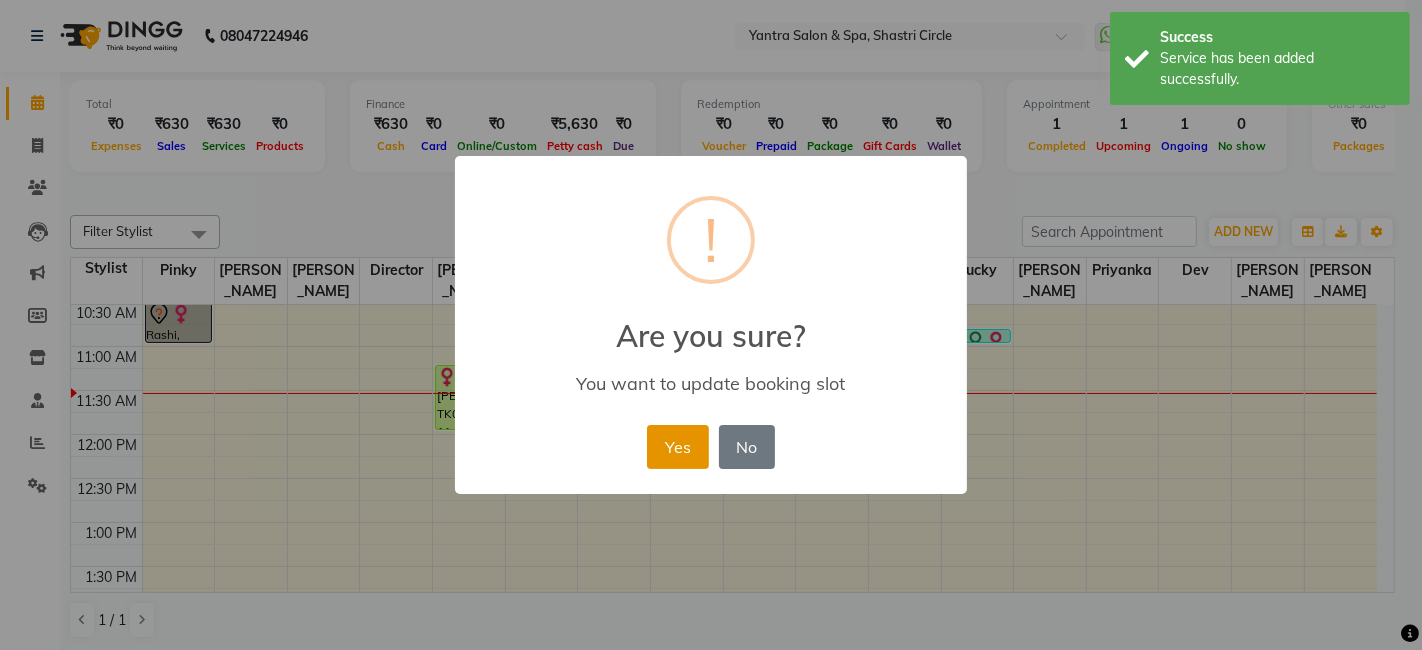 click on "Yes" at bounding box center (677, 447) 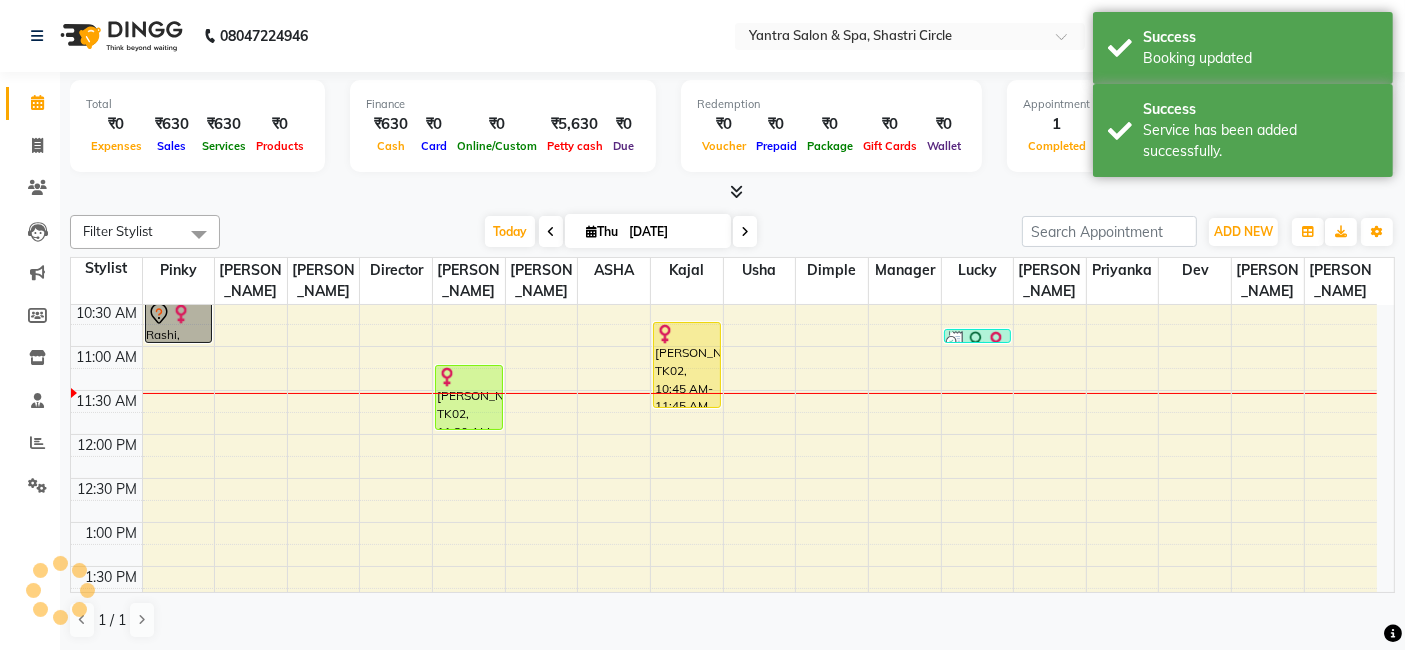 click on "[PERSON_NAME], TK02, 11:30 AM-12:15 PM, Pedi Pai manicure (₹850)" at bounding box center [469, 397] 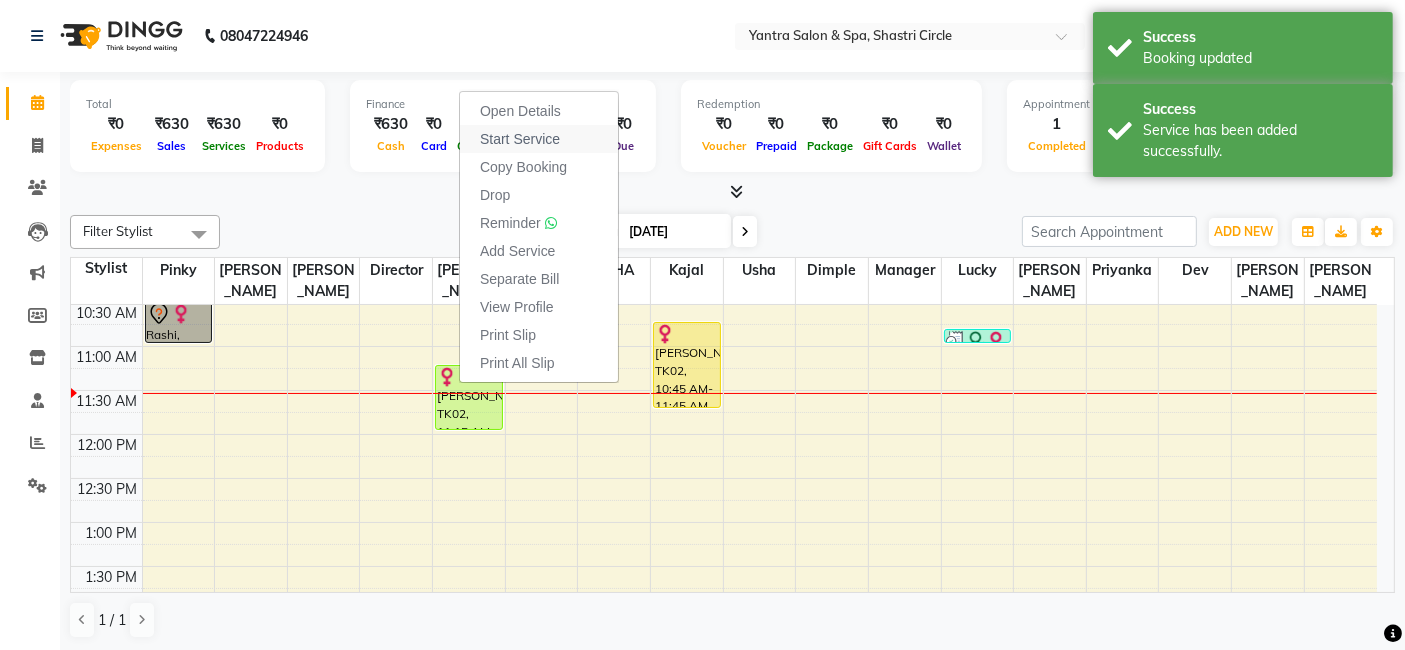 click on "Start Service" at bounding box center (520, 139) 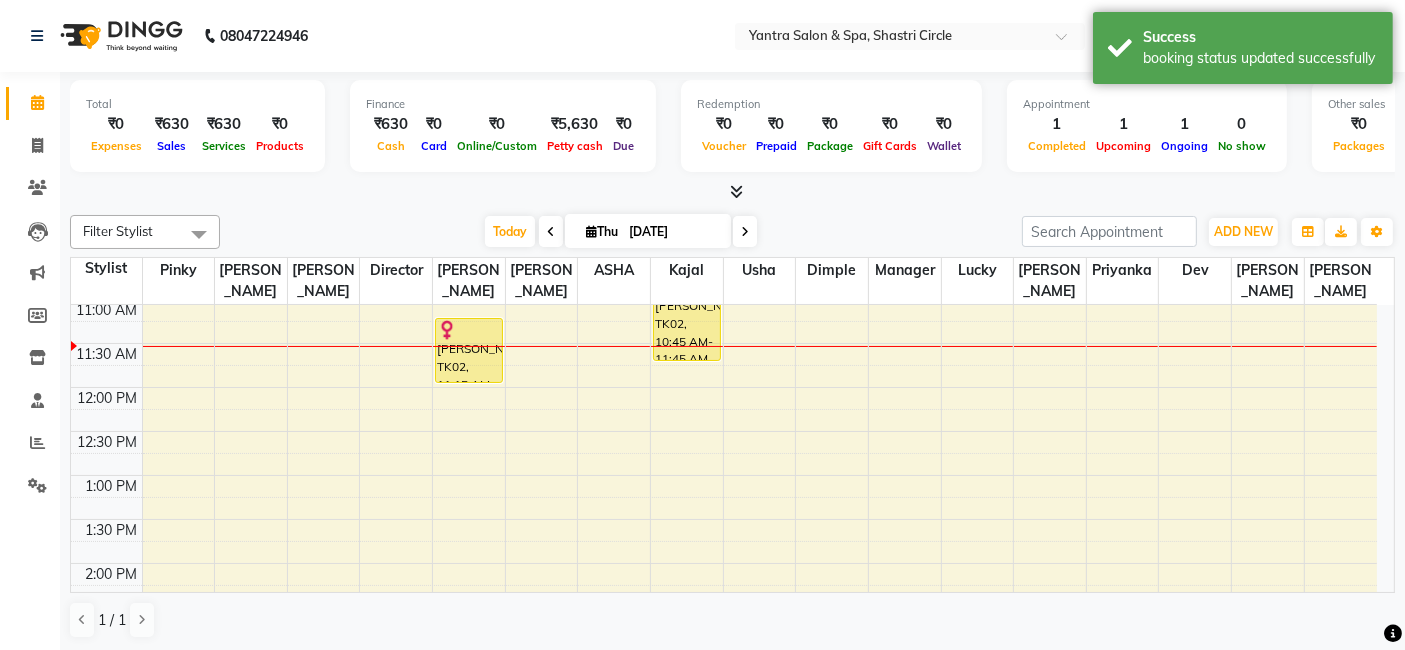 scroll, scrollTop: 222, scrollLeft: 0, axis: vertical 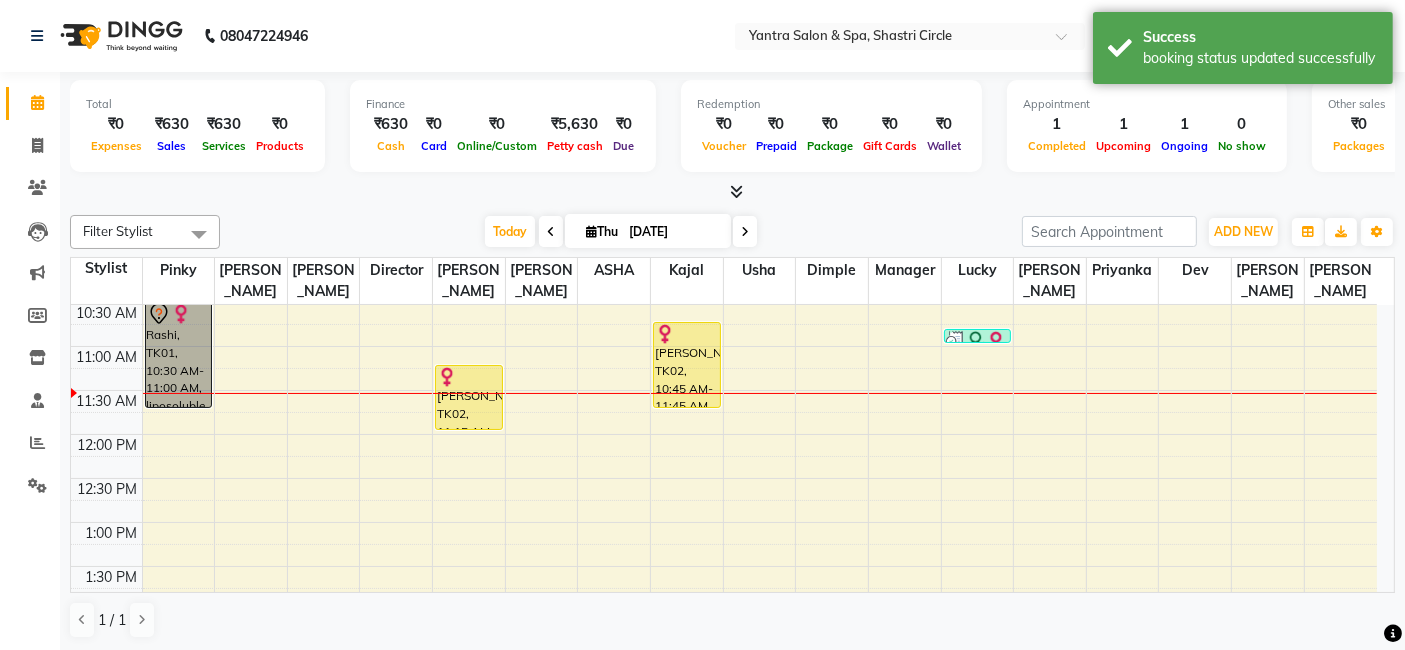 drag, startPoint x: 187, startPoint y: 335, endPoint x: 191, endPoint y: 388, distance: 53.15073 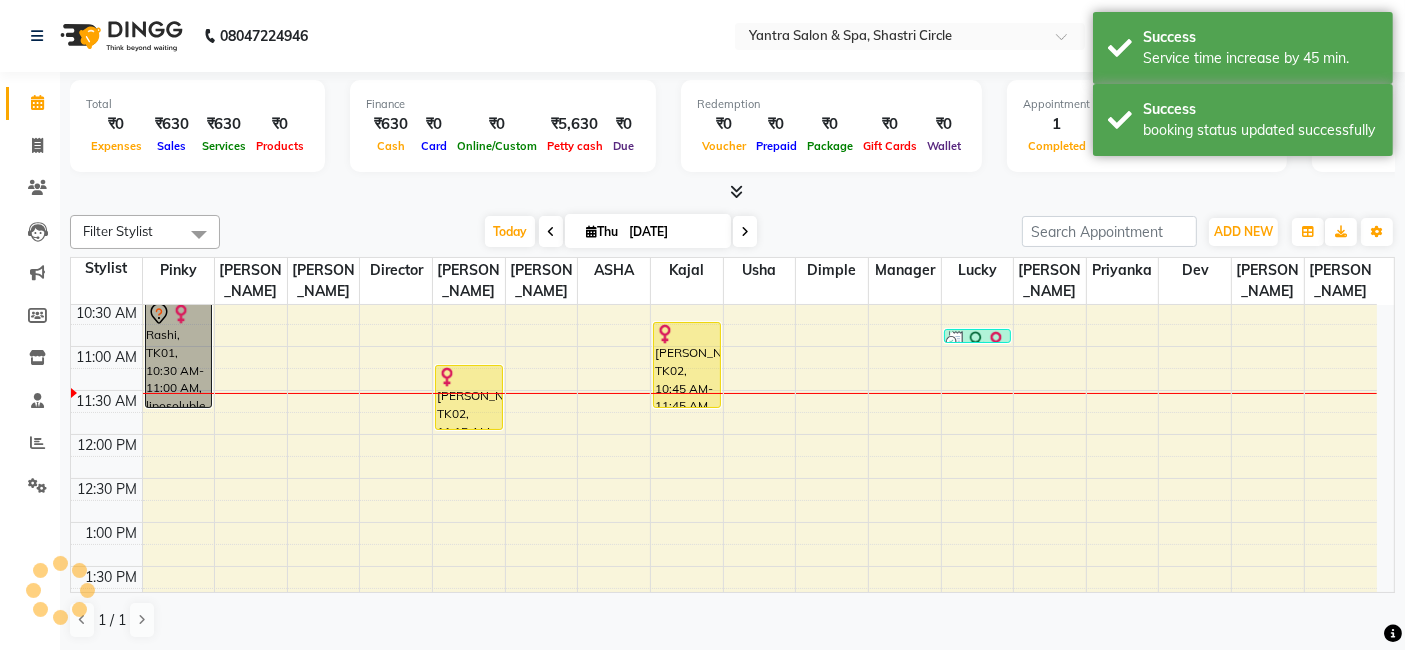 click on "Rashi, TK01, 10:30 AM-11:00 AM, liposoluble wax" at bounding box center [179, 354] 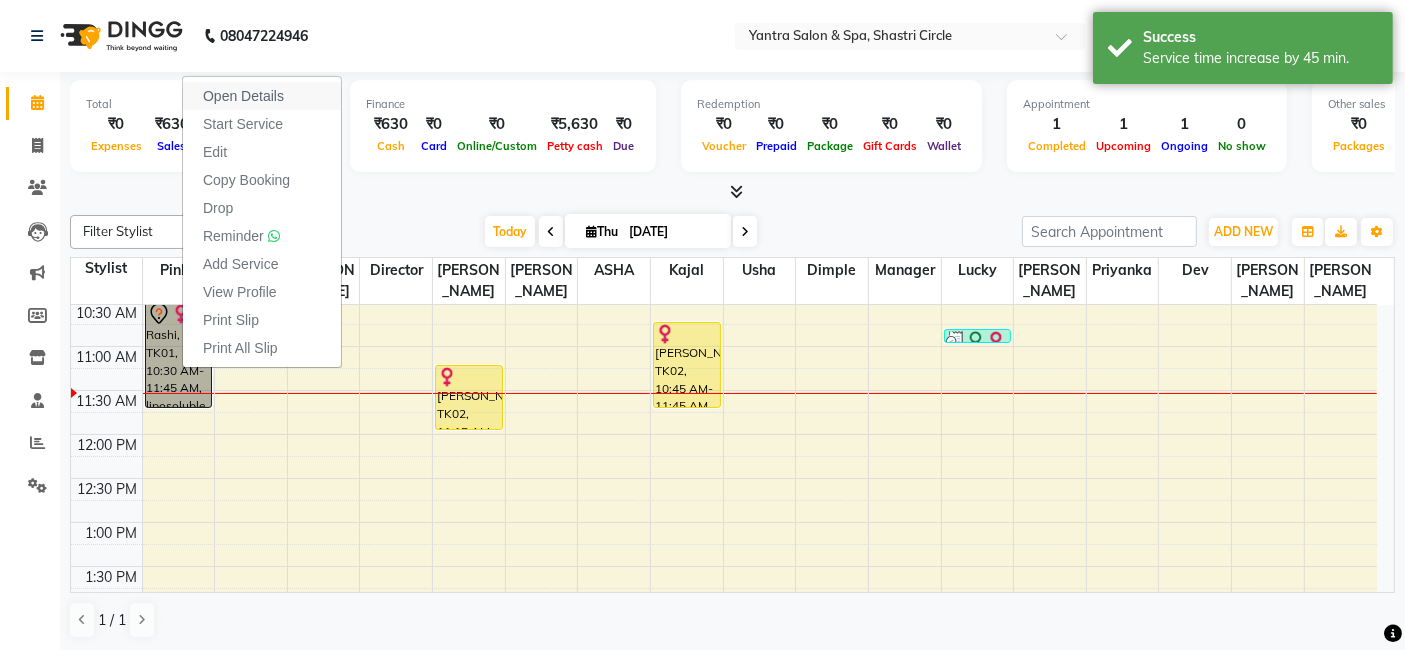 click on "Open Details" at bounding box center (243, 96) 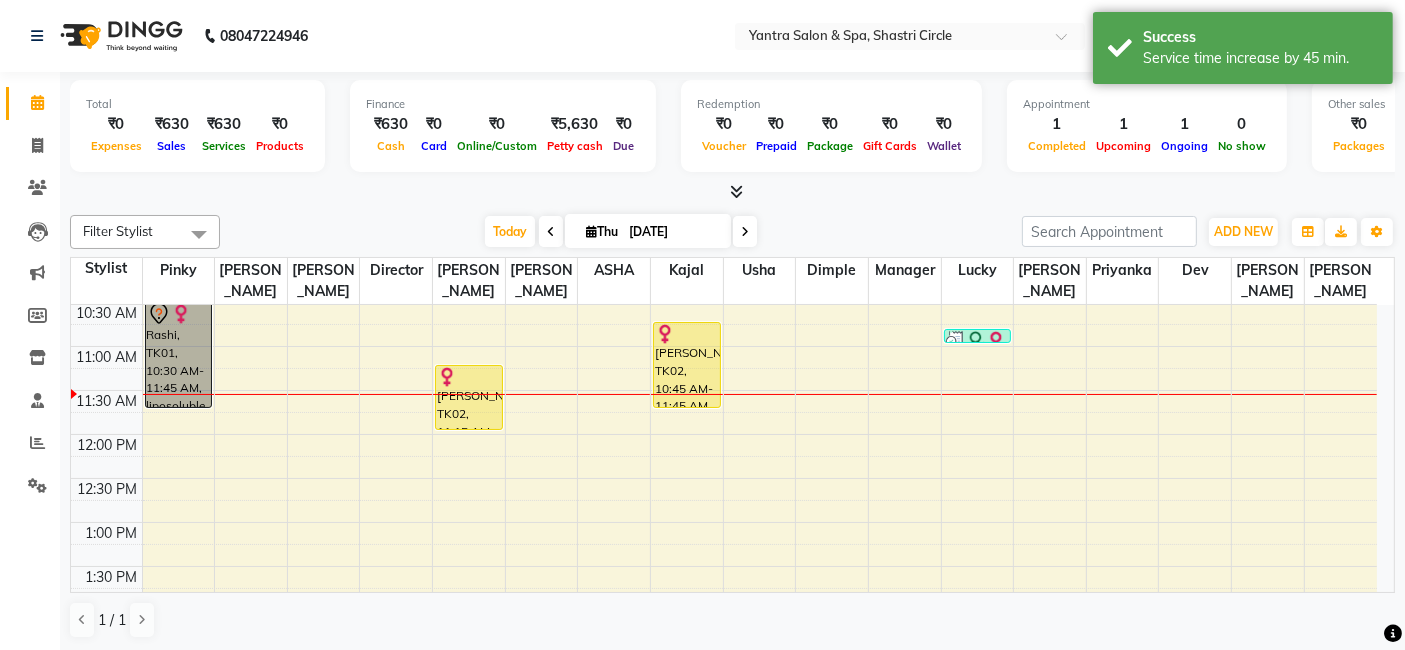 scroll, scrollTop: 111, scrollLeft: 0, axis: vertical 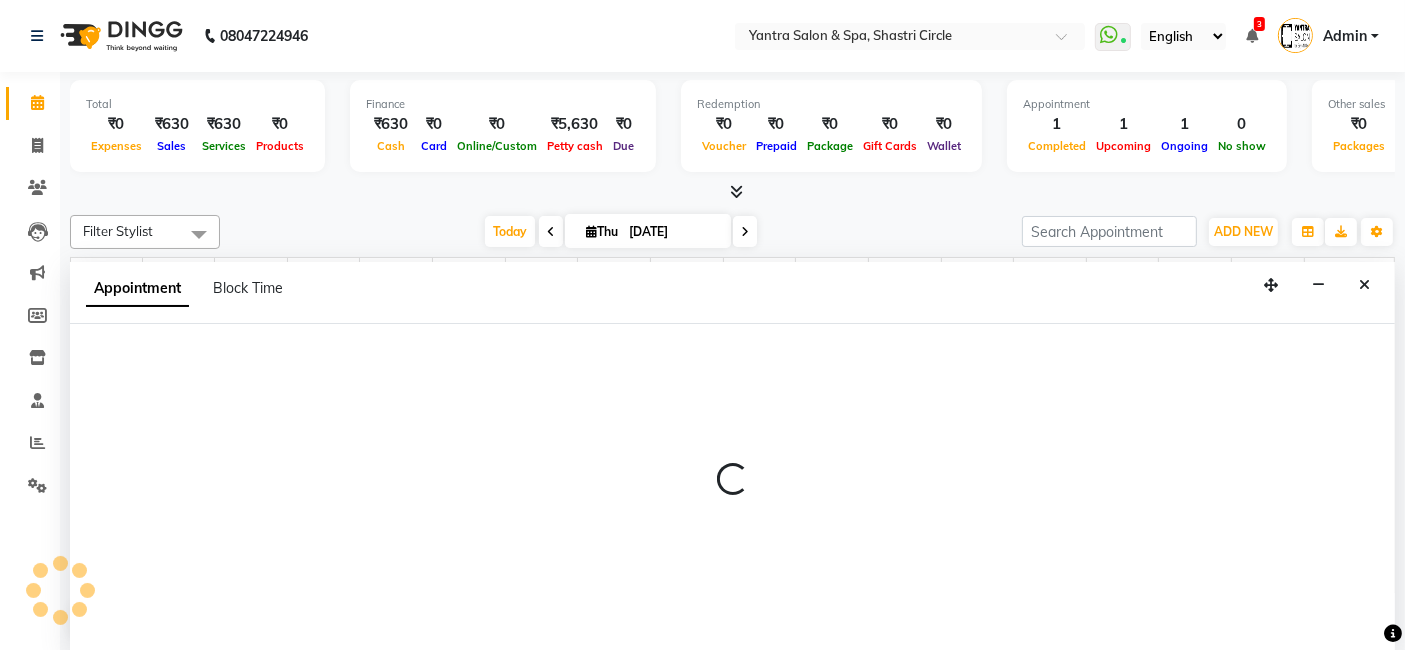 select on "44019" 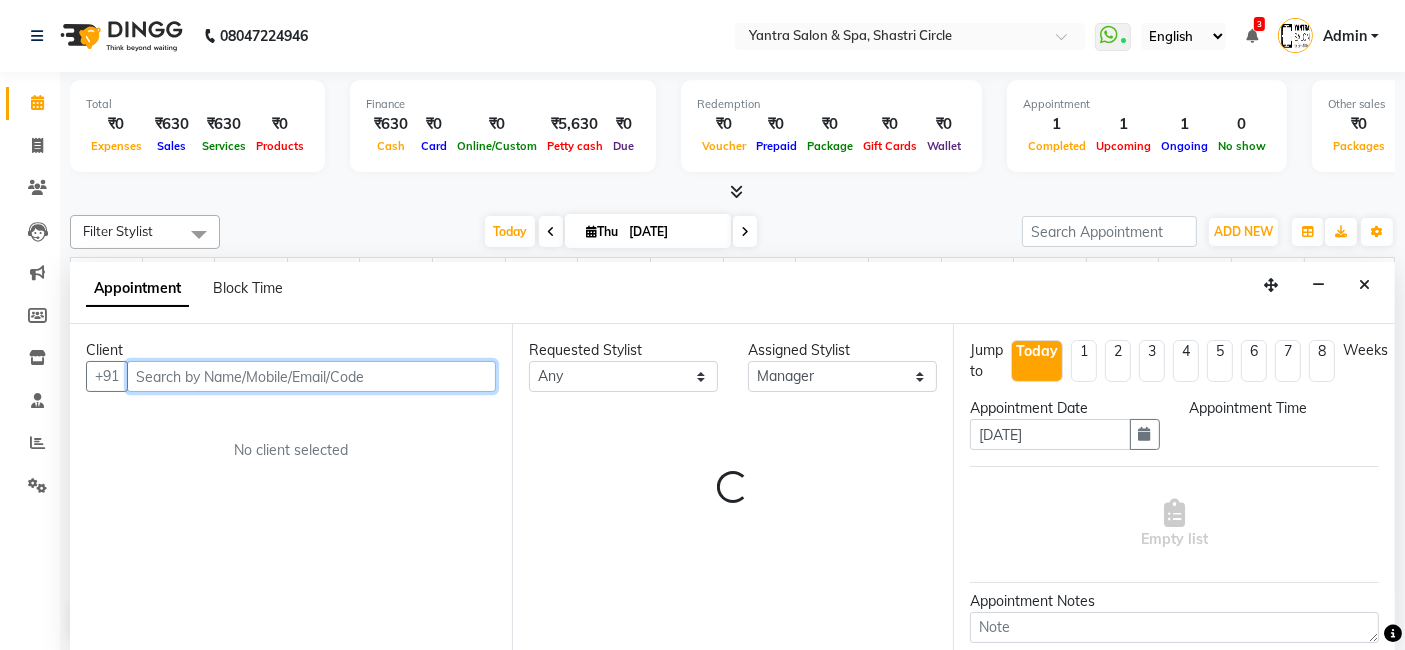 select on "570" 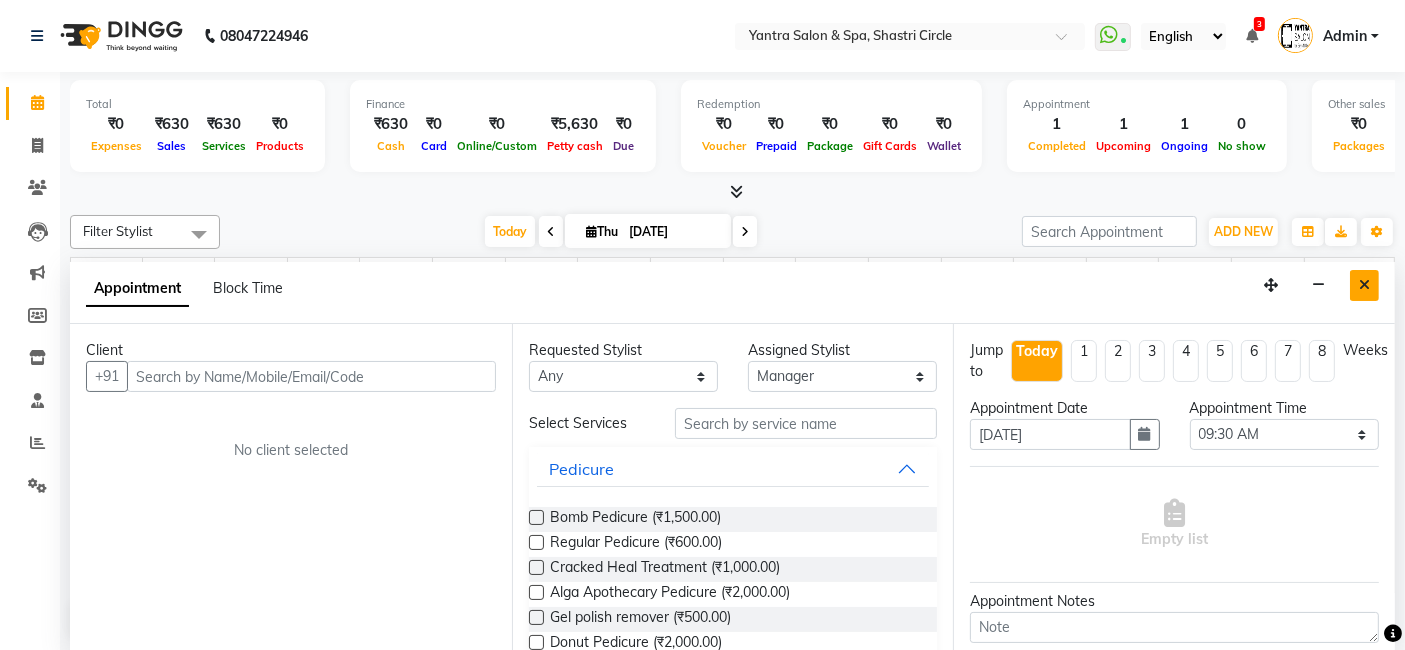 click at bounding box center (1364, 285) 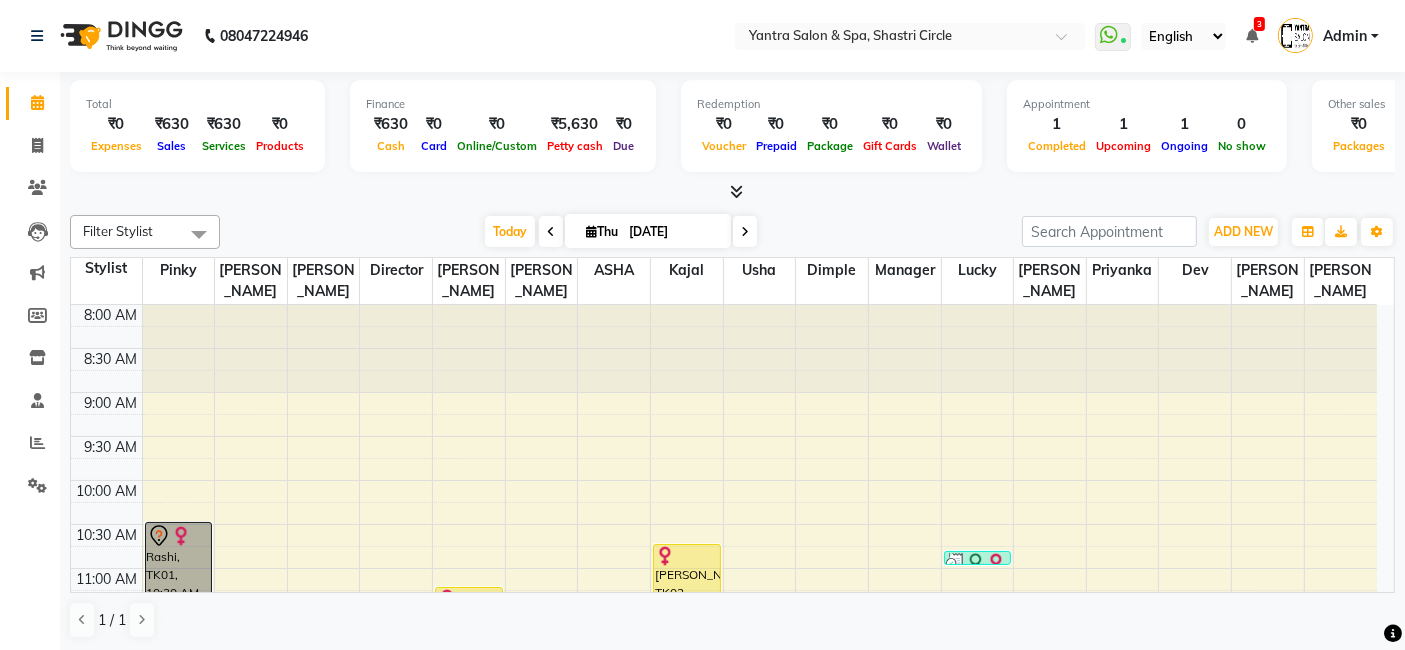 scroll, scrollTop: 222, scrollLeft: 0, axis: vertical 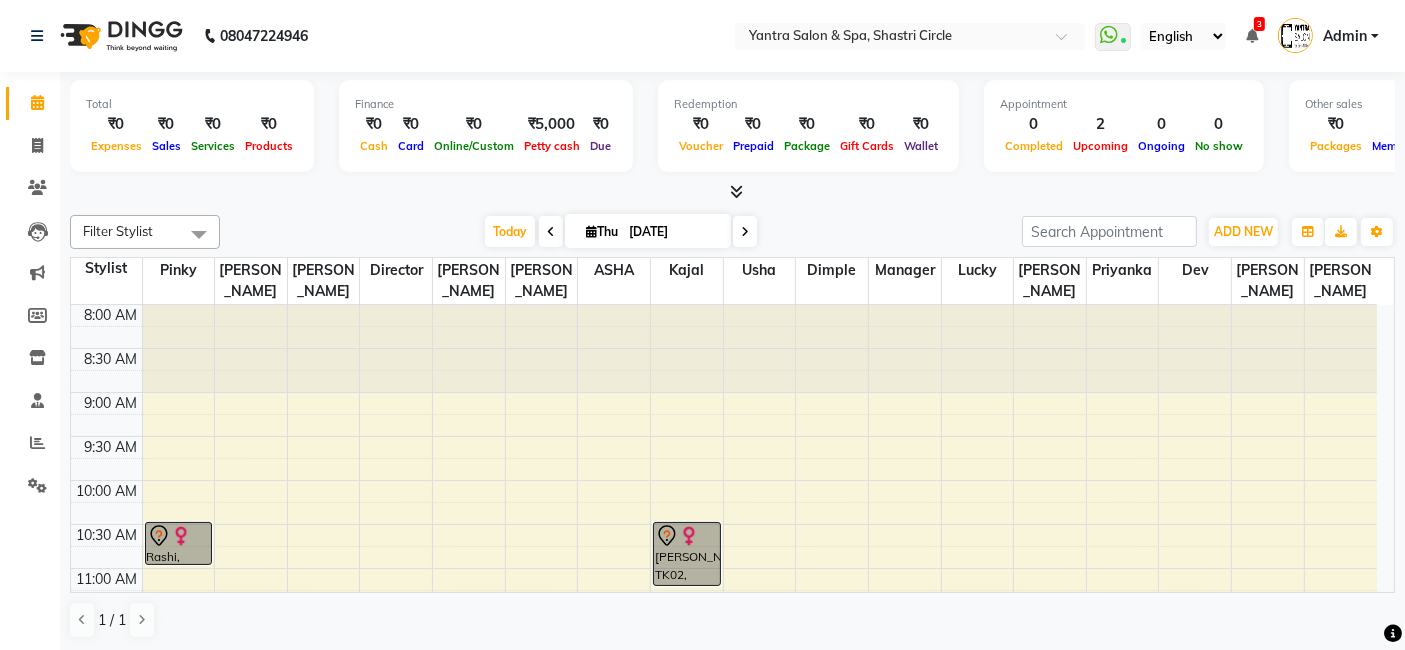 click at bounding box center (181, 536) 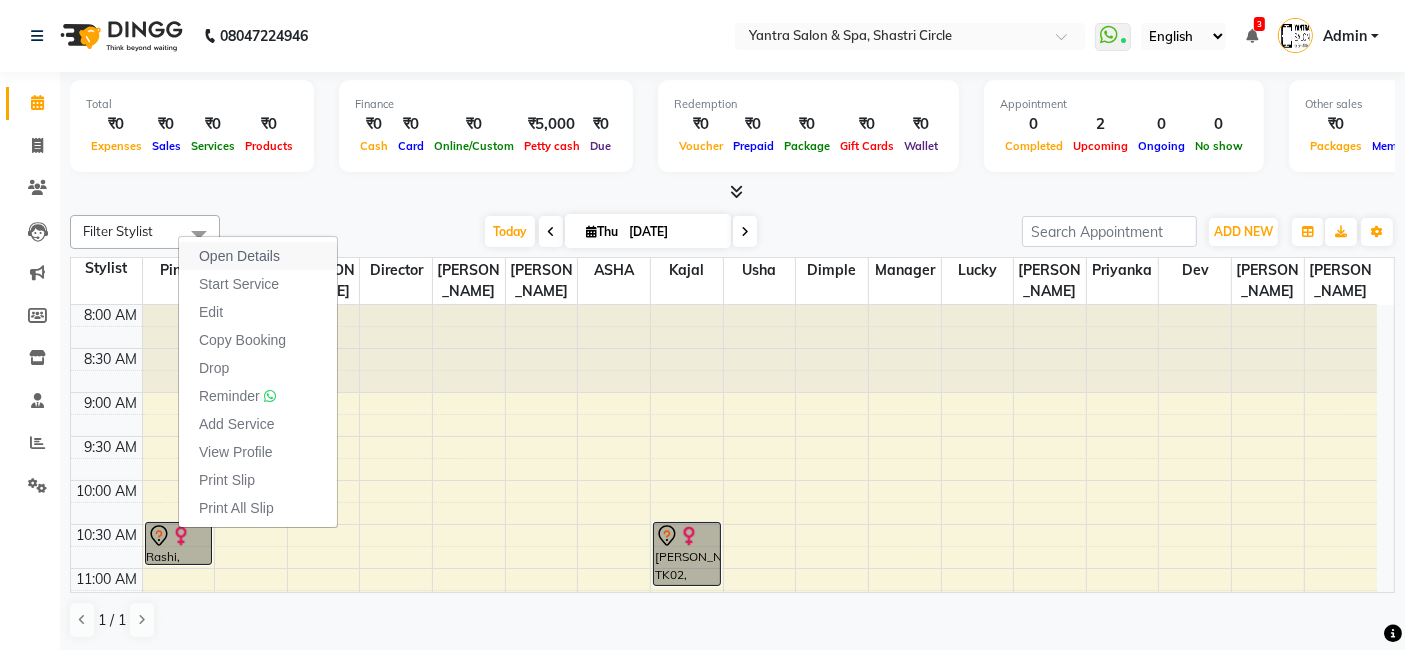 click on "Open Details" at bounding box center (239, 256) 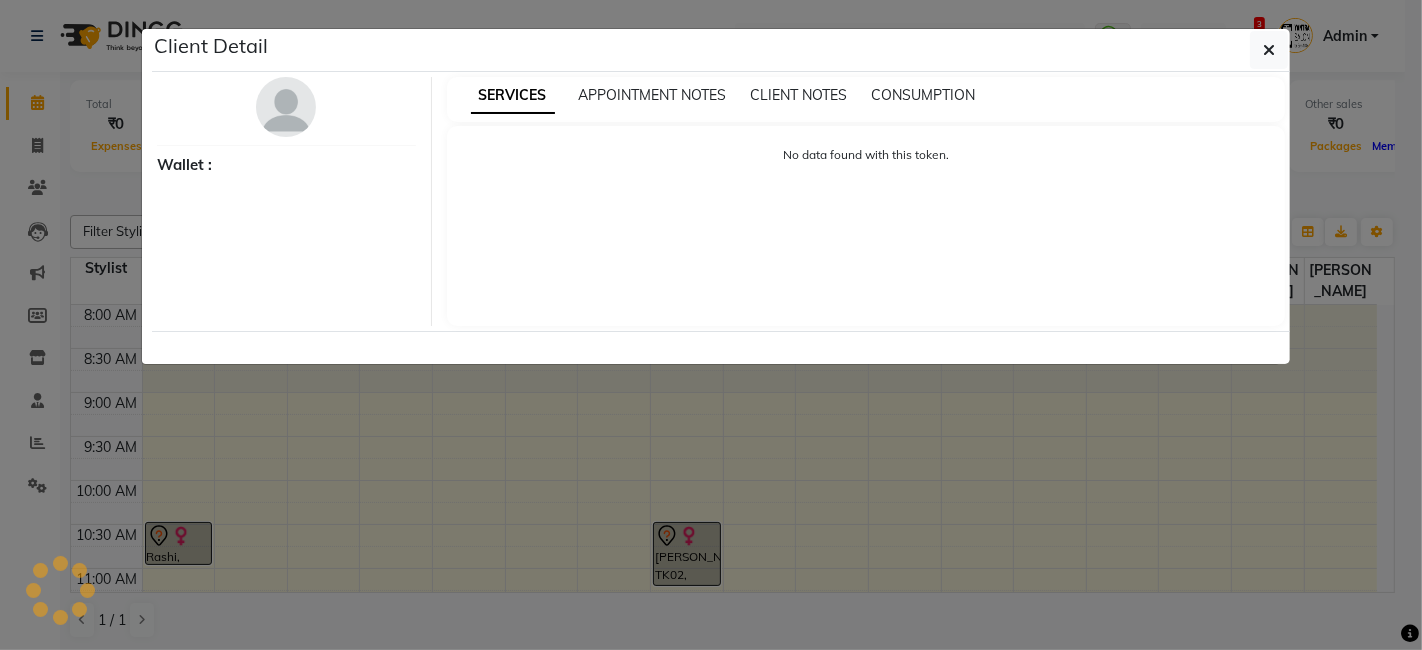 select on "7" 